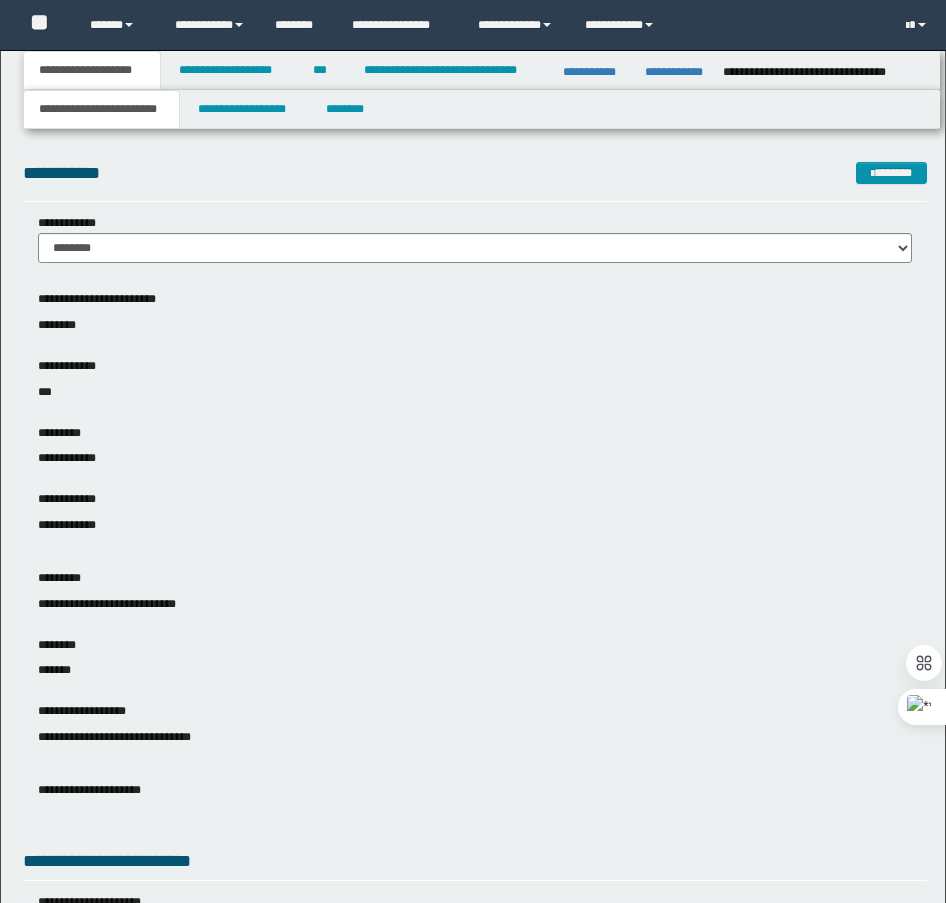 scroll, scrollTop: 0, scrollLeft: 0, axis: both 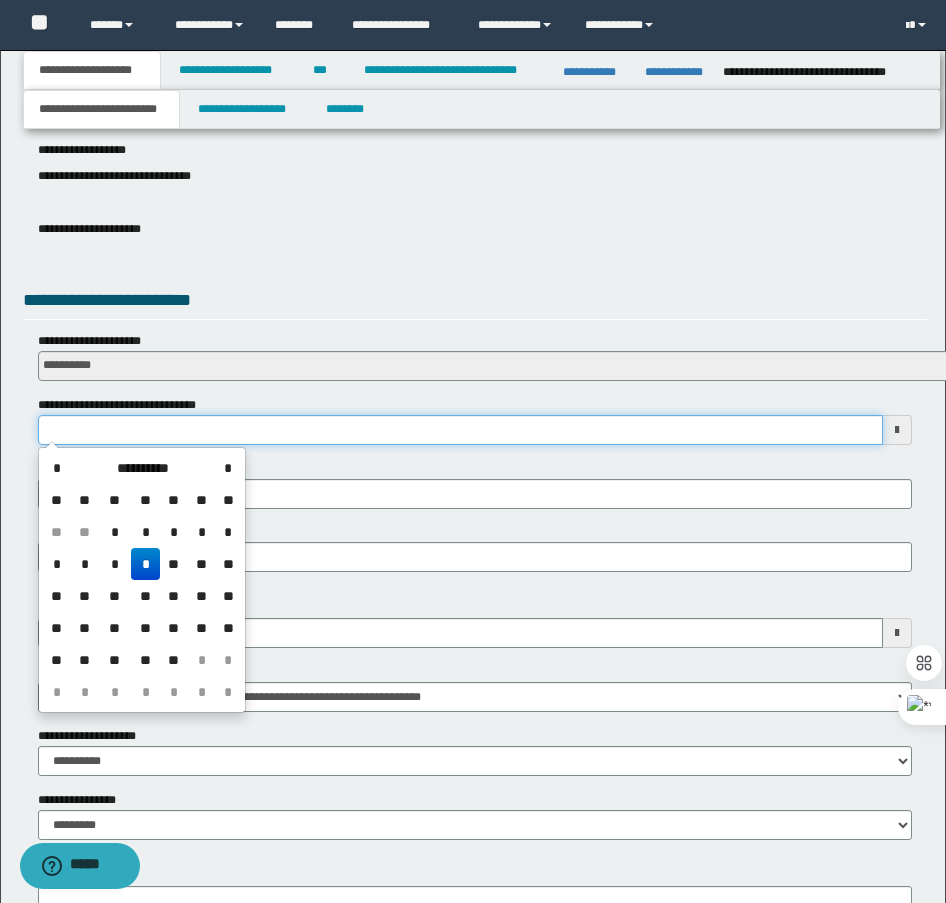 click on "**********" at bounding box center (460, 430) 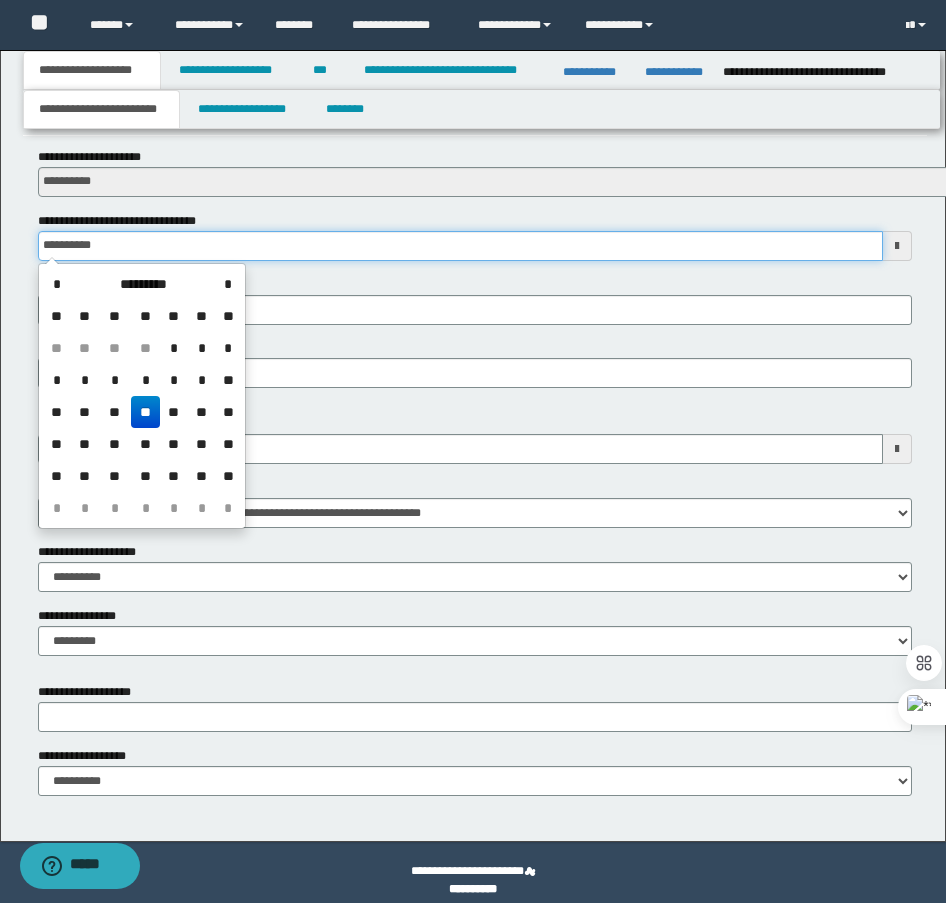 scroll, scrollTop: 761, scrollLeft: 0, axis: vertical 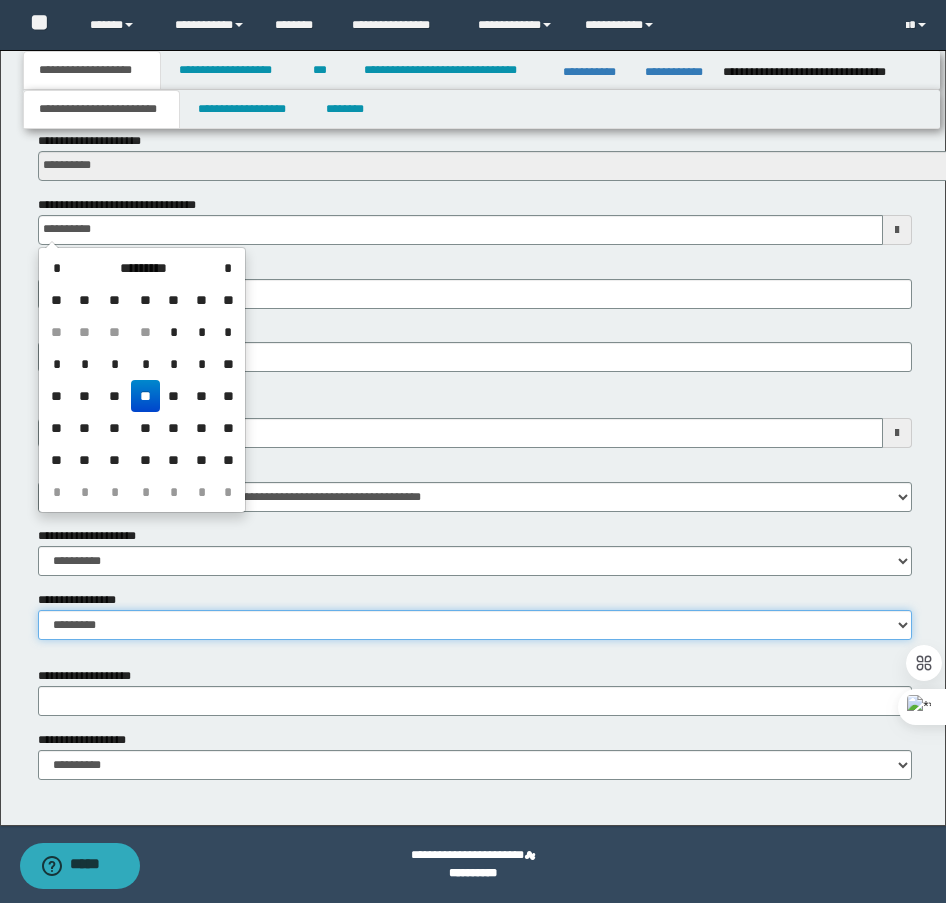 click on "**********" at bounding box center (475, 625) 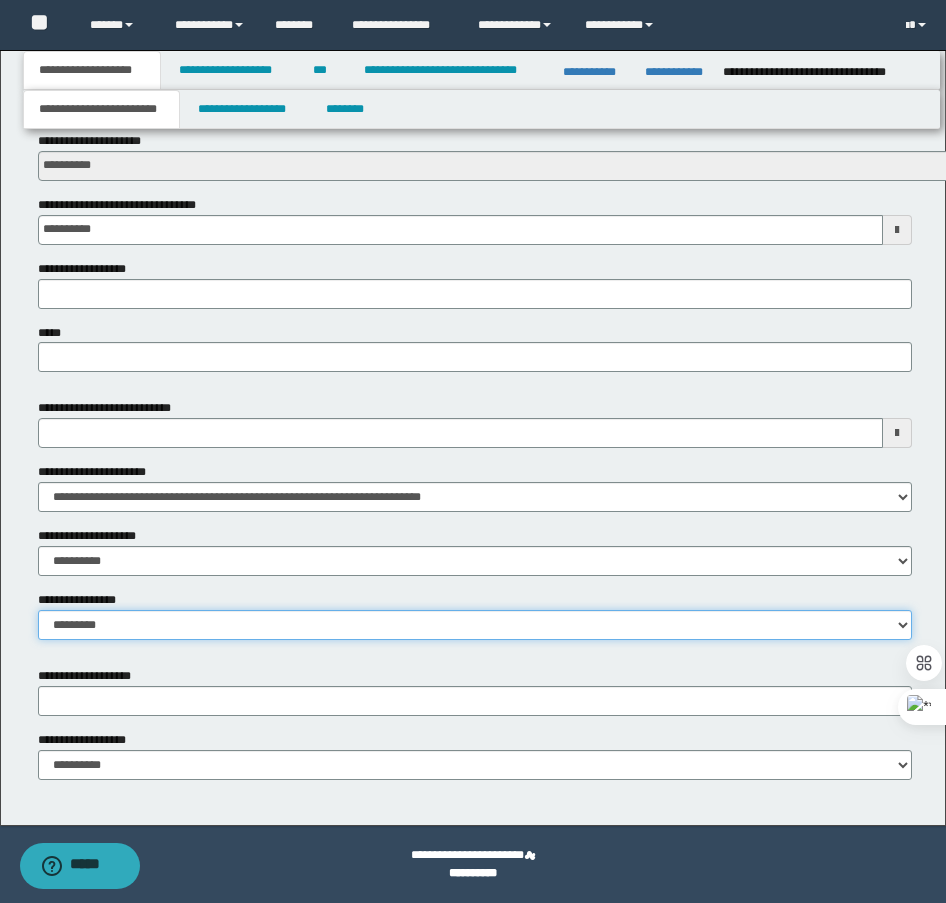 select on "*" 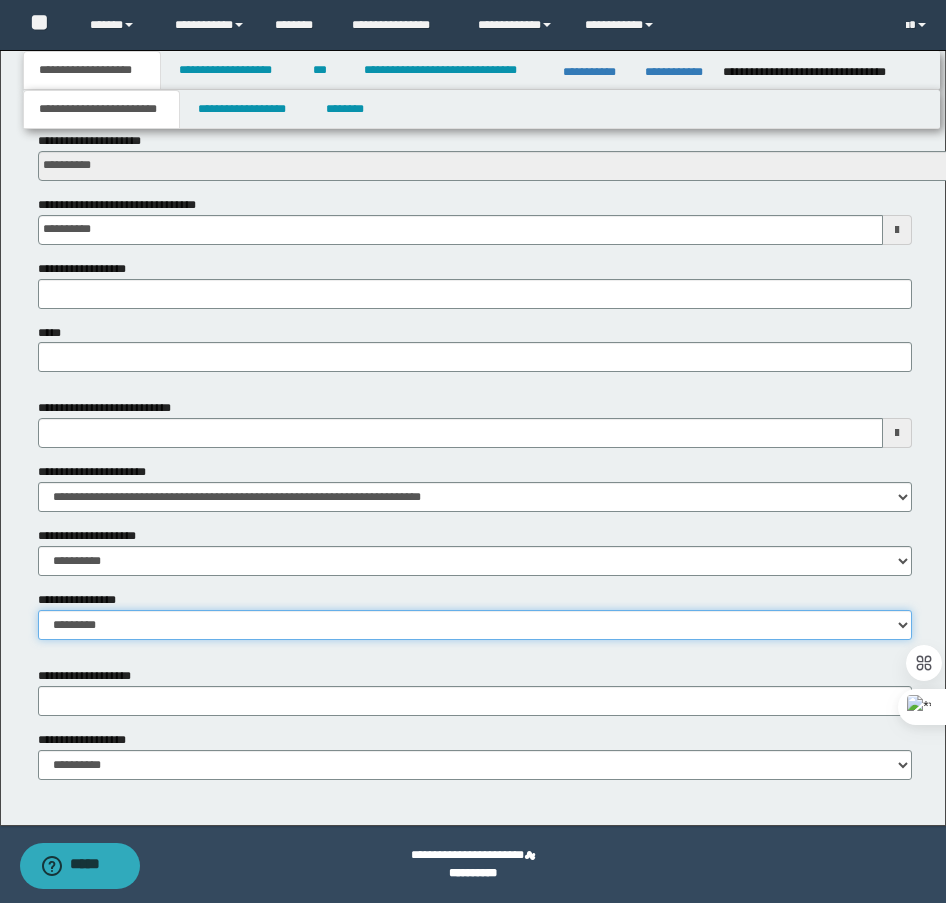 click on "**********" at bounding box center [475, 625] 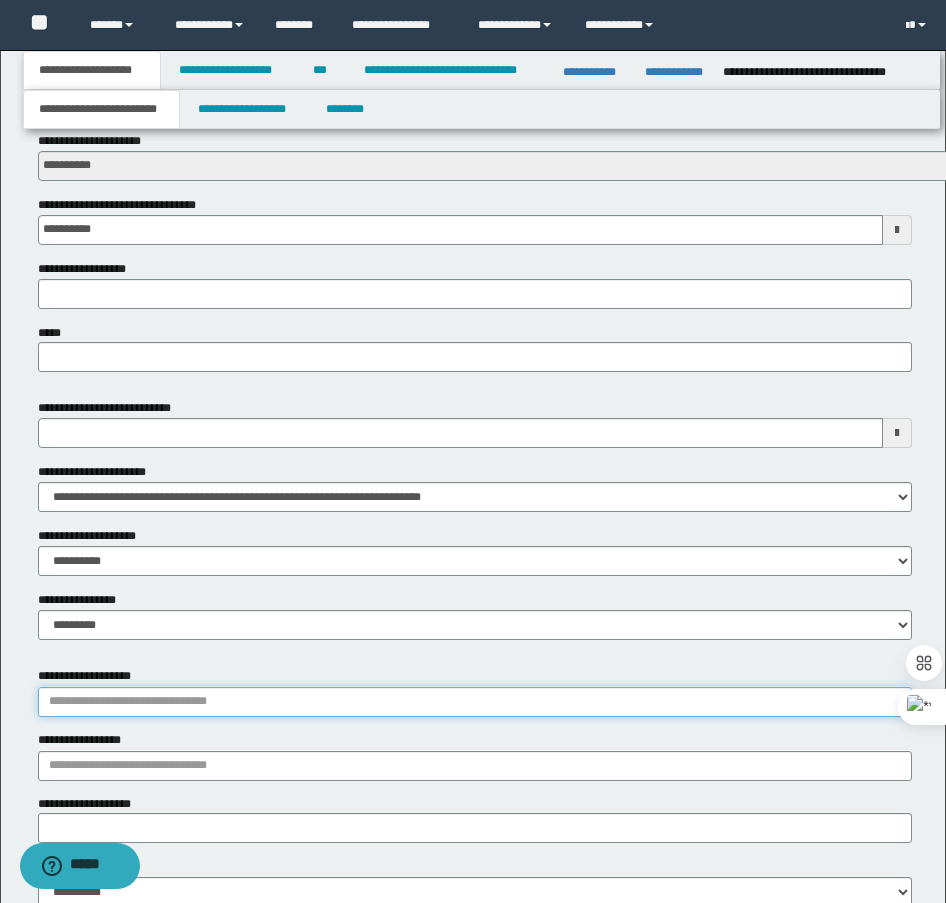 click on "**********" at bounding box center (475, 702) 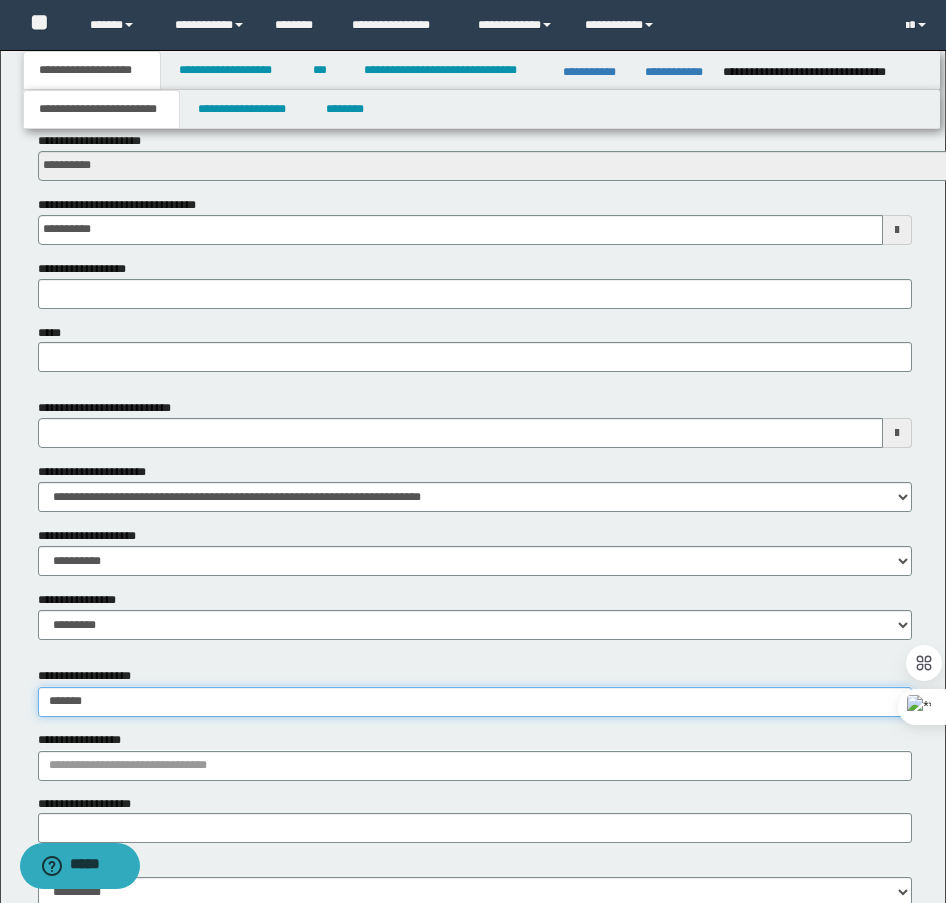 type on "********" 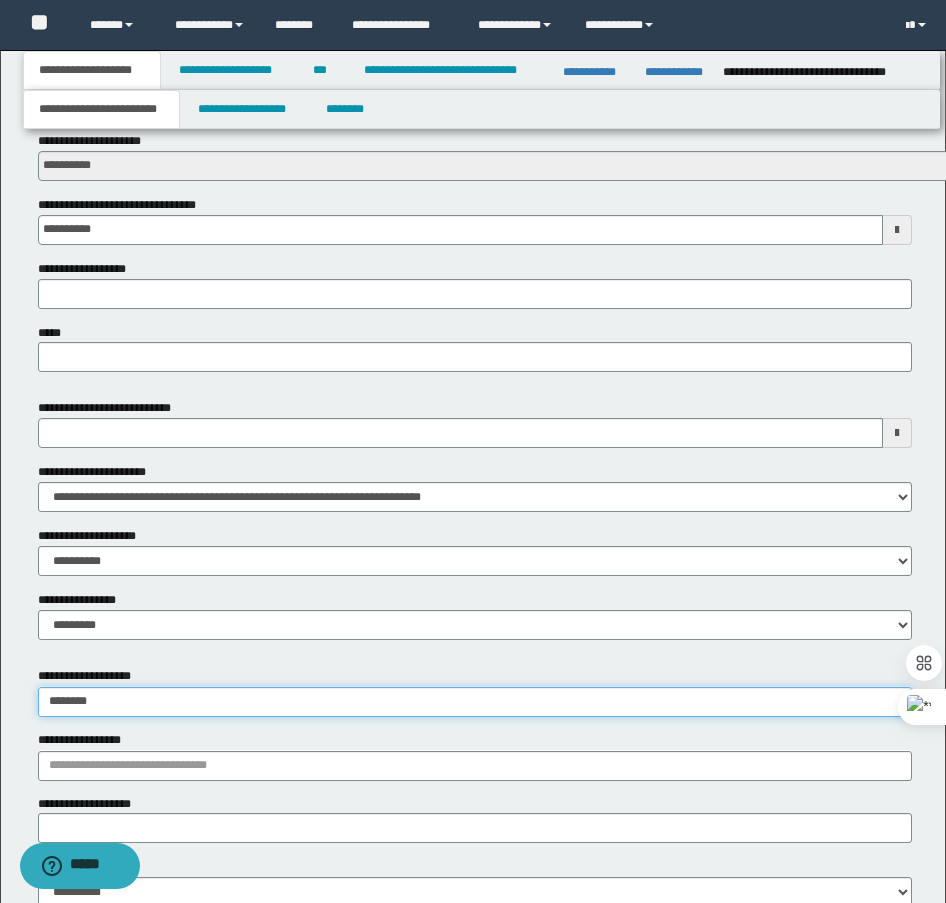 type on "********" 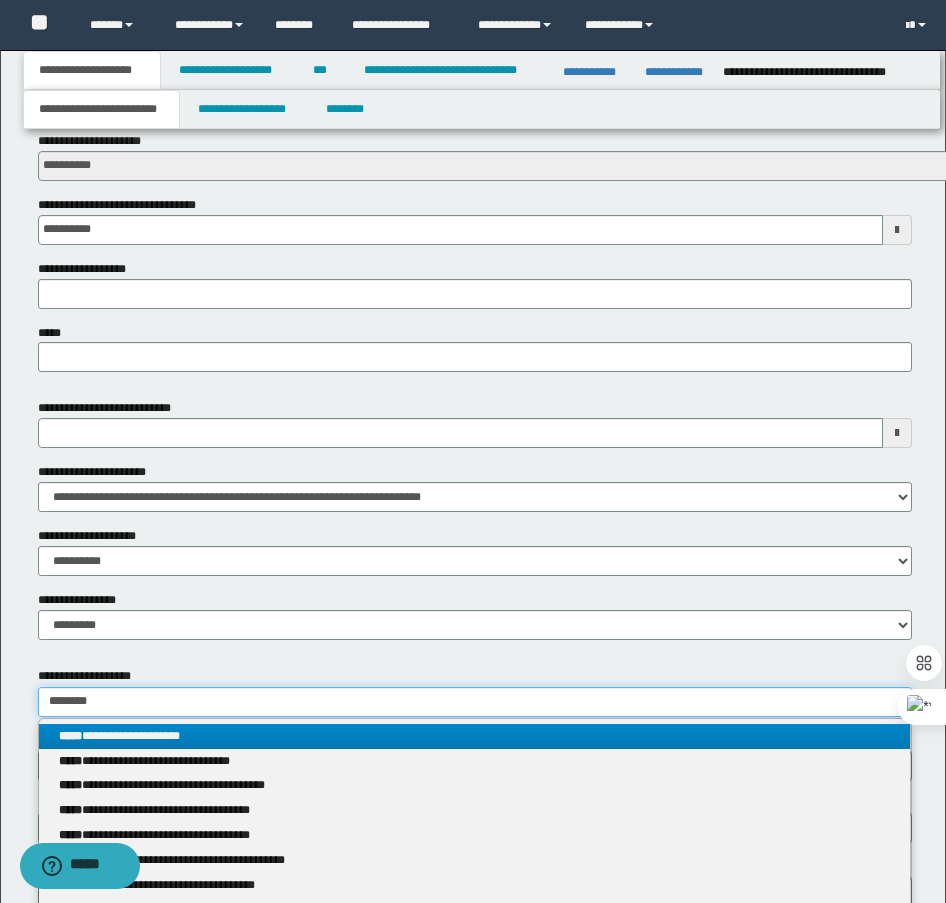 type on "********" 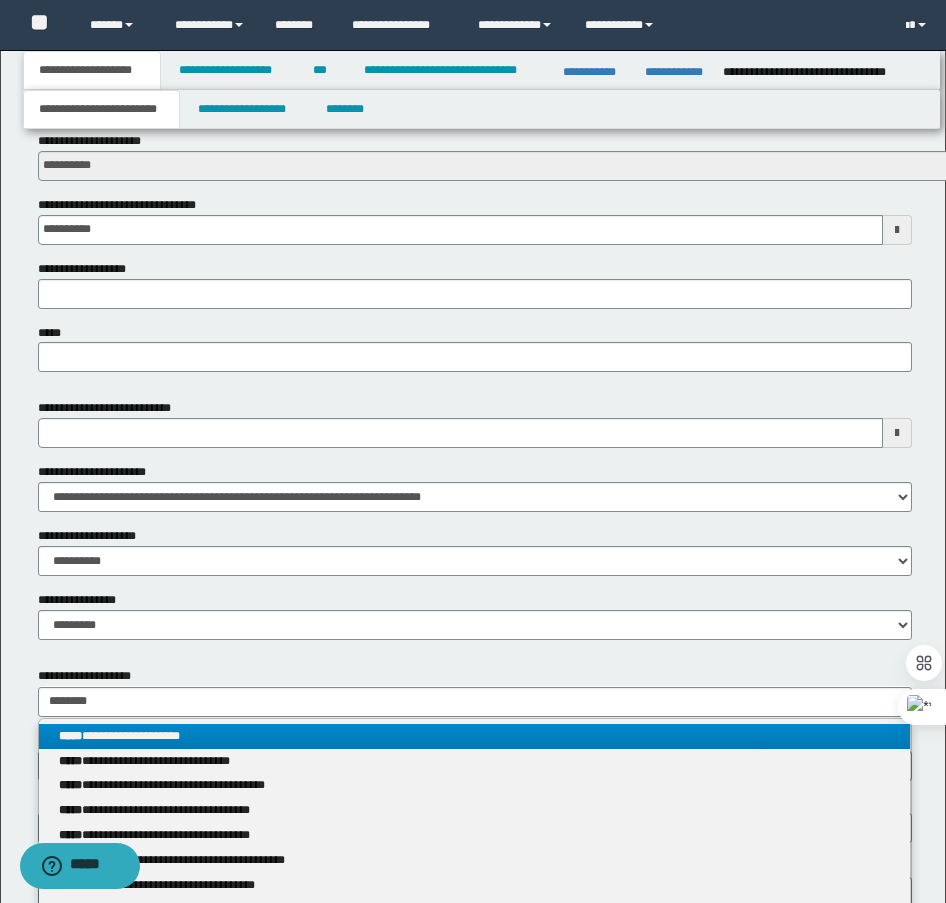 click on "**********" at bounding box center [474, 736] 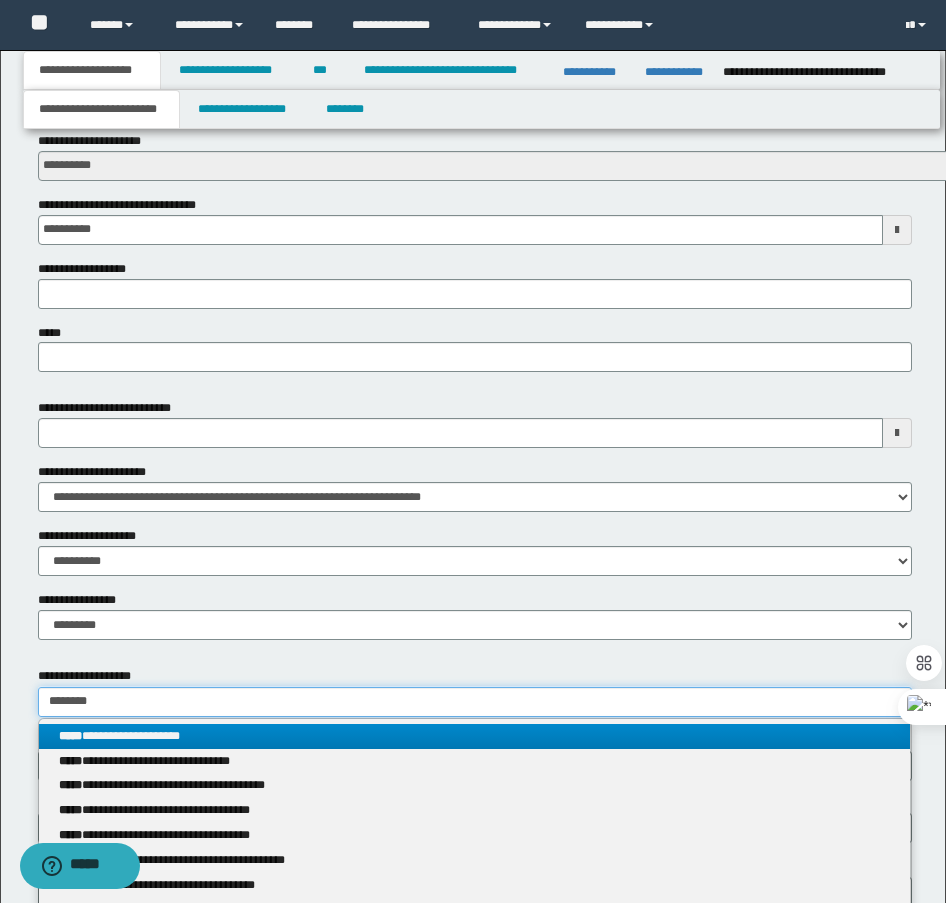 type 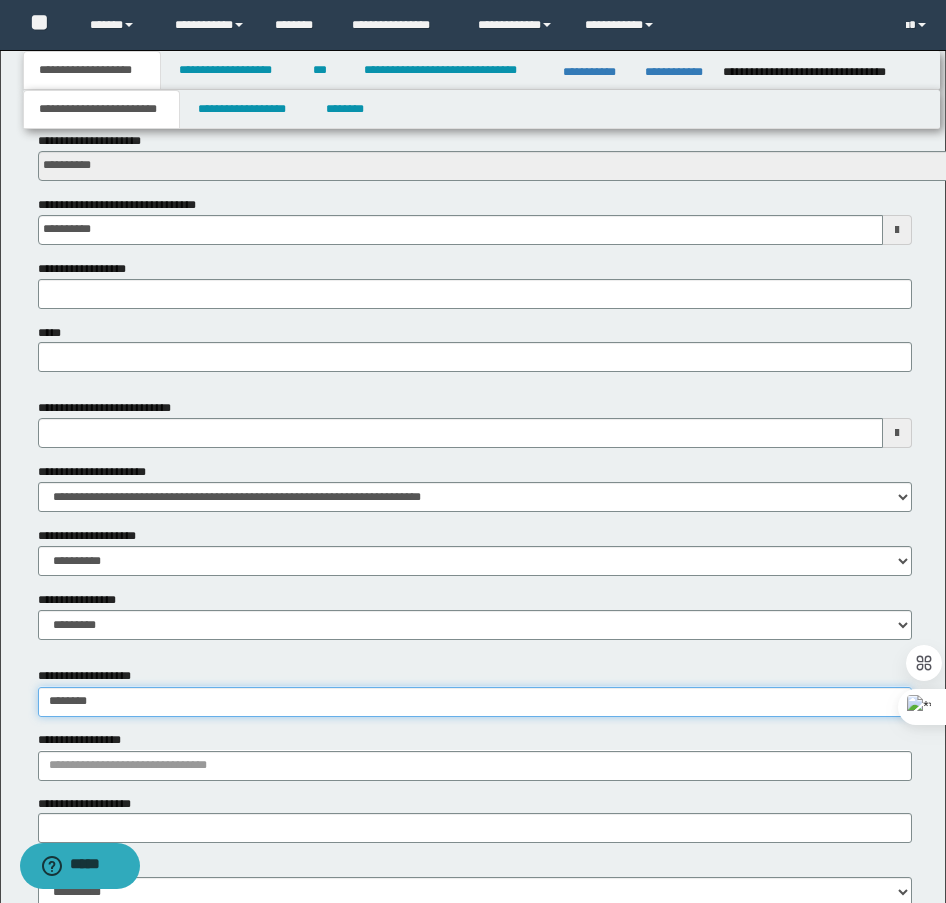 scroll, scrollTop: 889, scrollLeft: 0, axis: vertical 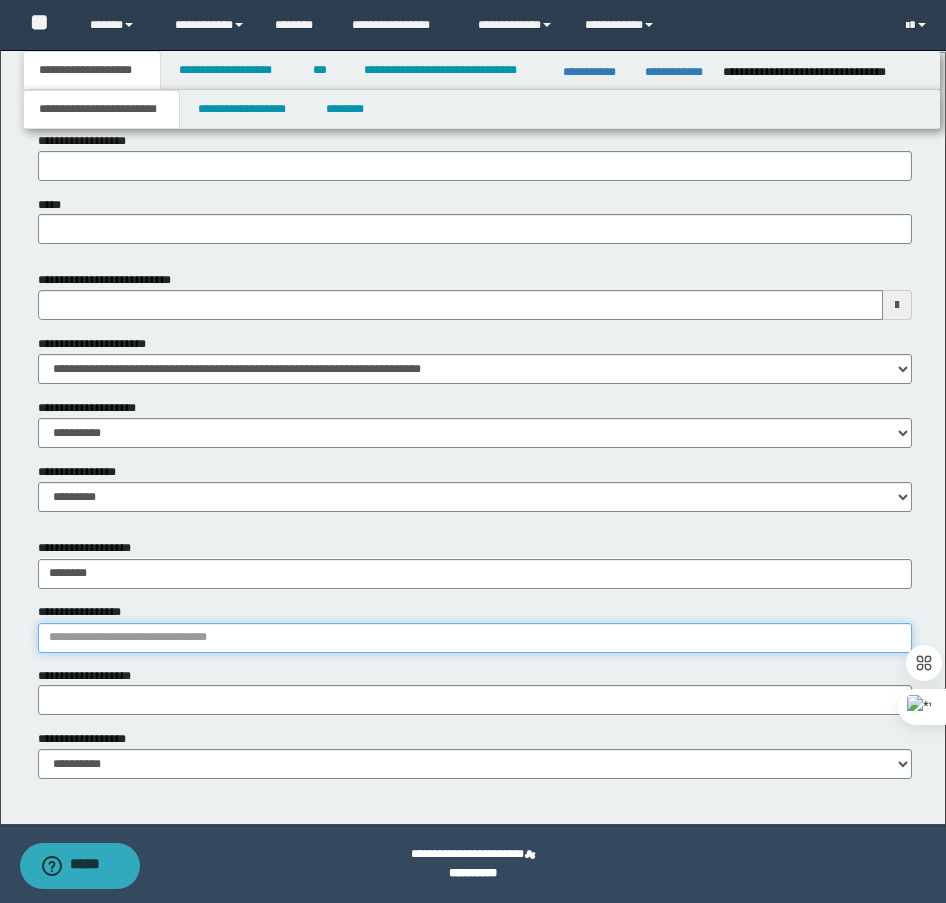 click on "**********" at bounding box center [475, 638] 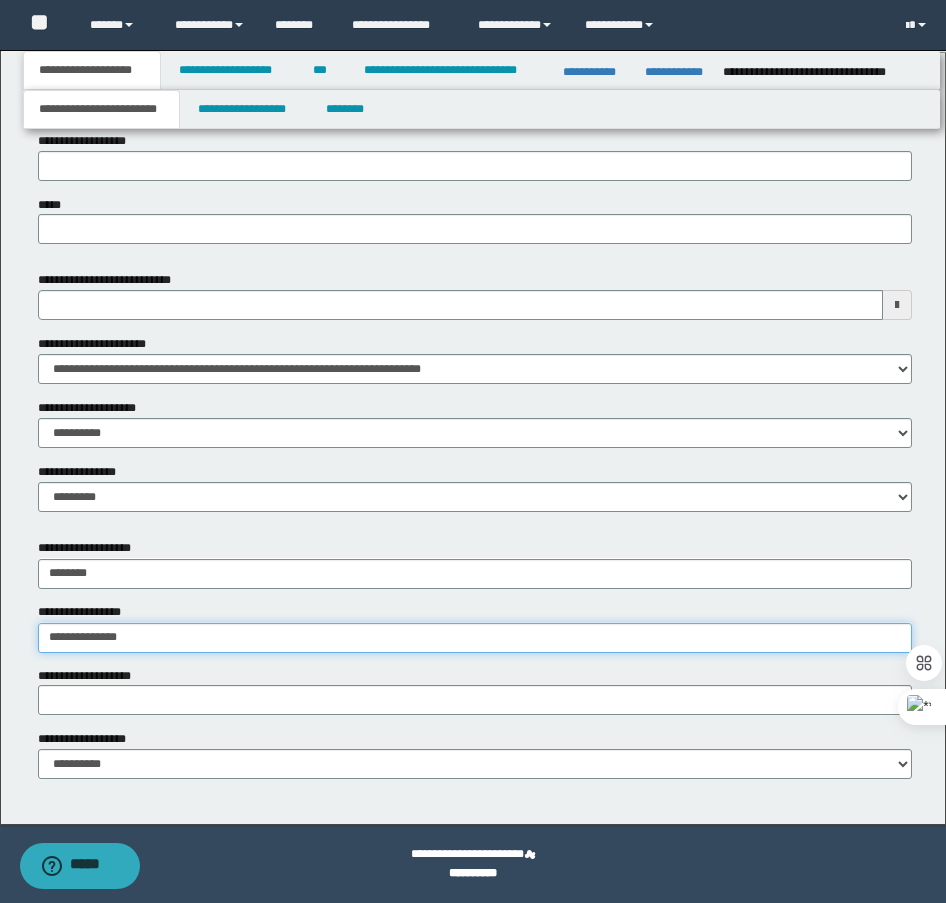 type on "**********" 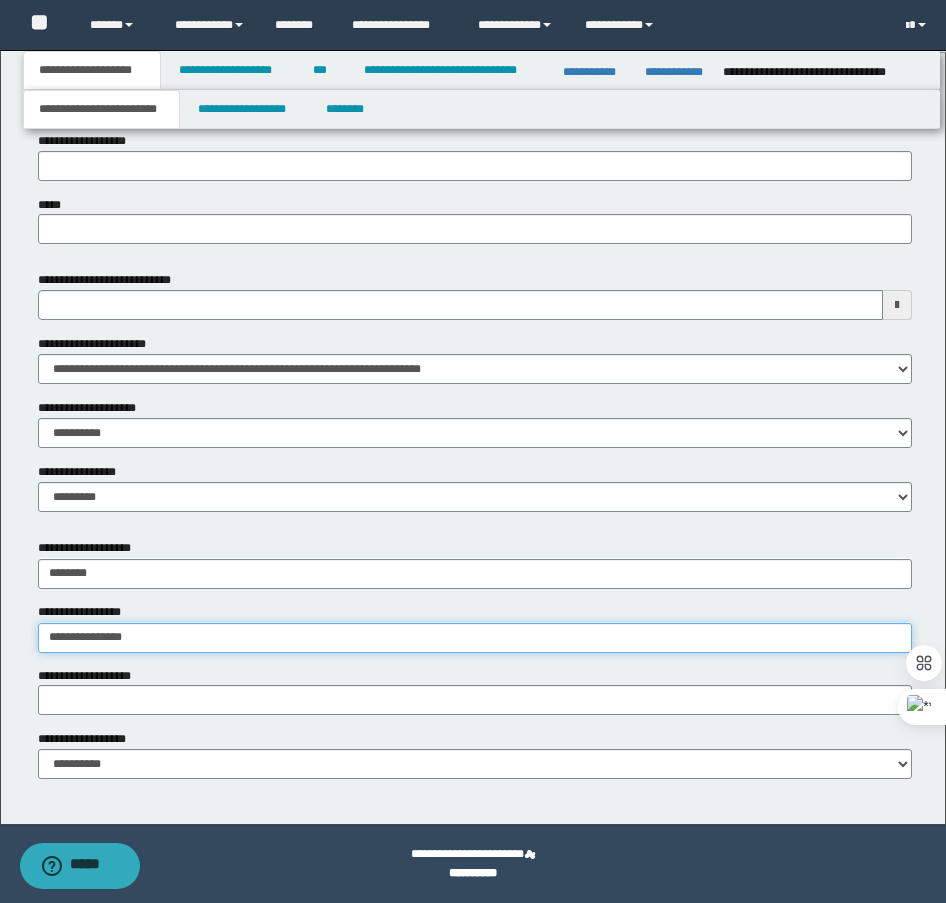 type on "**********" 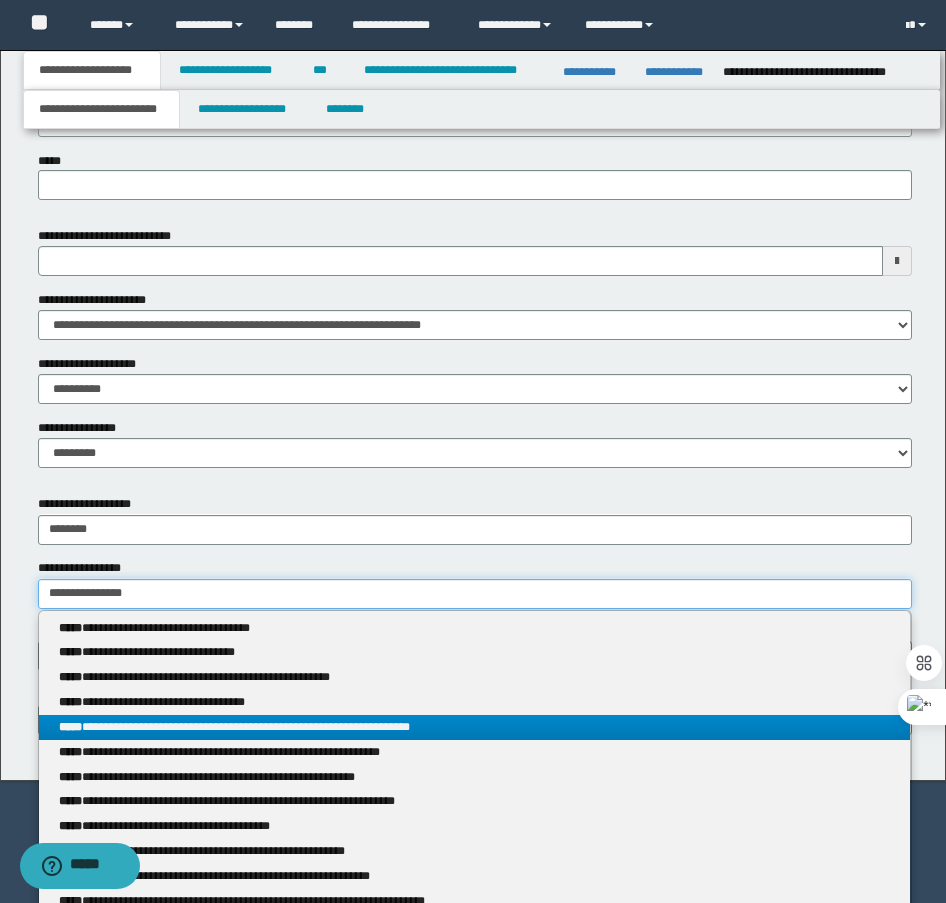 scroll, scrollTop: 975, scrollLeft: 0, axis: vertical 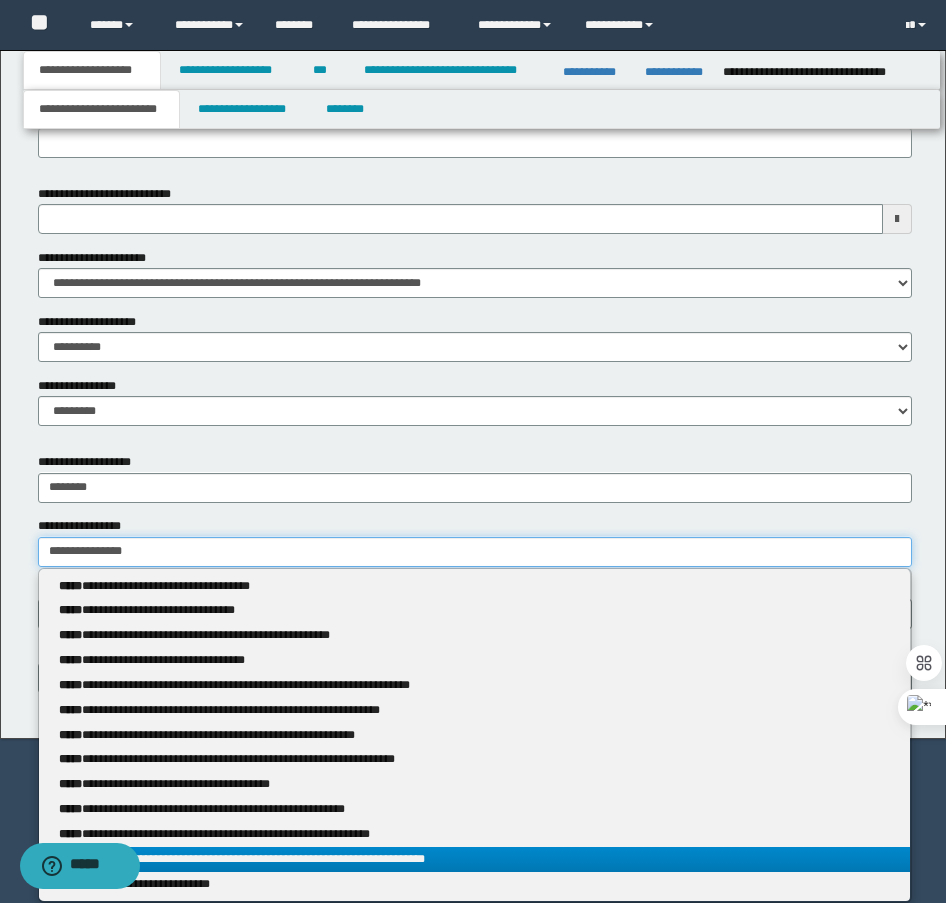 type on "**********" 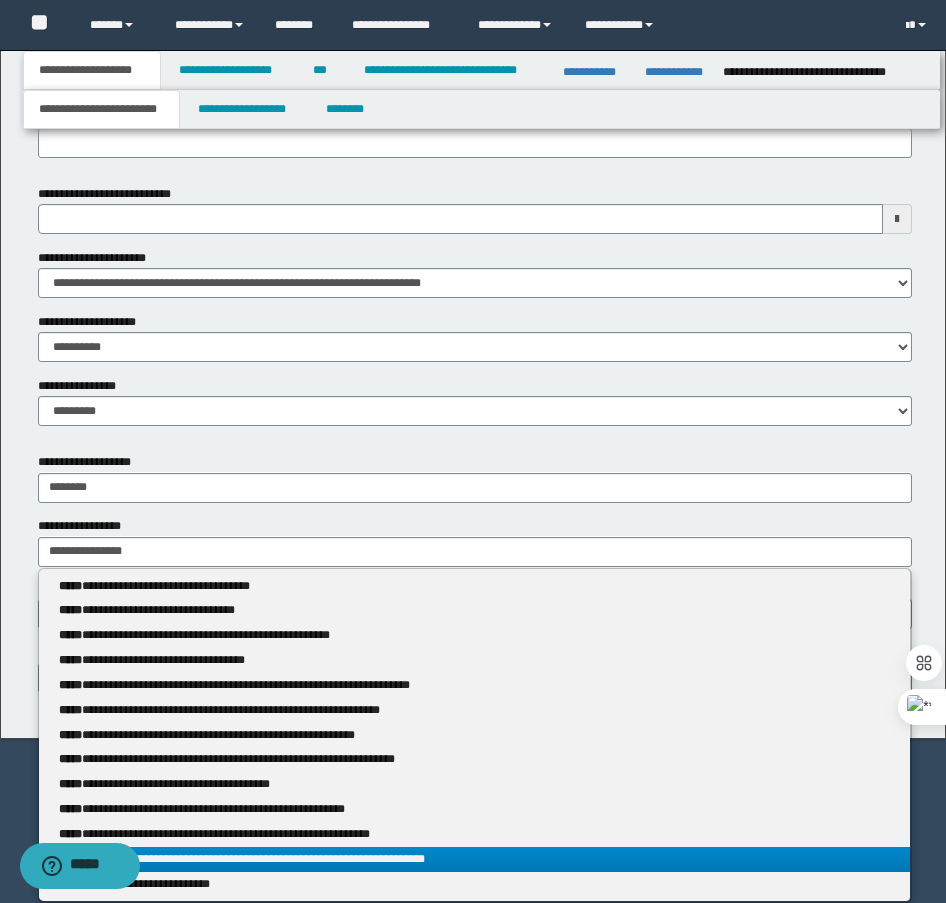 click on "**********" at bounding box center (474, 859) 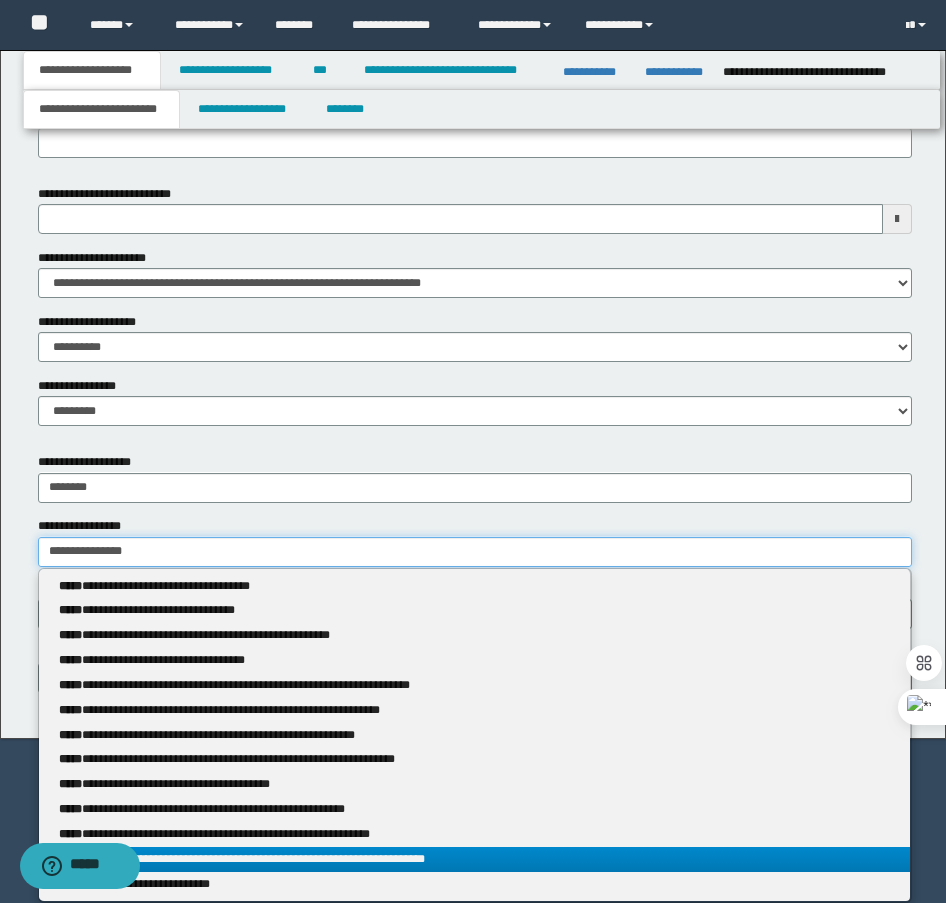 type 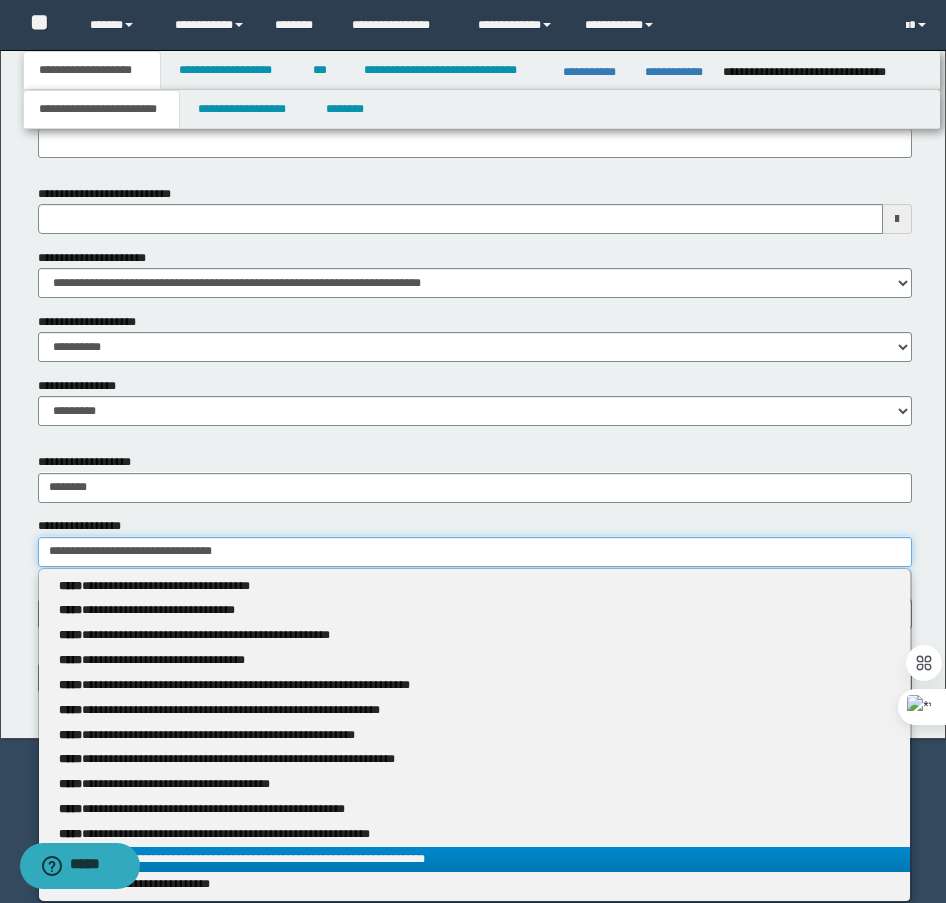 scroll, scrollTop: 889, scrollLeft: 0, axis: vertical 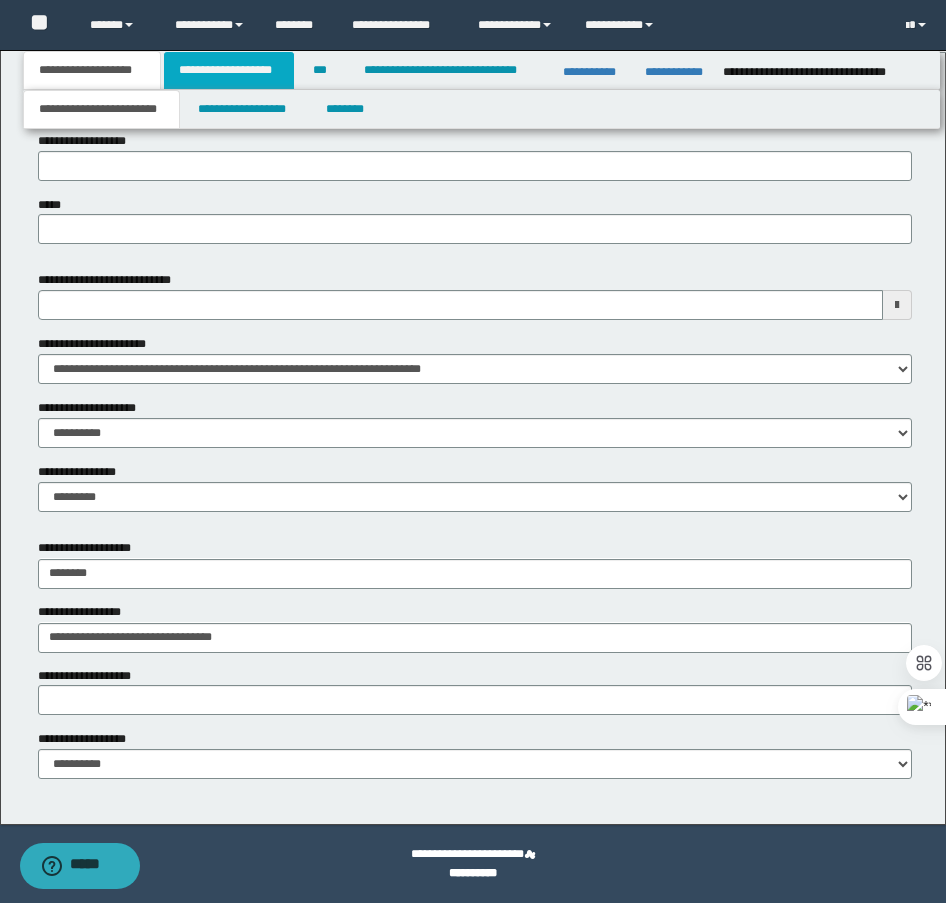 click on "**********" at bounding box center [229, 70] 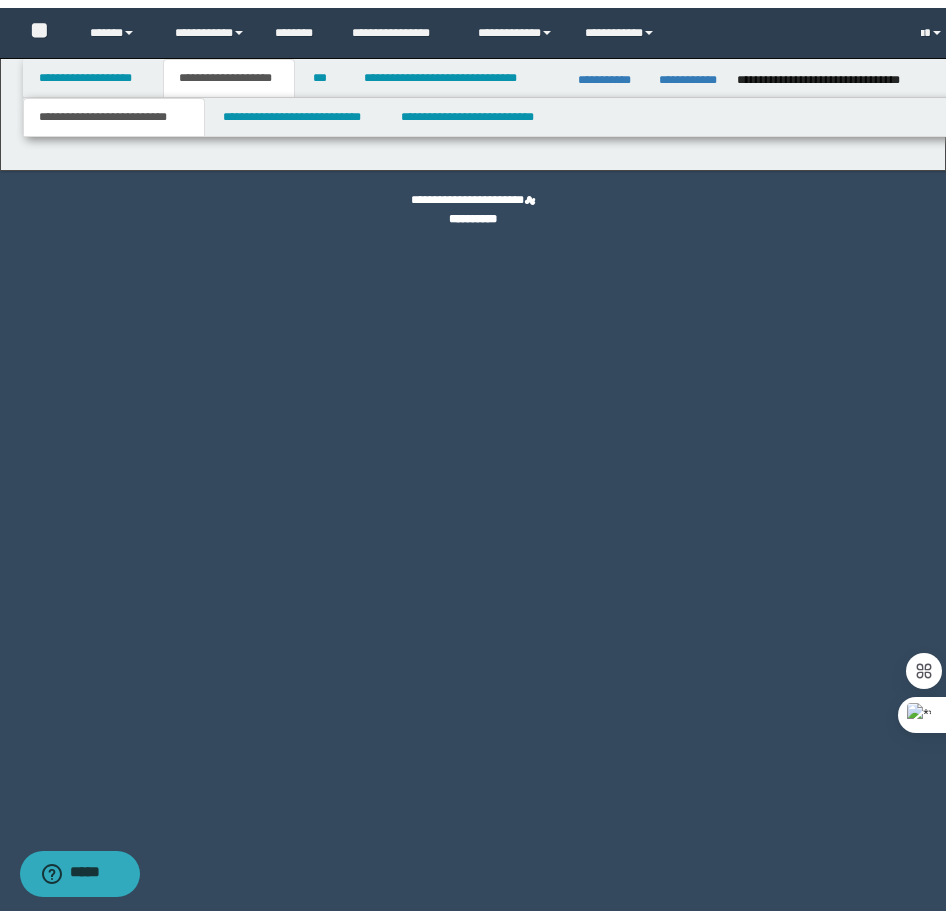 scroll, scrollTop: 0, scrollLeft: 0, axis: both 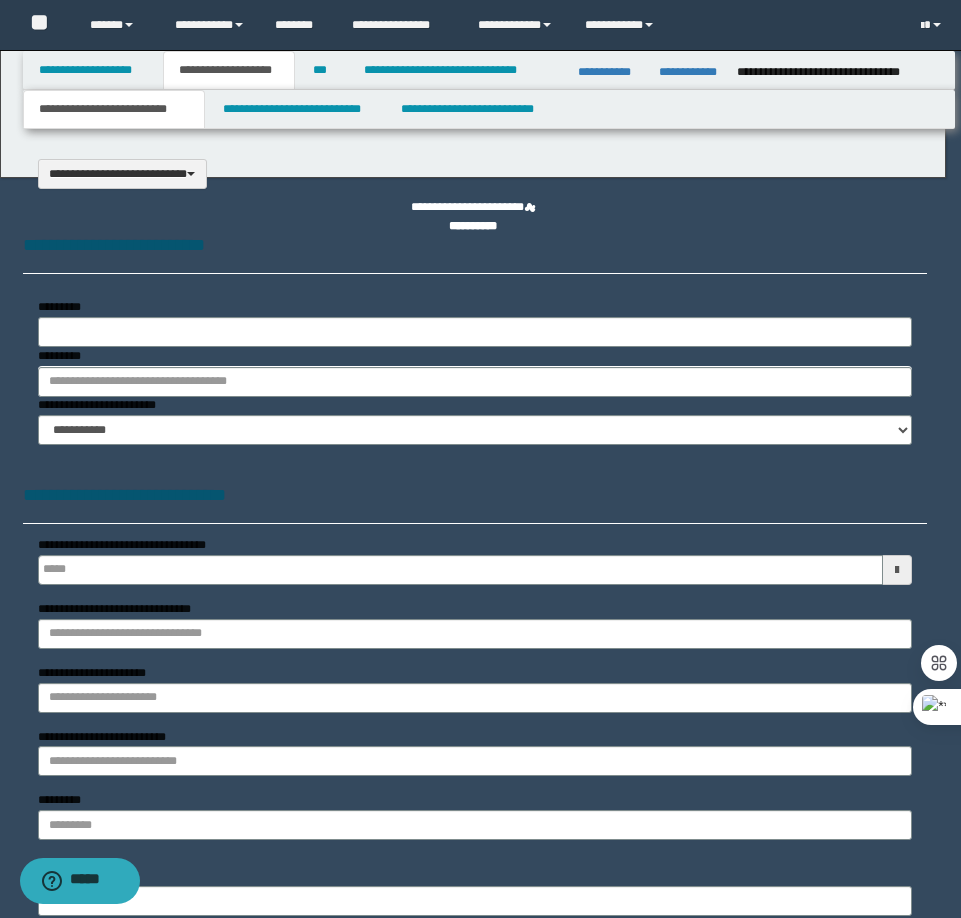 select on "*" 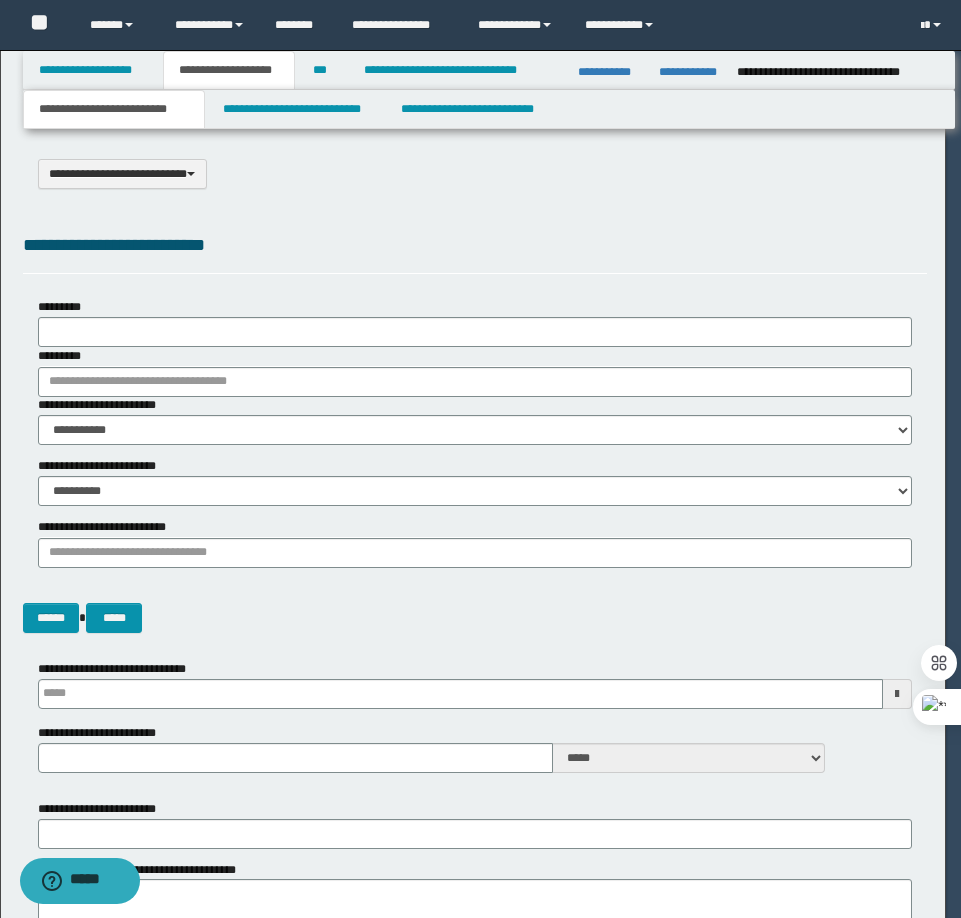 scroll, scrollTop: 0, scrollLeft: 0, axis: both 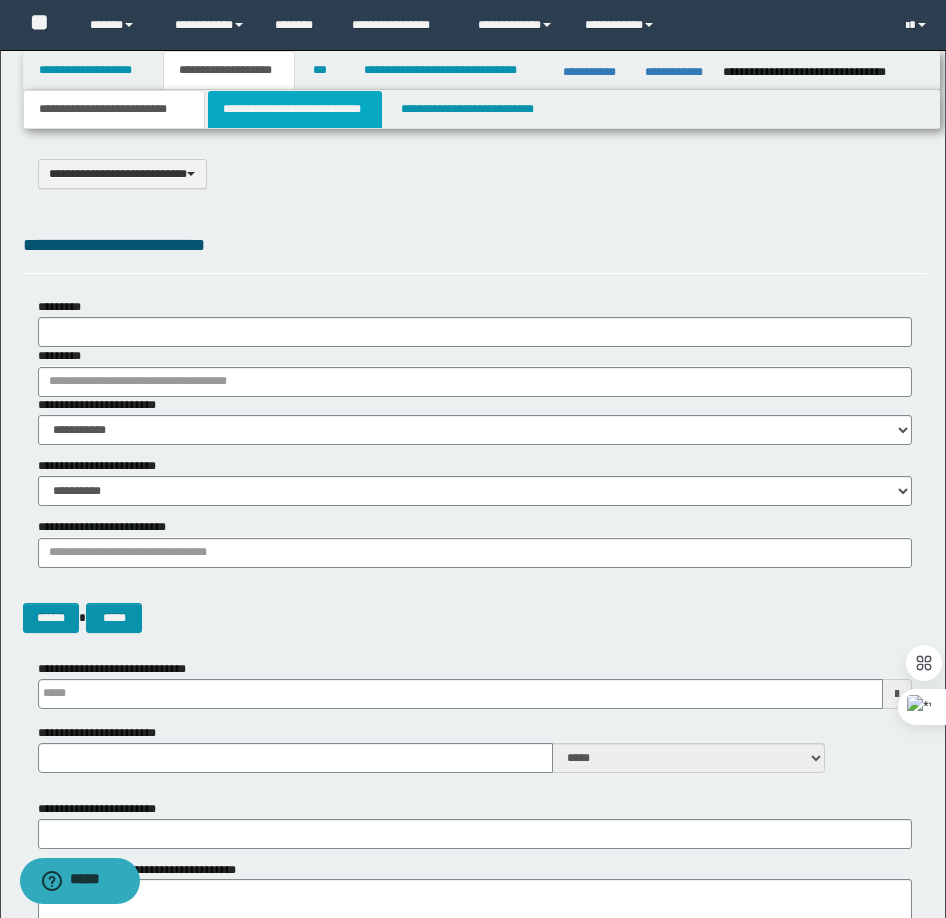click on "**********" at bounding box center [295, 109] 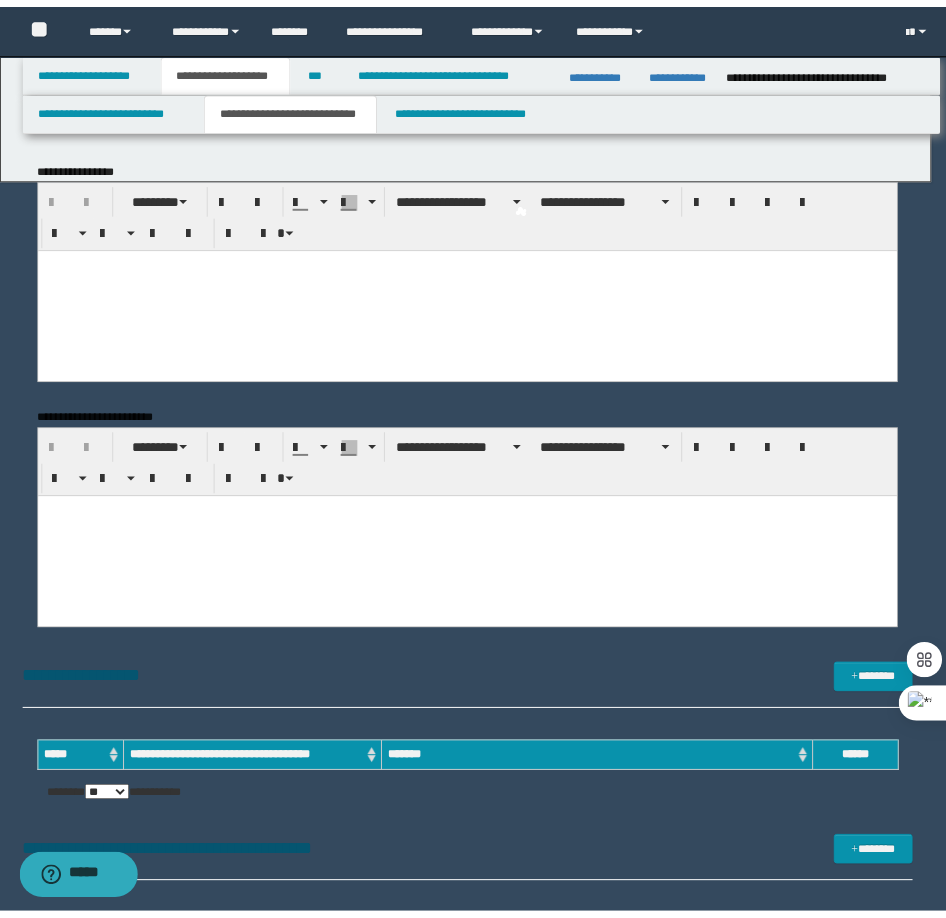 scroll, scrollTop: 0, scrollLeft: 0, axis: both 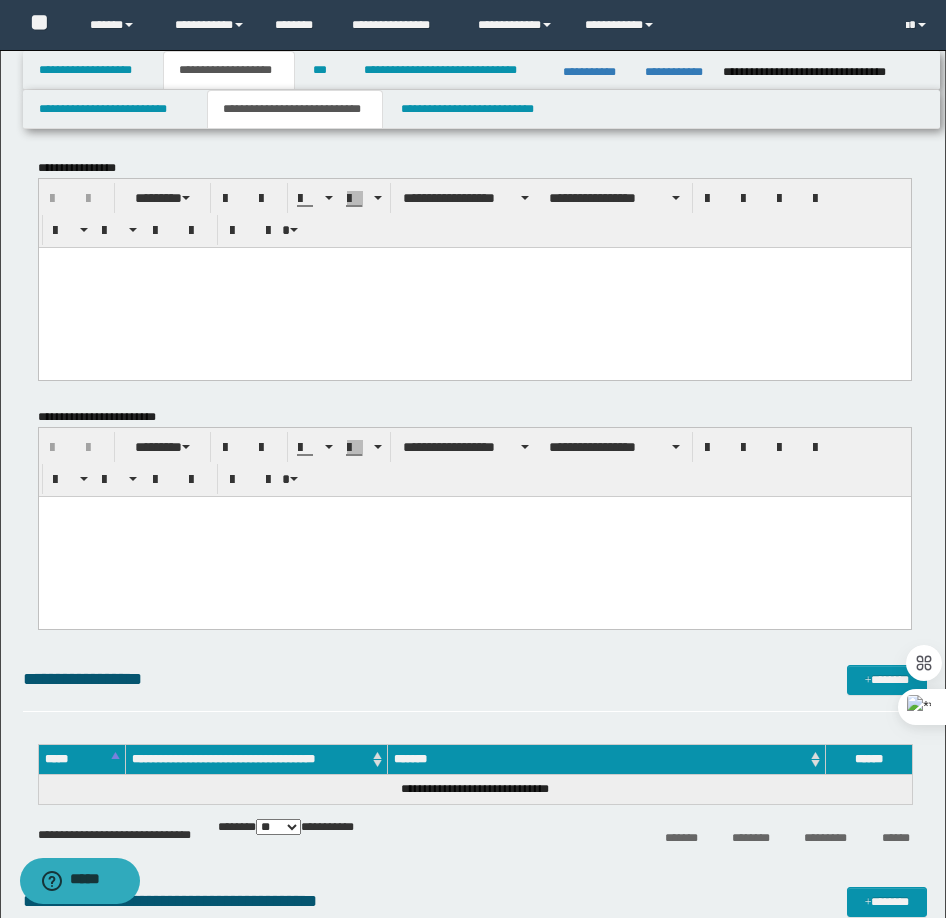 click at bounding box center [474, 287] 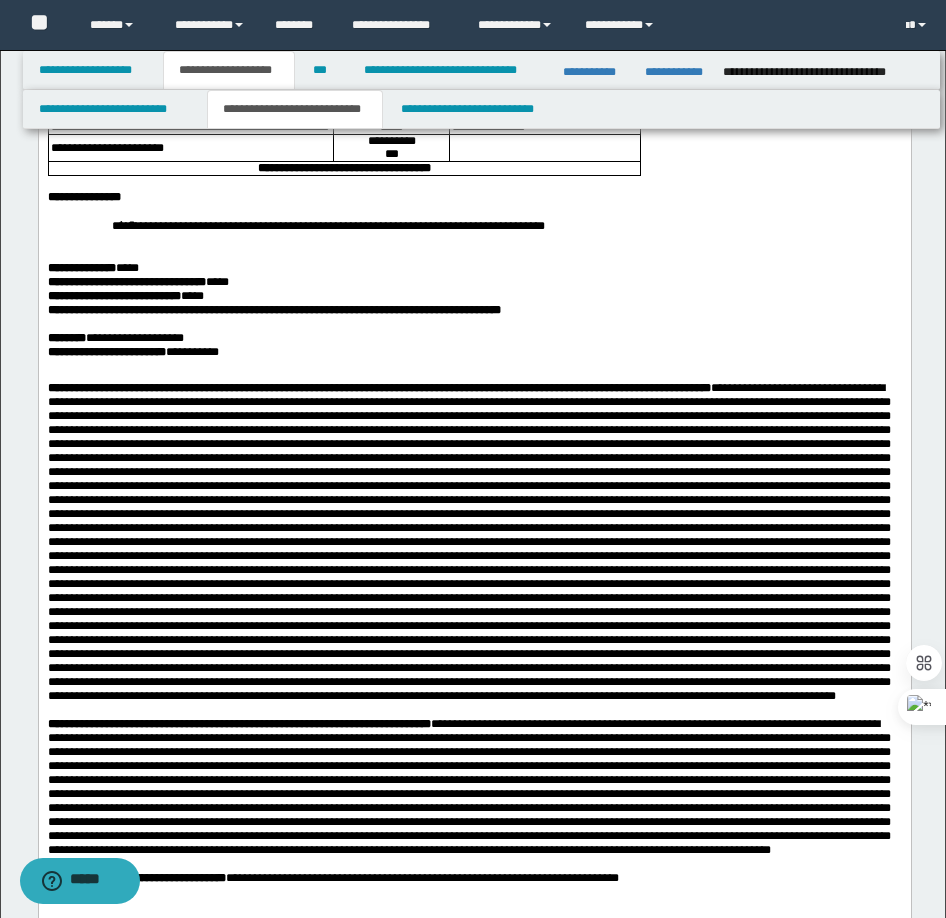 scroll, scrollTop: 600, scrollLeft: 0, axis: vertical 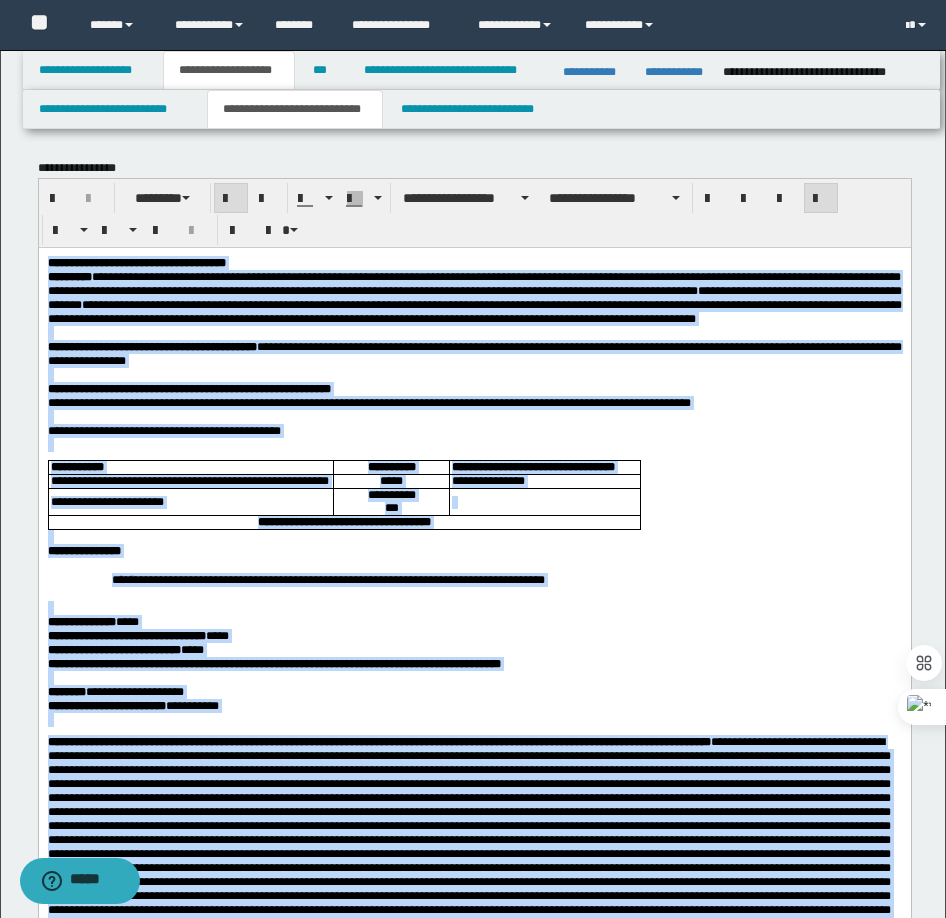drag, startPoint x: 724, startPoint y: 1418, endPoint x: 46, endPoint y: 263, distance: 1339.2942 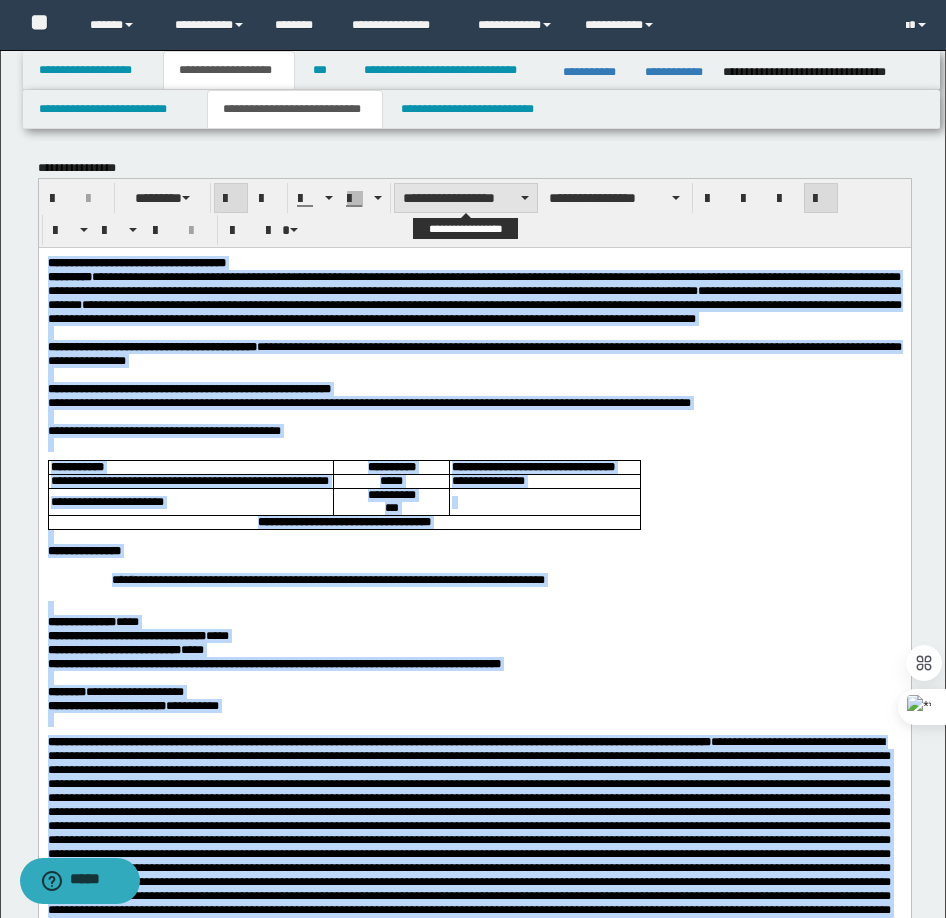 click on "**********" at bounding box center (466, 198) 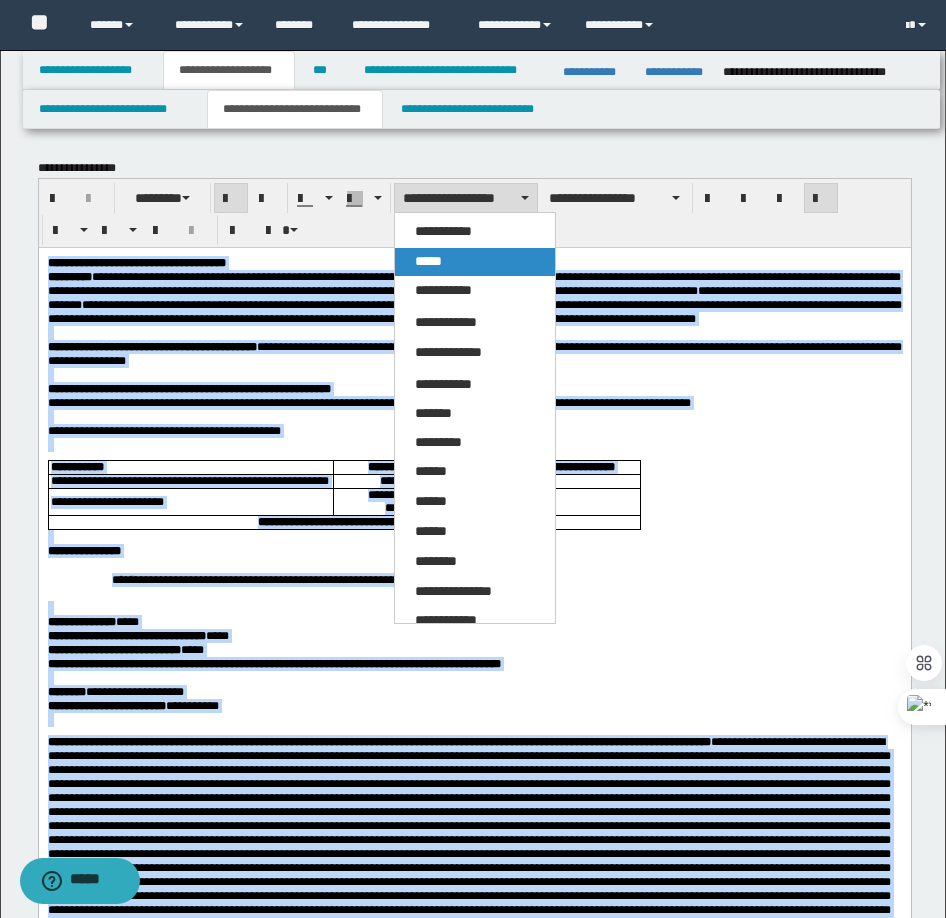 click on "*****" at bounding box center (428, 261) 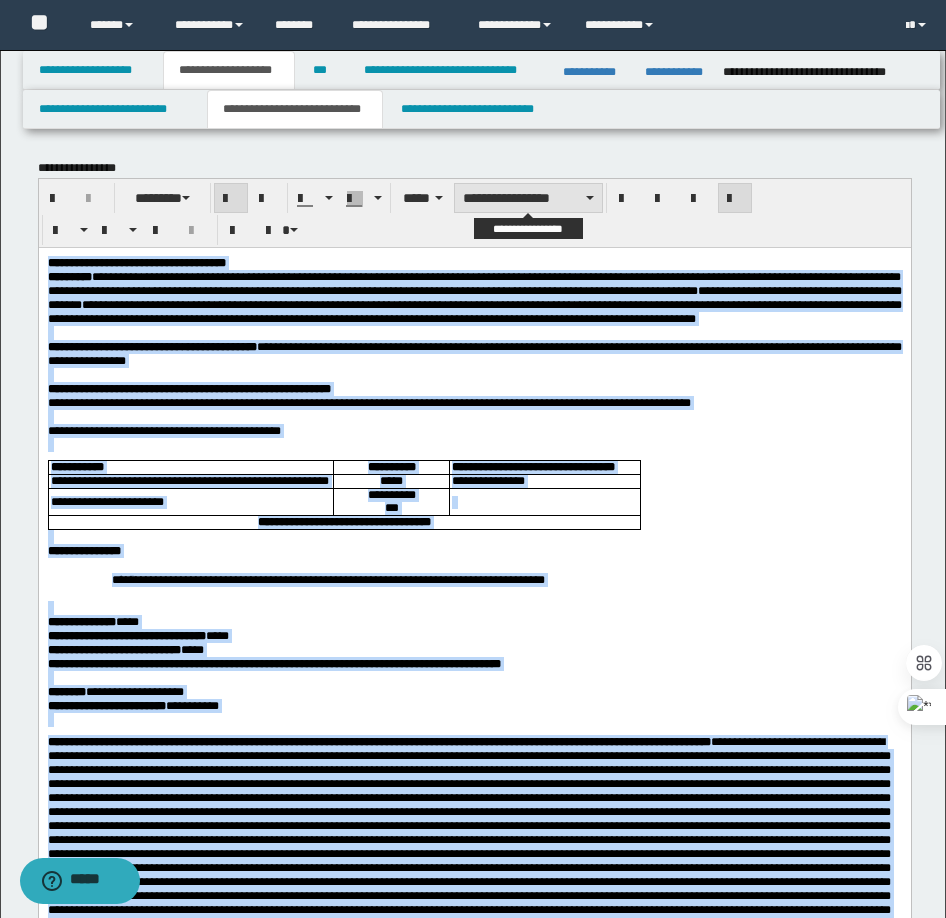click on "**********" at bounding box center [528, 198] 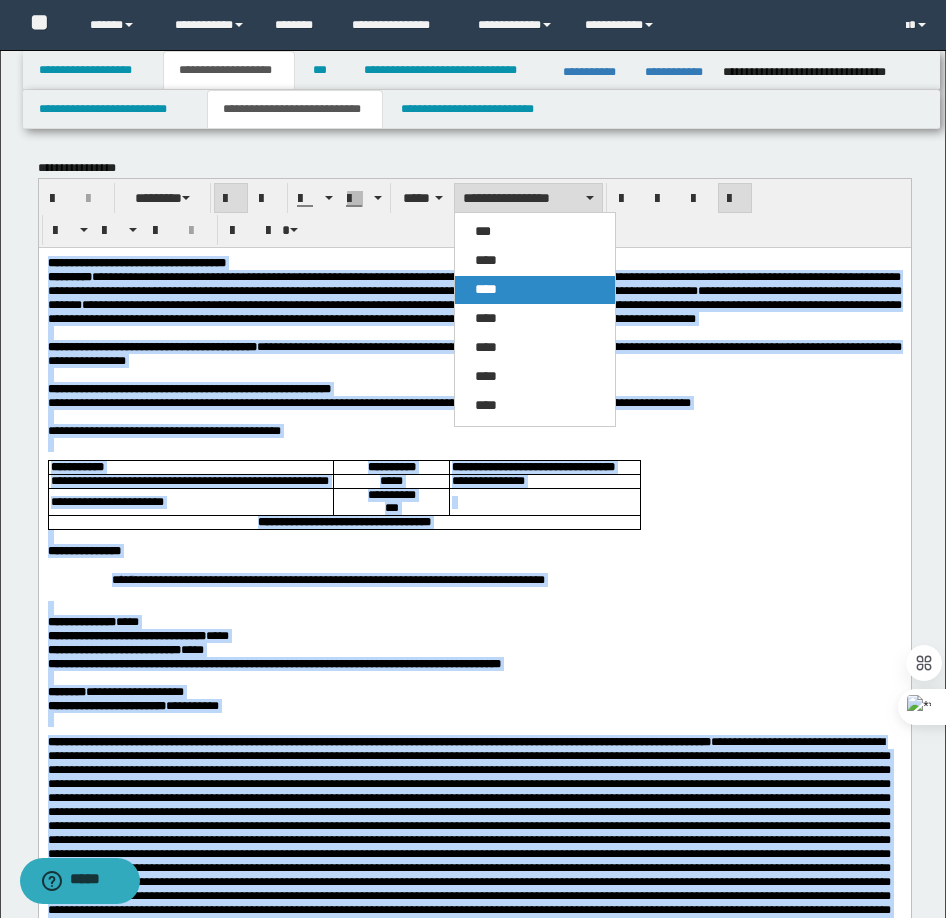 click on "****" at bounding box center (535, 290) 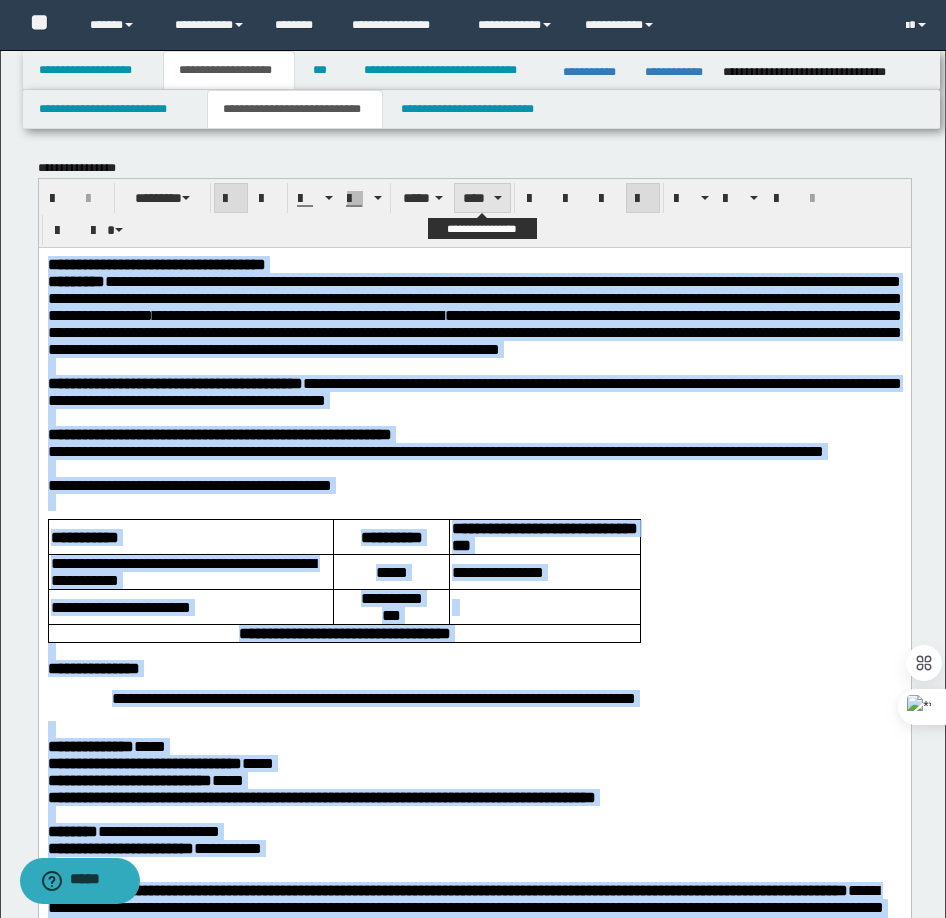 click on "****" at bounding box center (482, 198) 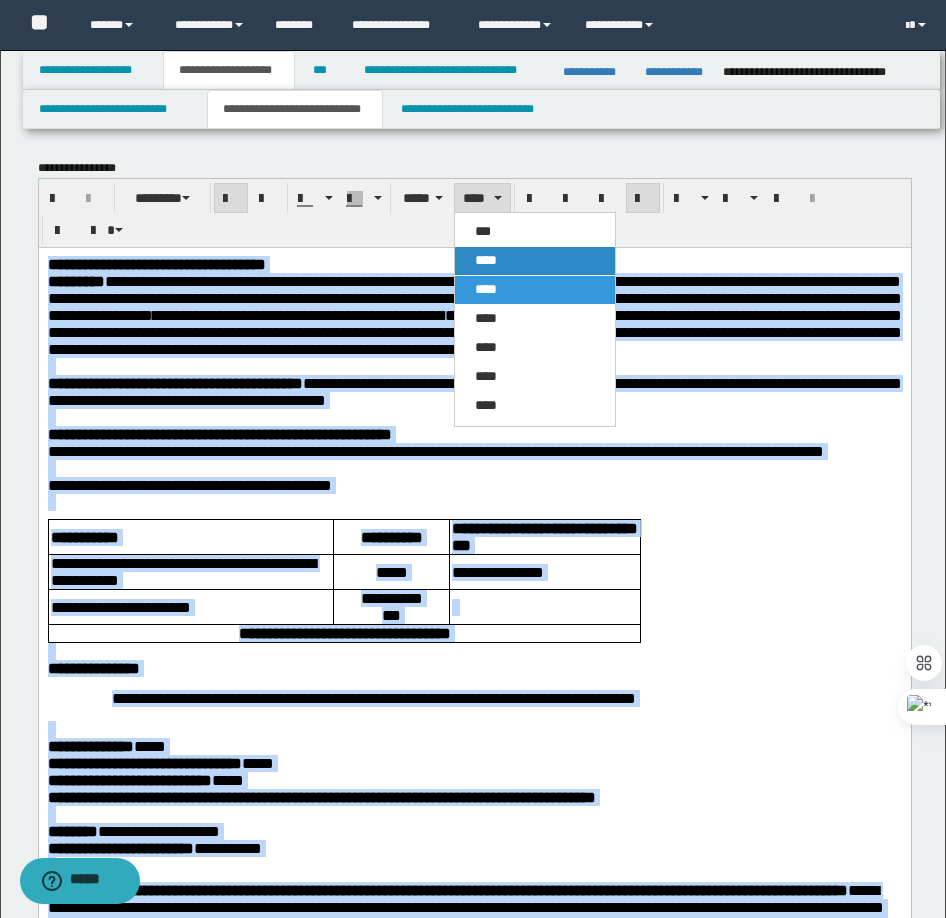 click on "****" at bounding box center [486, 260] 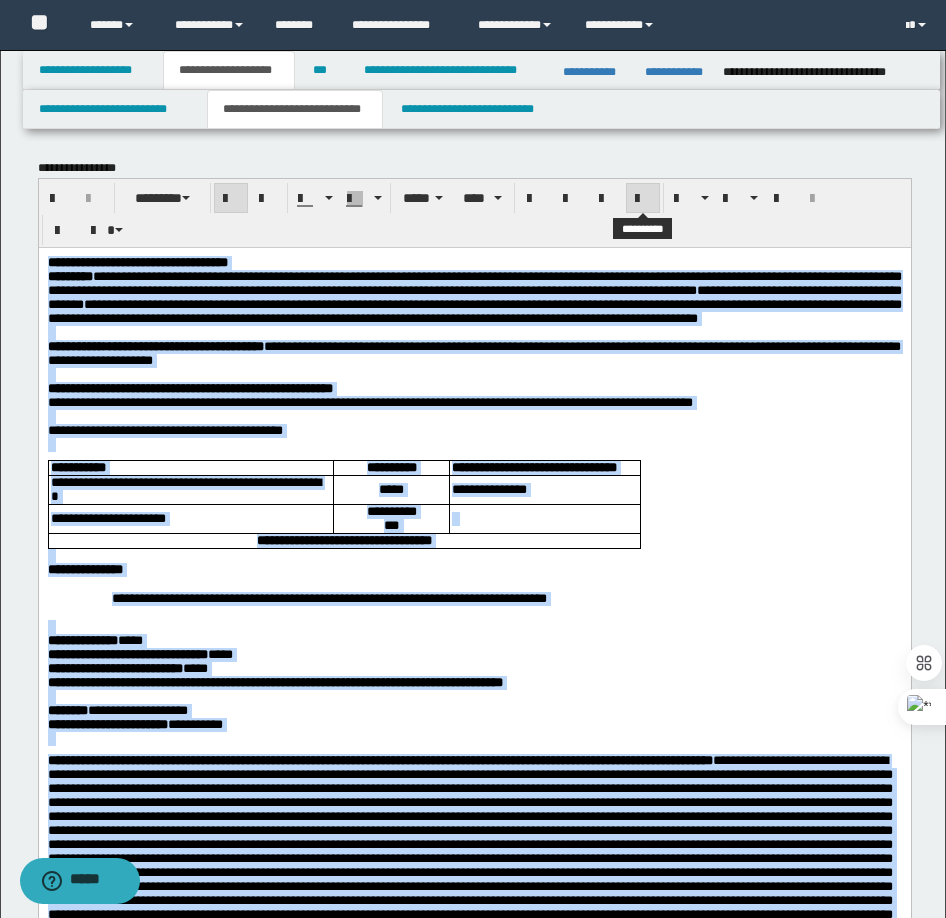 click at bounding box center [643, 199] 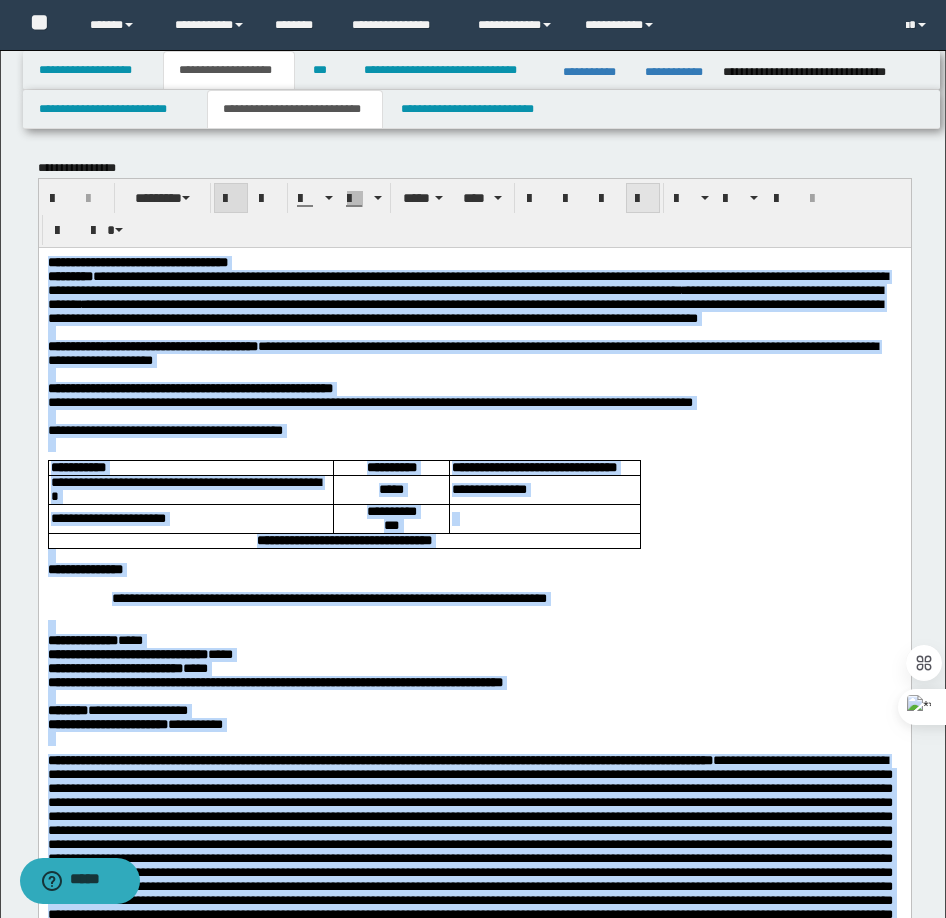 click at bounding box center [643, 199] 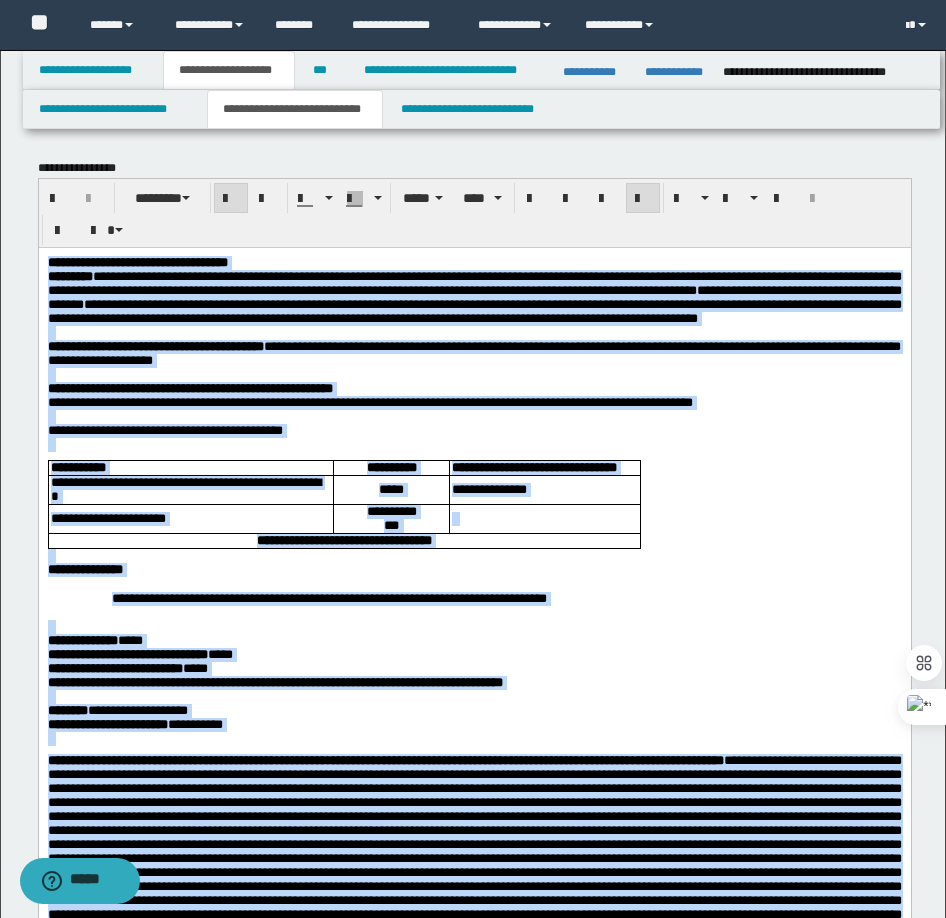 click on "**********" at bounding box center (474, 353) 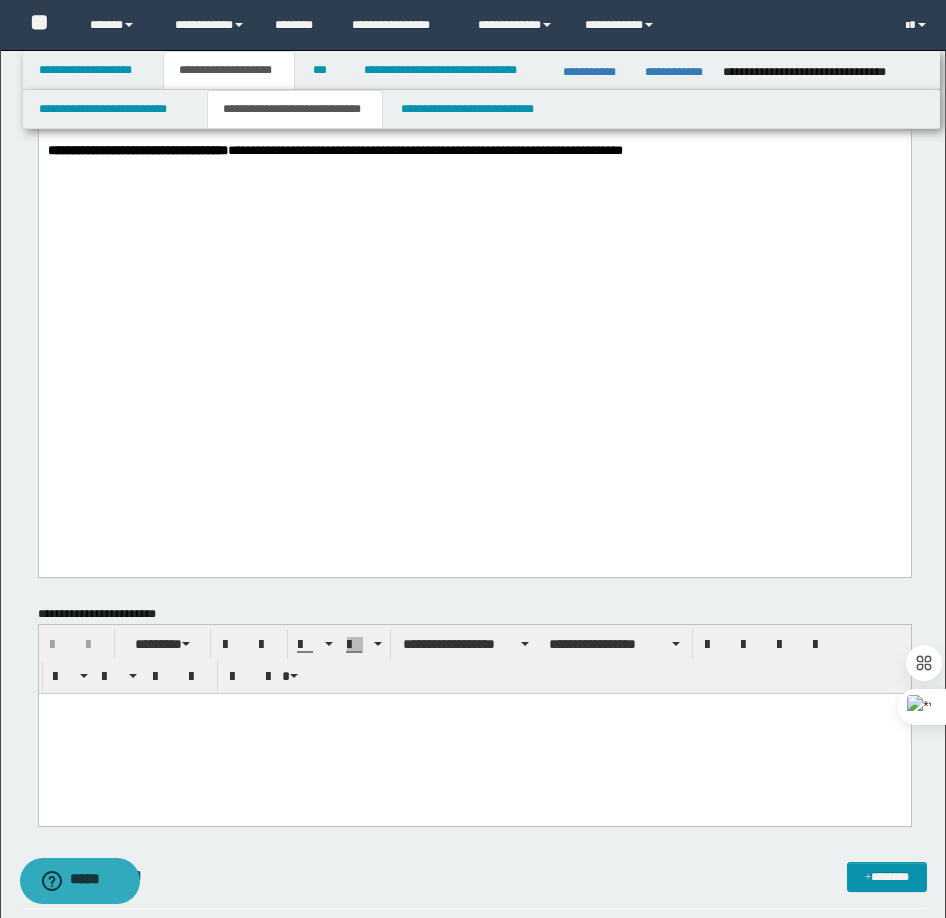 scroll, scrollTop: 1400, scrollLeft: 0, axis: vertical 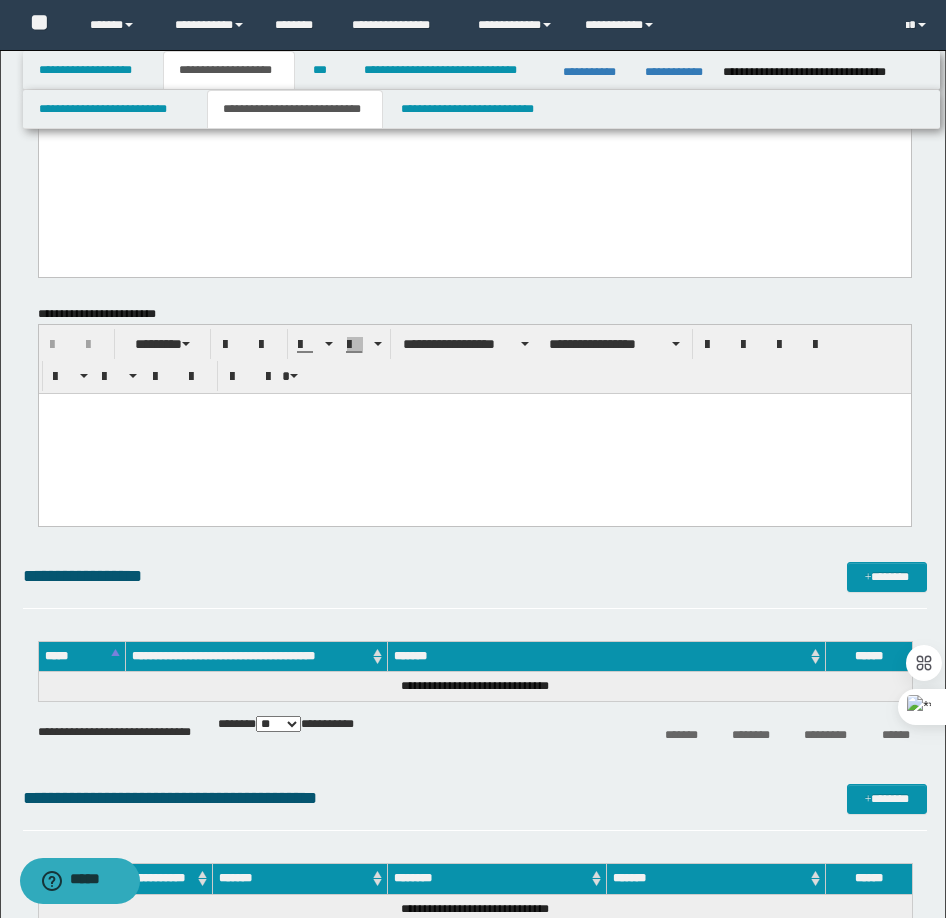click at bounding box center [474, 433] 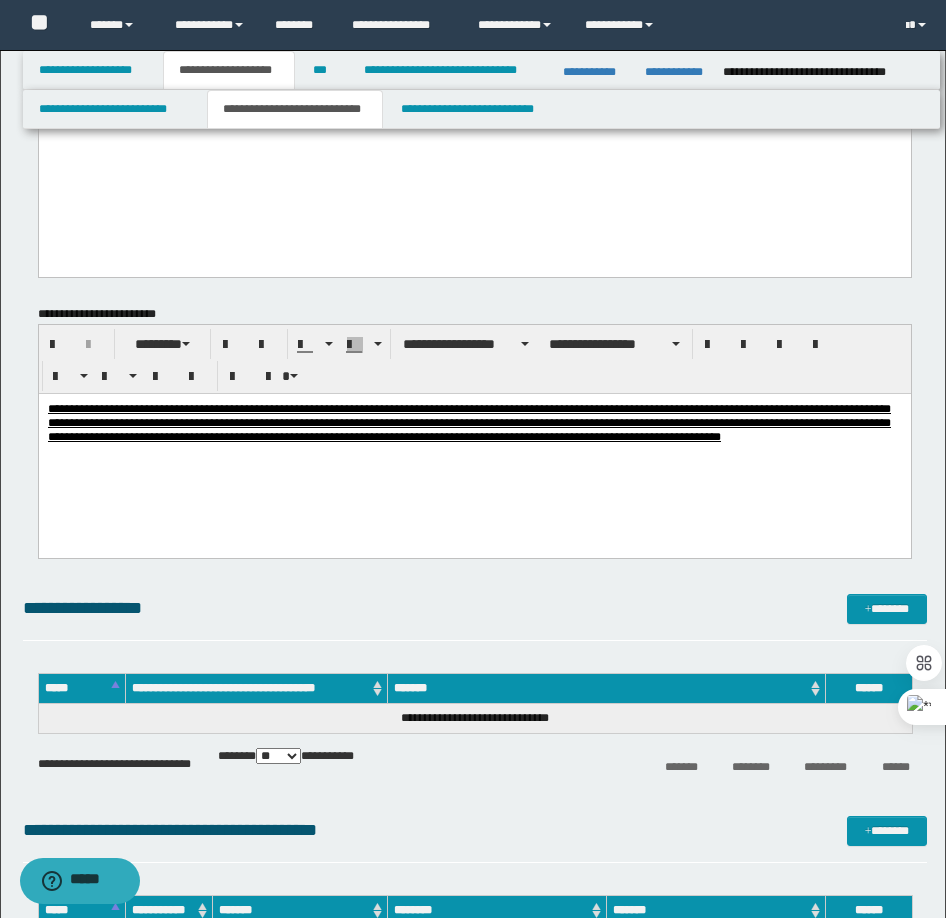 click on "**********" at bounding box center [468, 422] 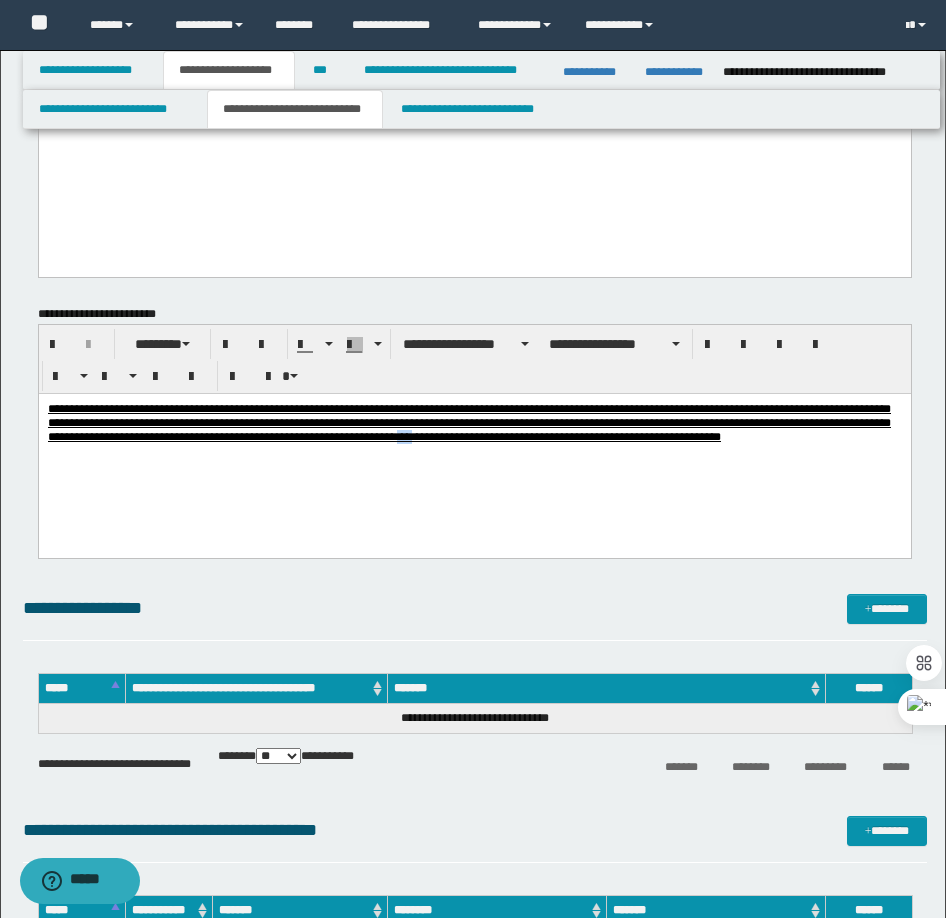 click on "**********" at bounding box center [468, 422] 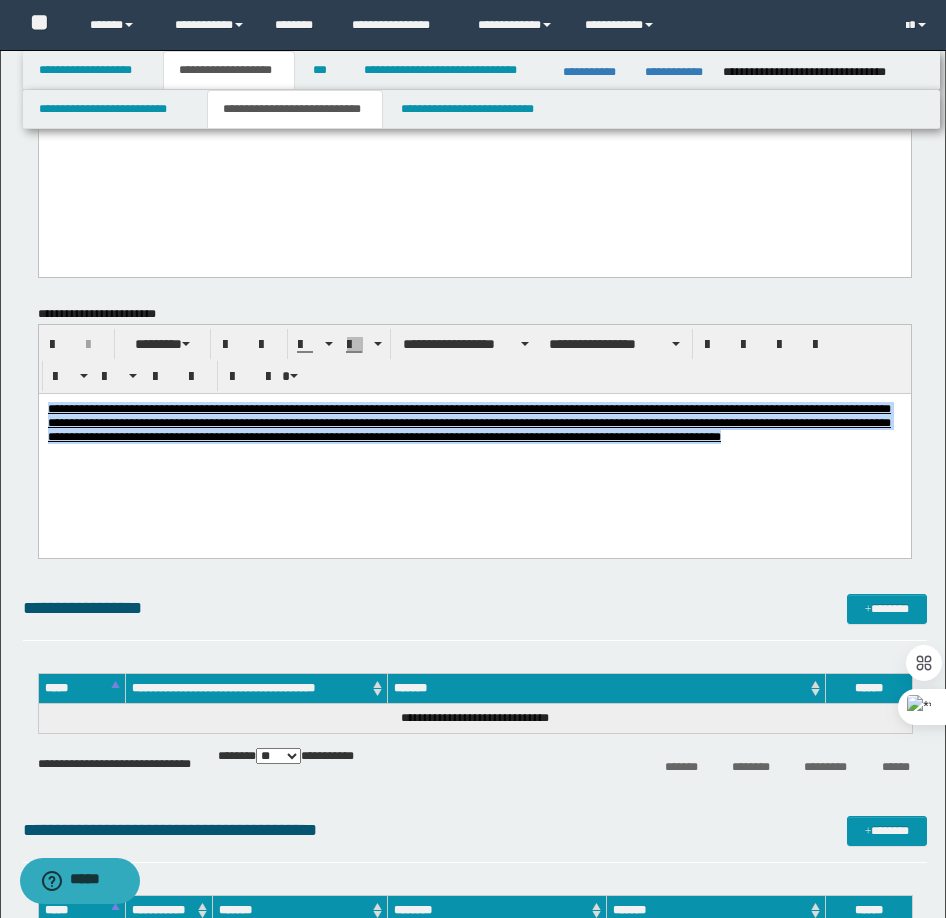 drag, startPoint x: 287, startPoint y: 439, endPoint x: 405, endPoint y: 786, distance: 366.51468 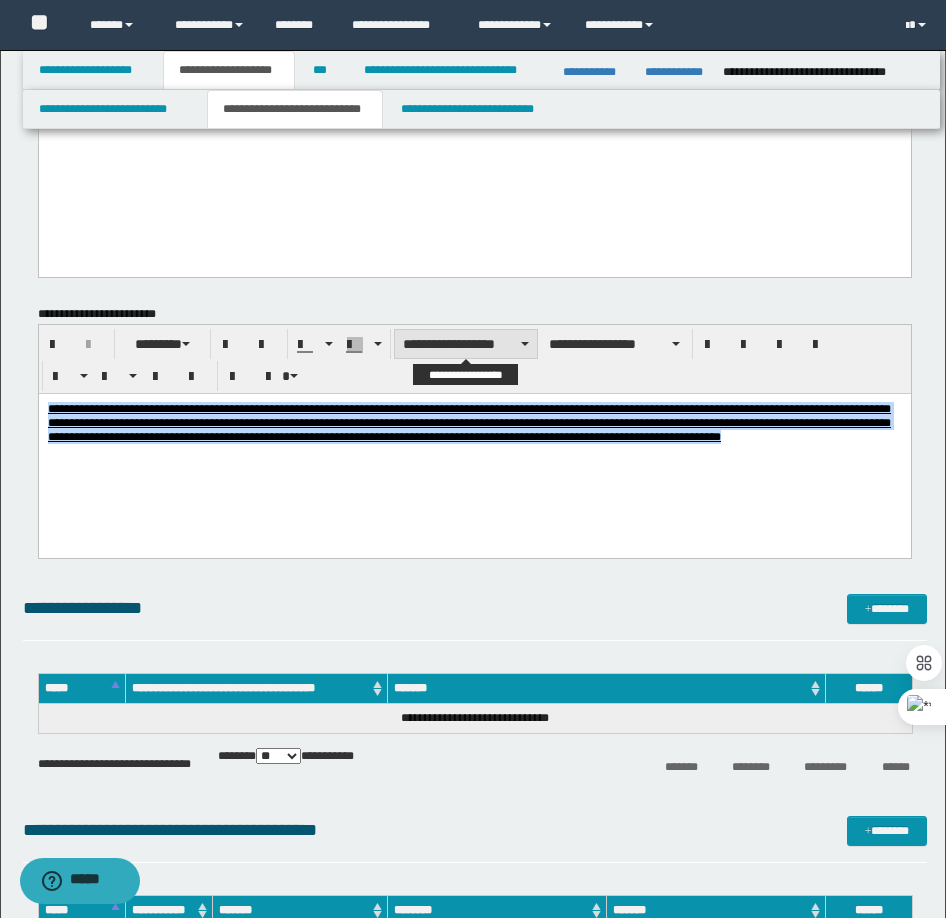 click on "**********" at bounding box center (466, 344) 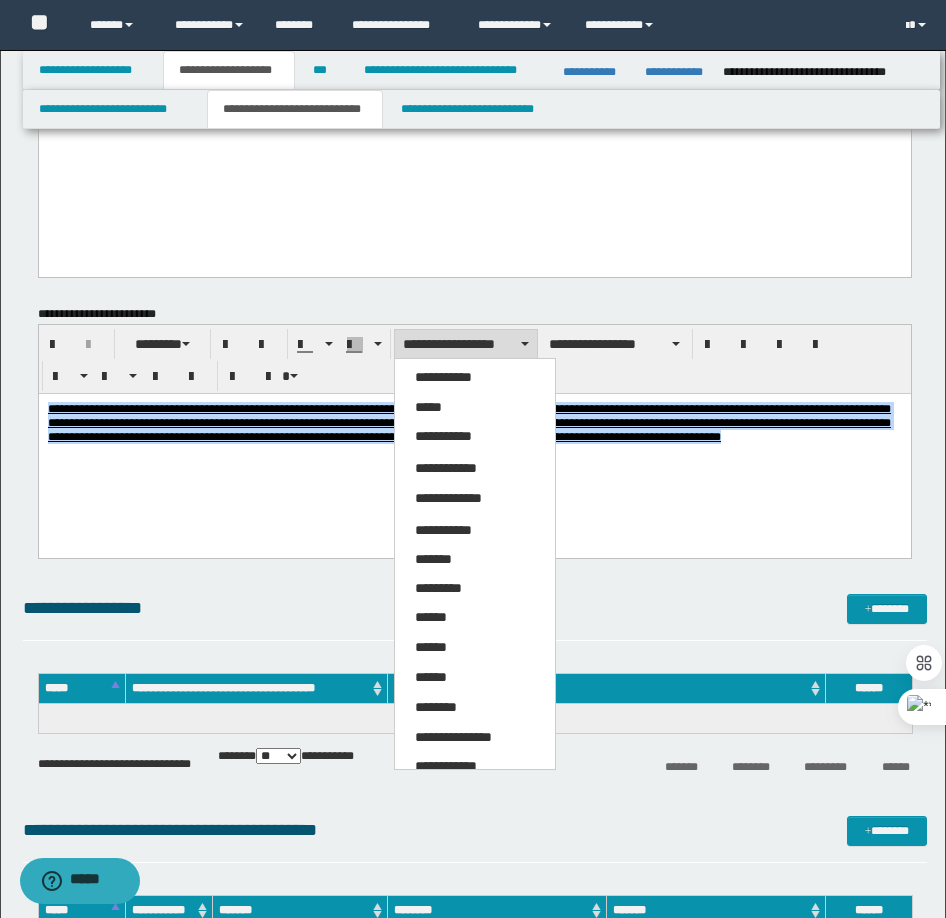 drag, startPoint x: 435, startPoint y: 401, endPoint x: 469, endPoint y: 377, distance: 41.617306 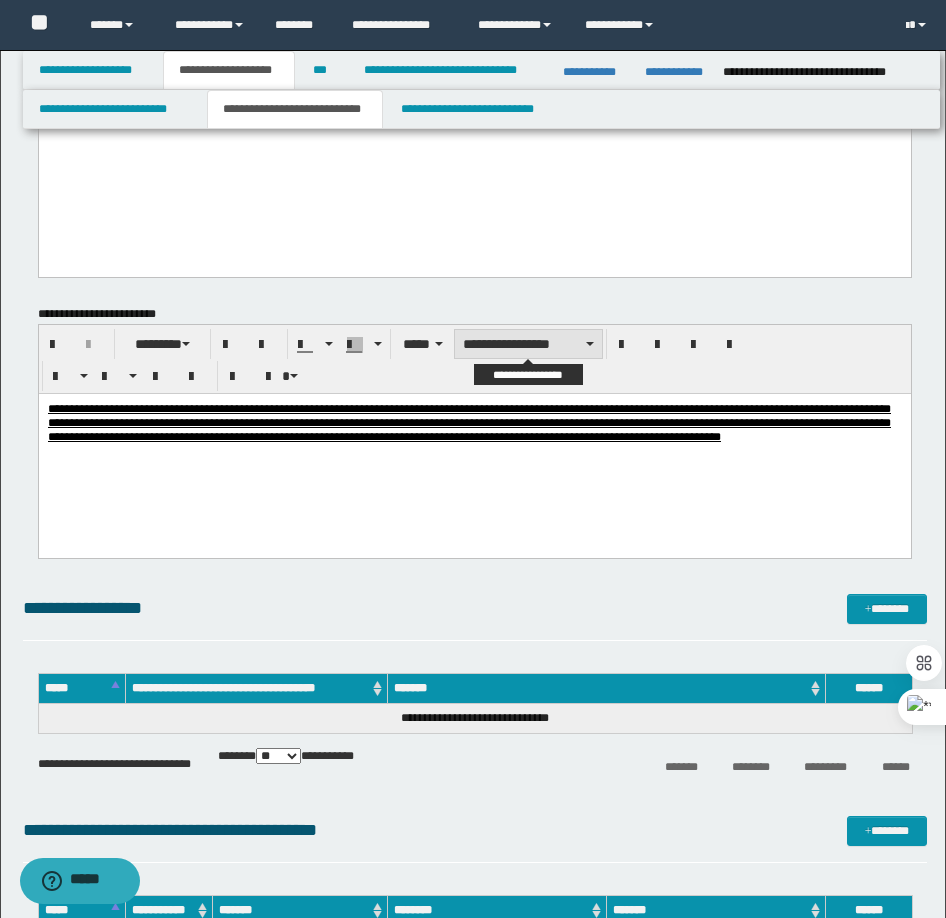 click on "**********" at bounding box center [528, 344] 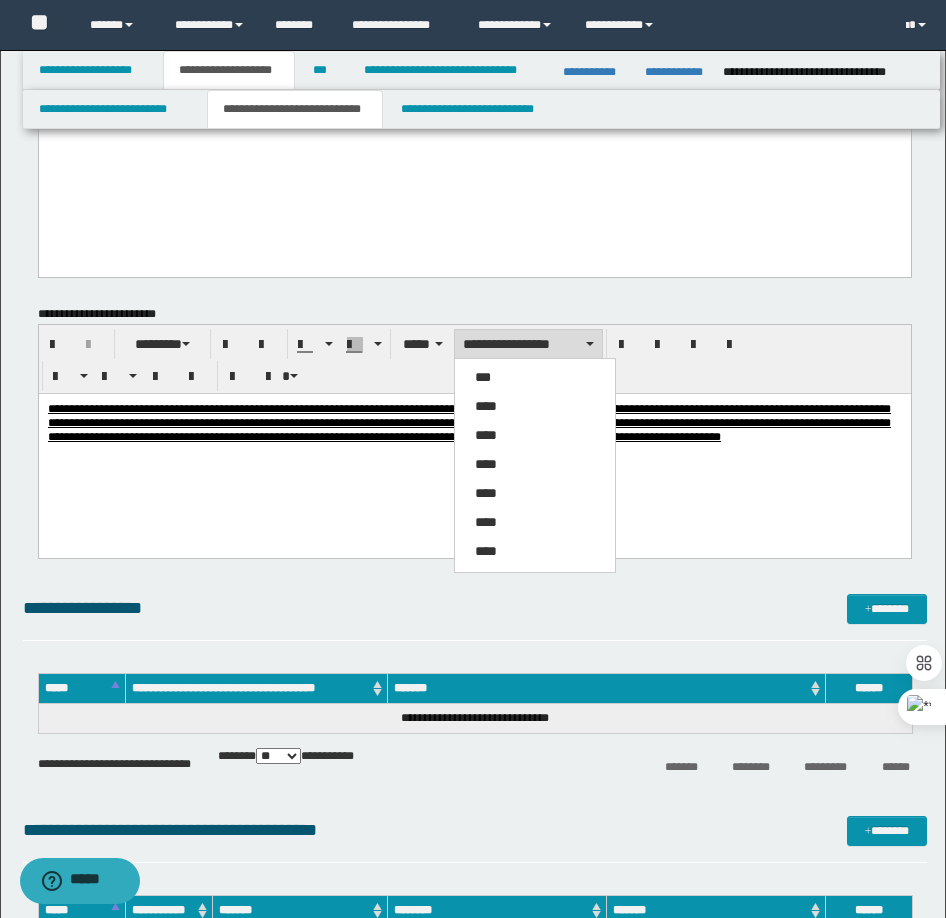 click on "****" at bounding box center [535, 407] 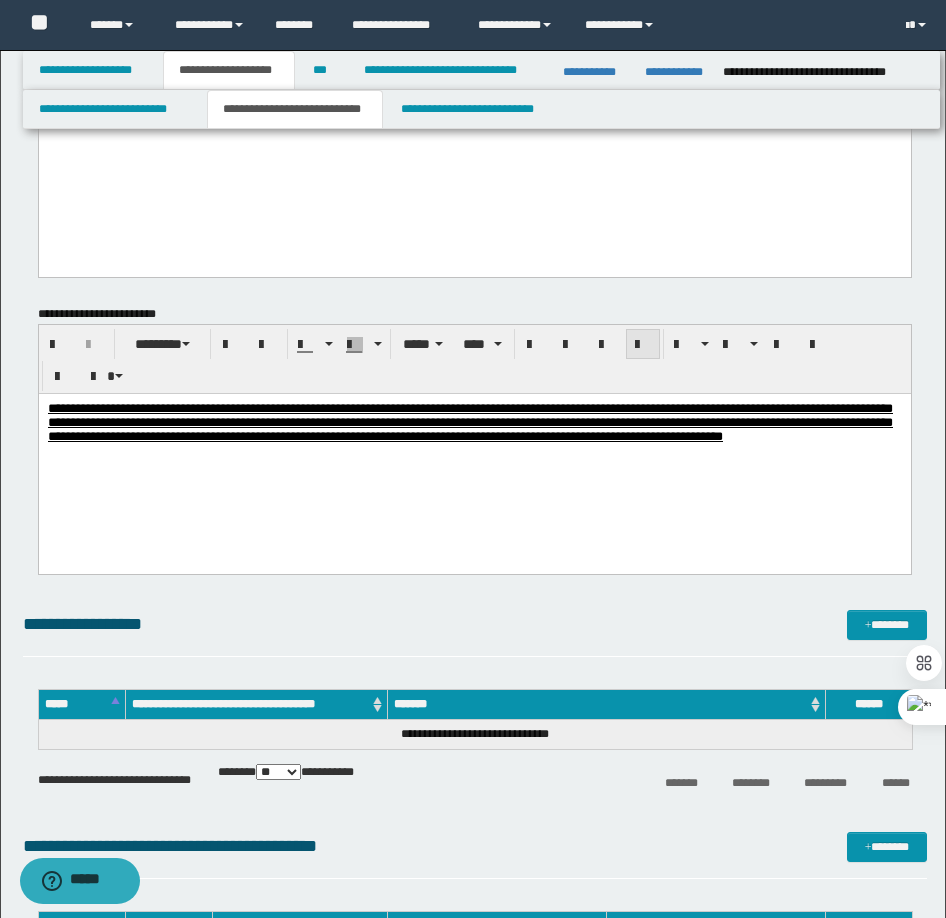click at bounding box center (643, 345) 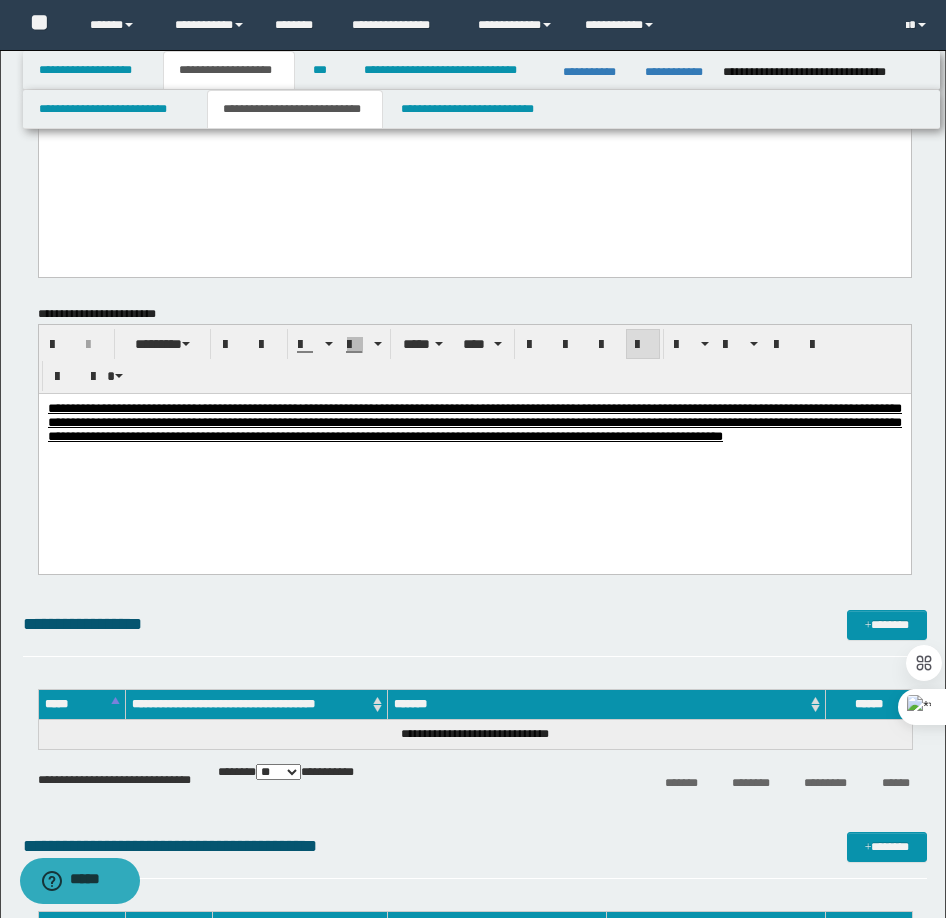 click on "**********" at bounding box center (474, 447) 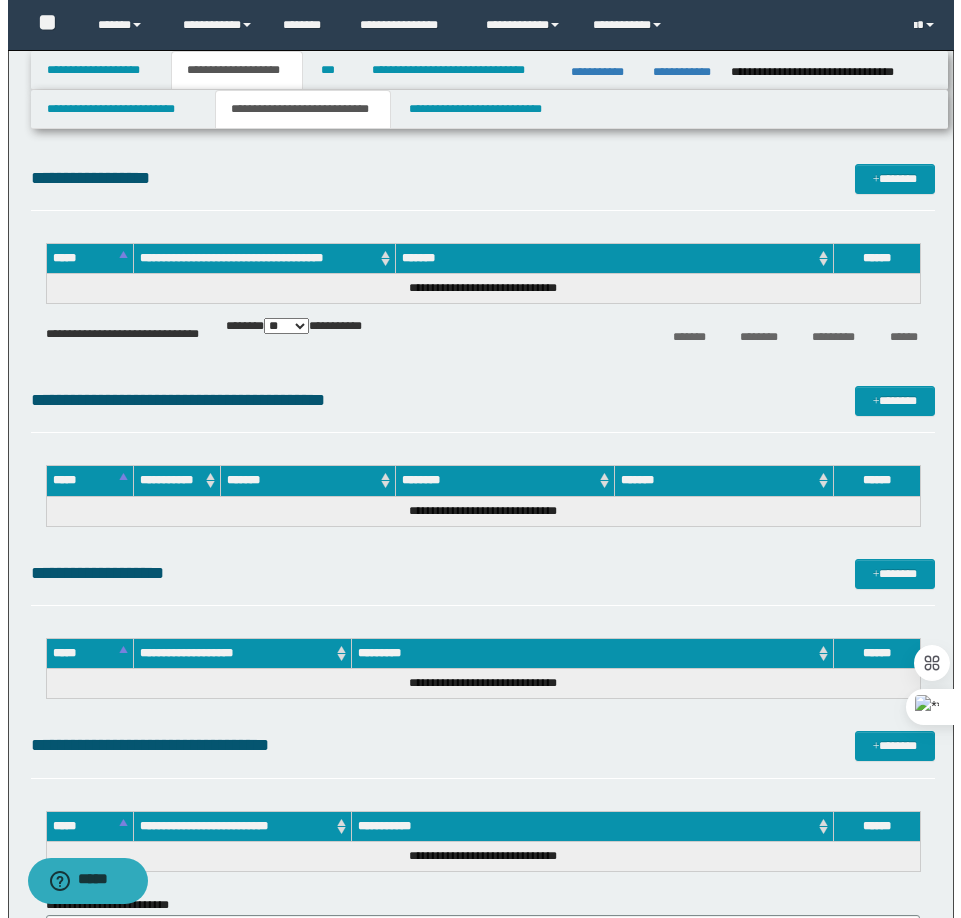 scroll, scrollTop: 1700, scrollLeft: 0, axis: vertical 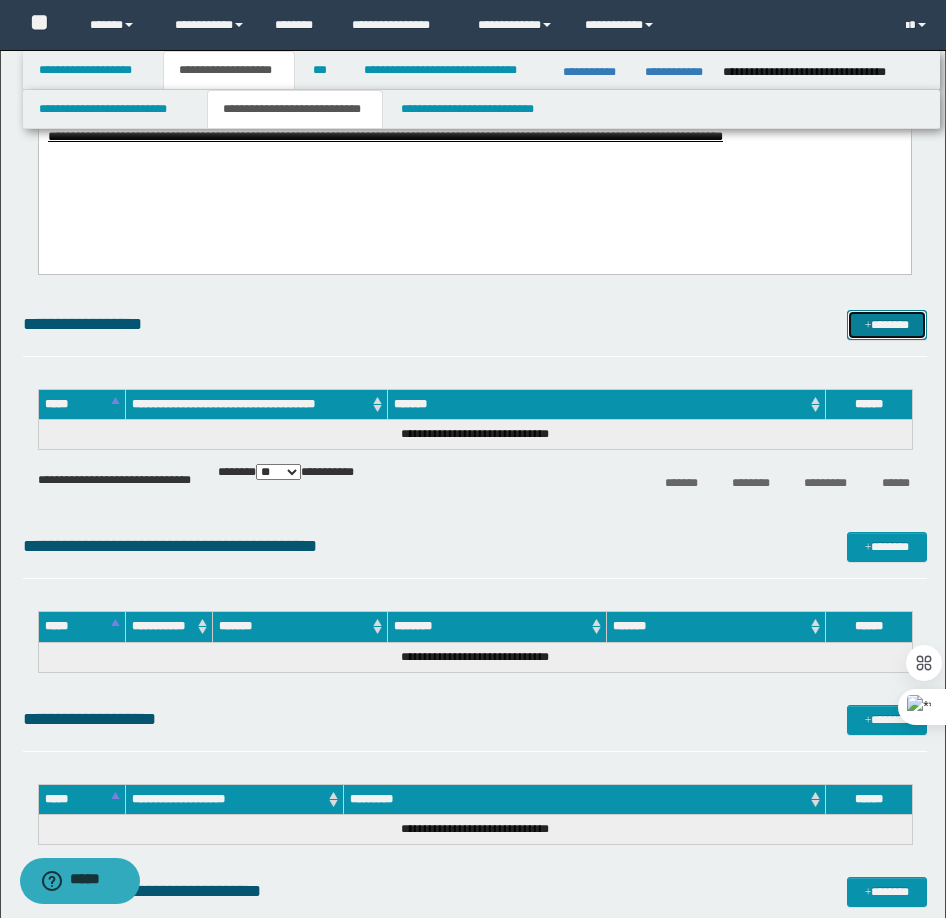 click on "*******" at bounding box center (887, 325) 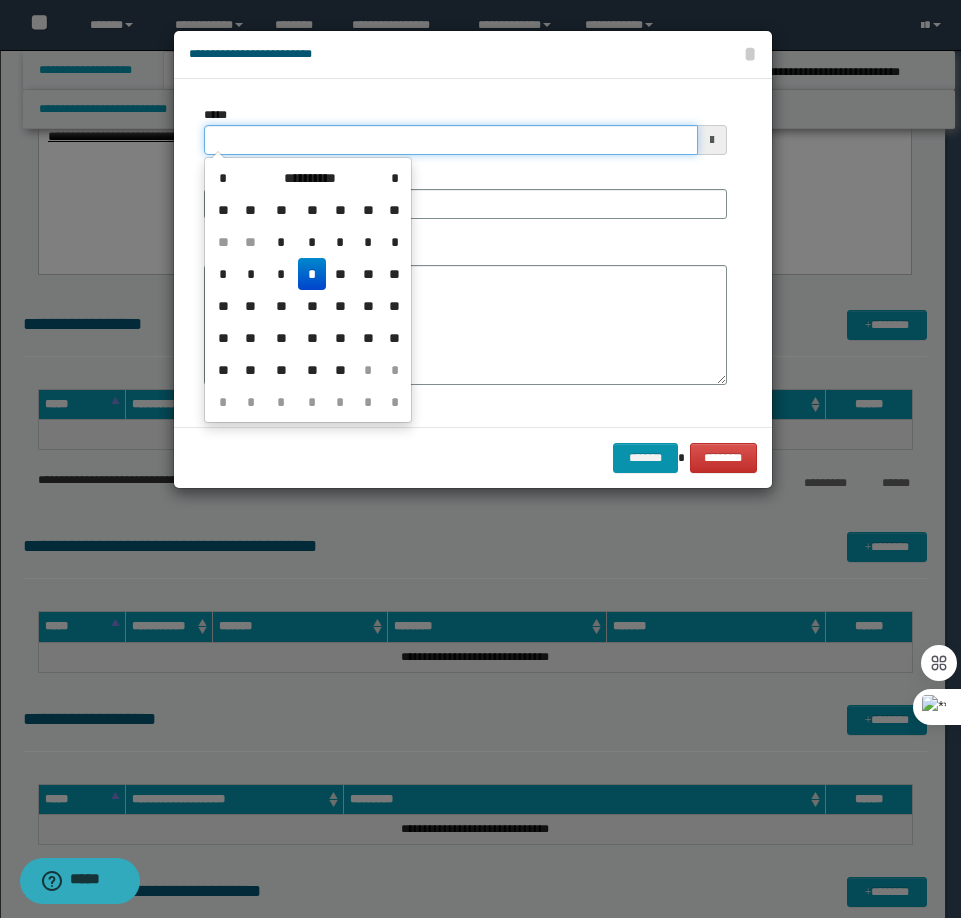 click on "*****" at bounding box center [451, 140] 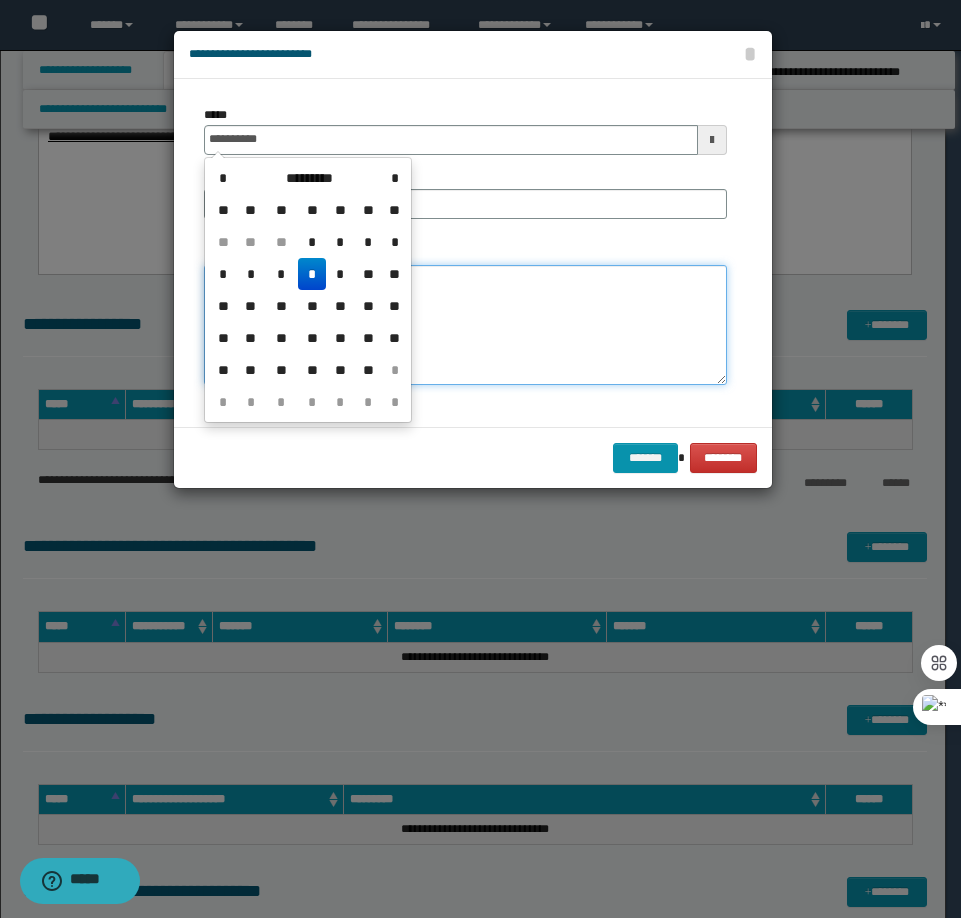 type on "**********" 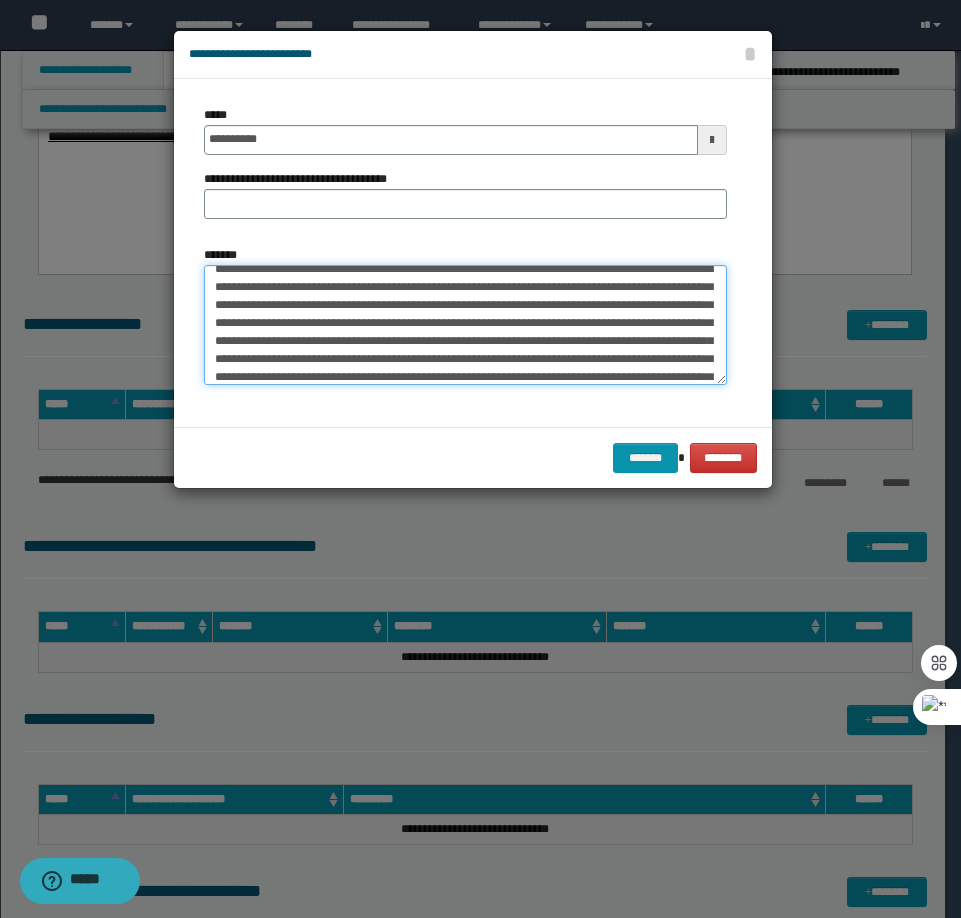 scroll, scrollTop: 0, scrollLeft: 0, axis: both 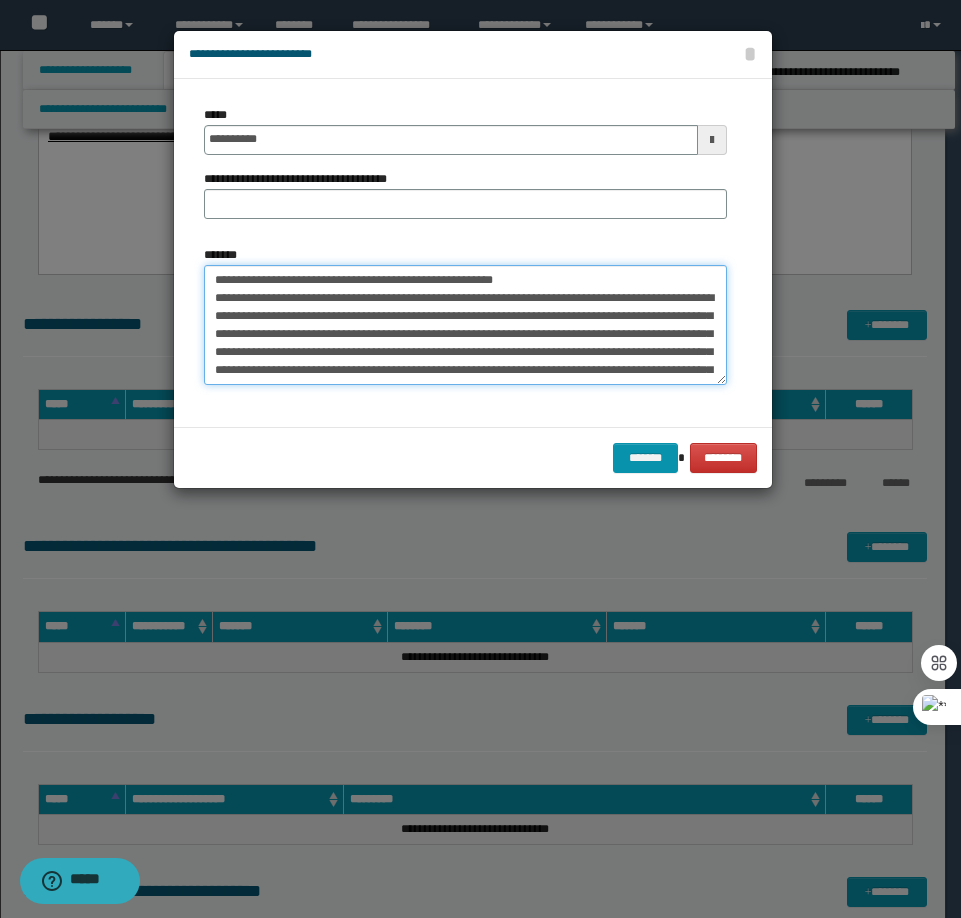 drag, startPoint x: 528, startPoint y: 276, endPoint x: 283, endPoint y: 286, distance: 245.204 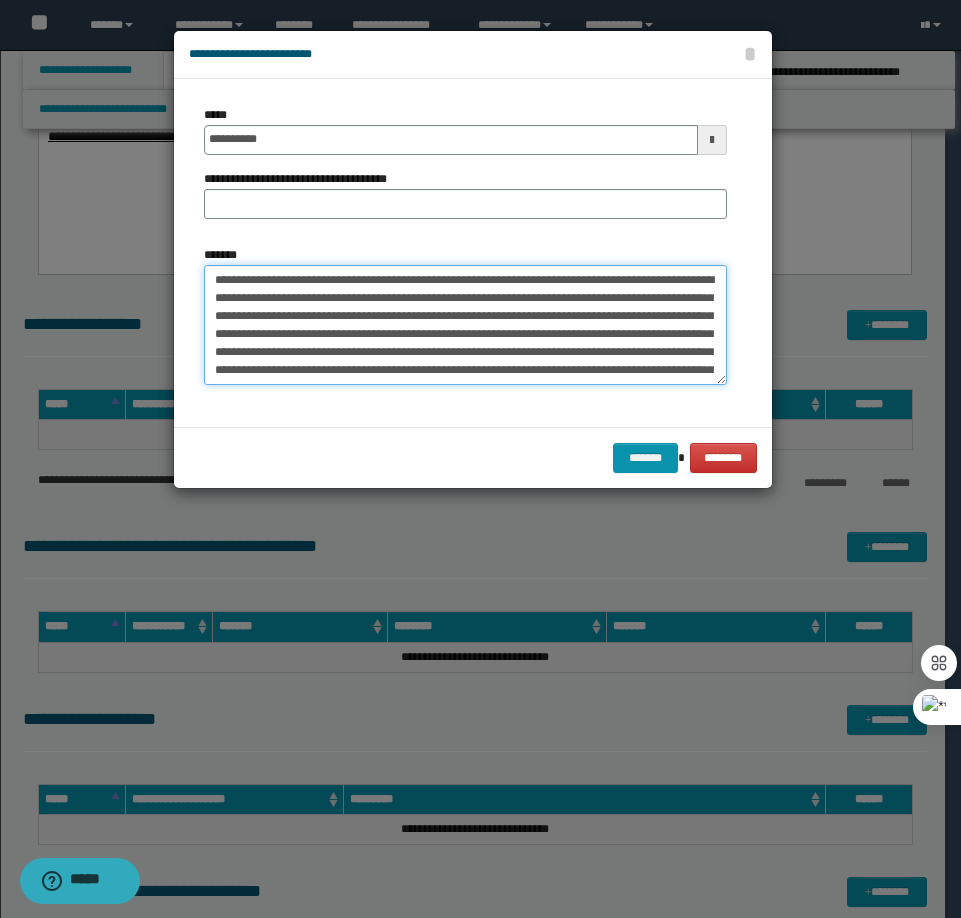 type on "**********" 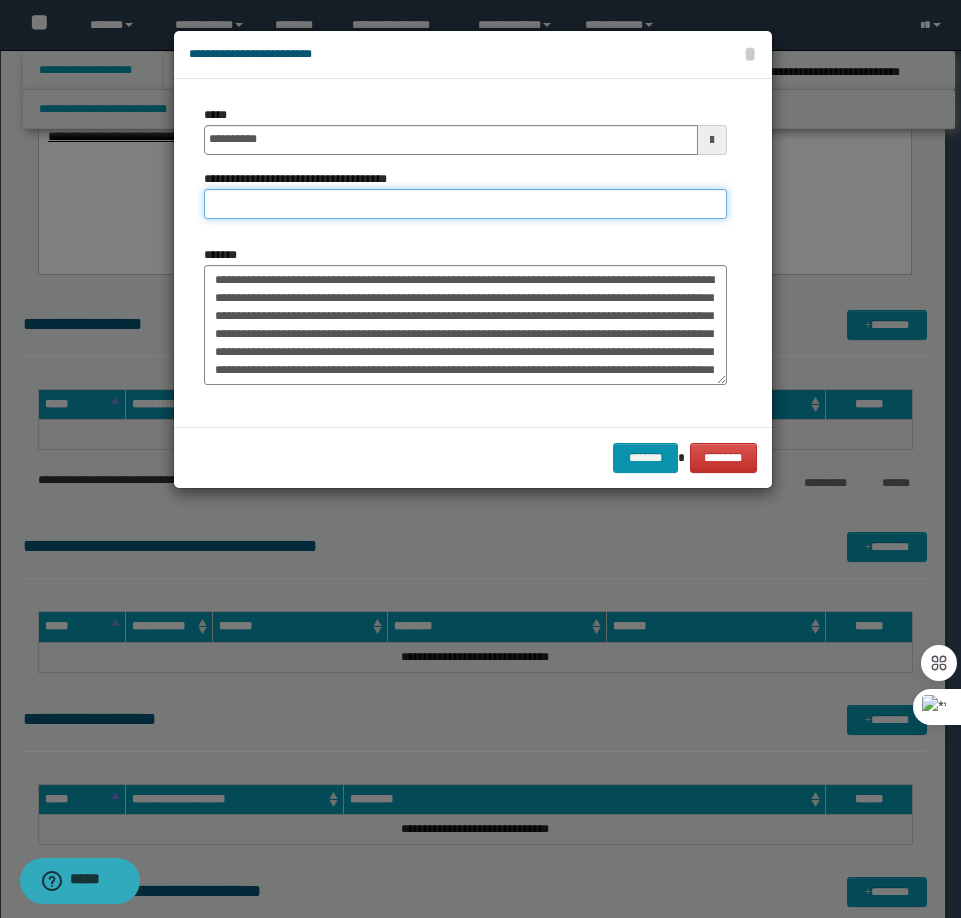 click on "**********" at bounding box center [465, 204] 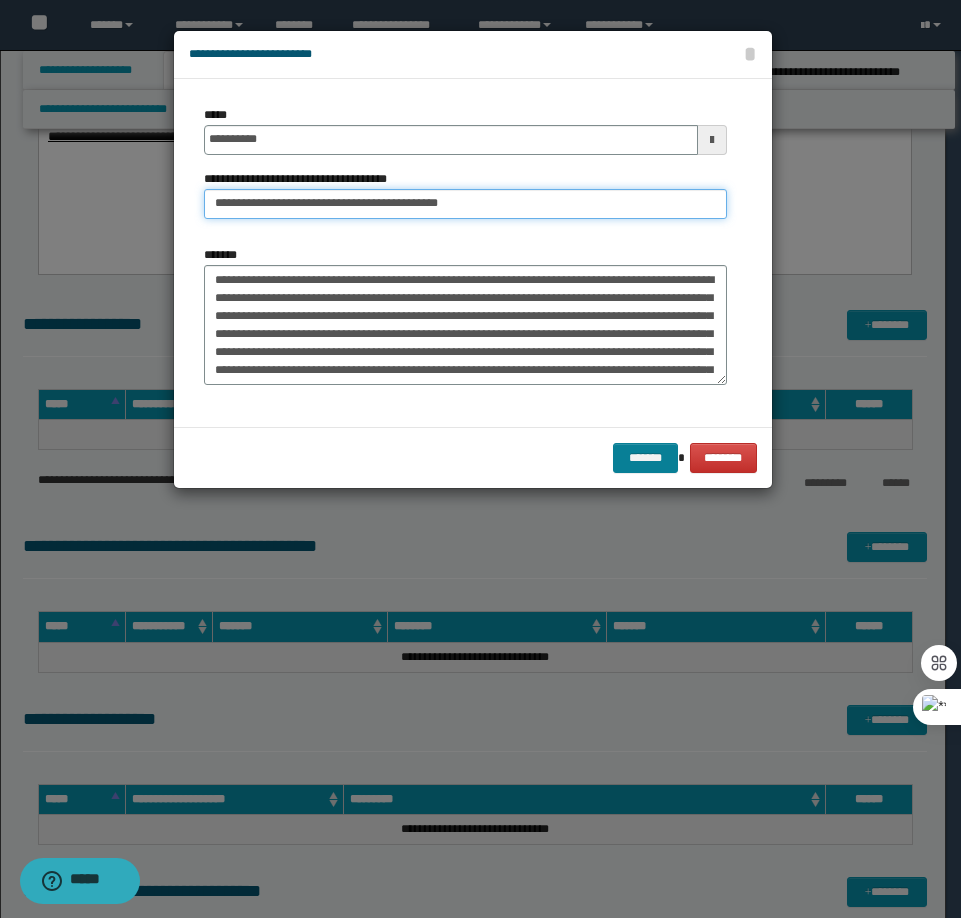 type on "**********" 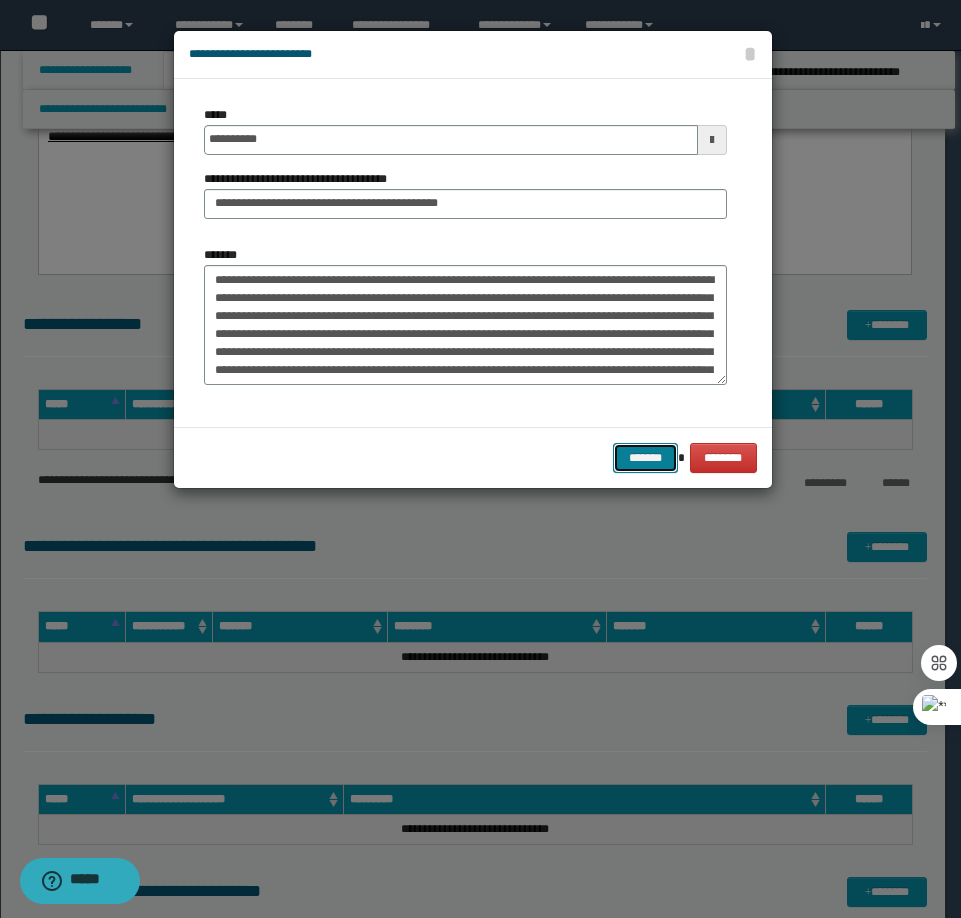 click on "*******" at bounding box center [645, 458] 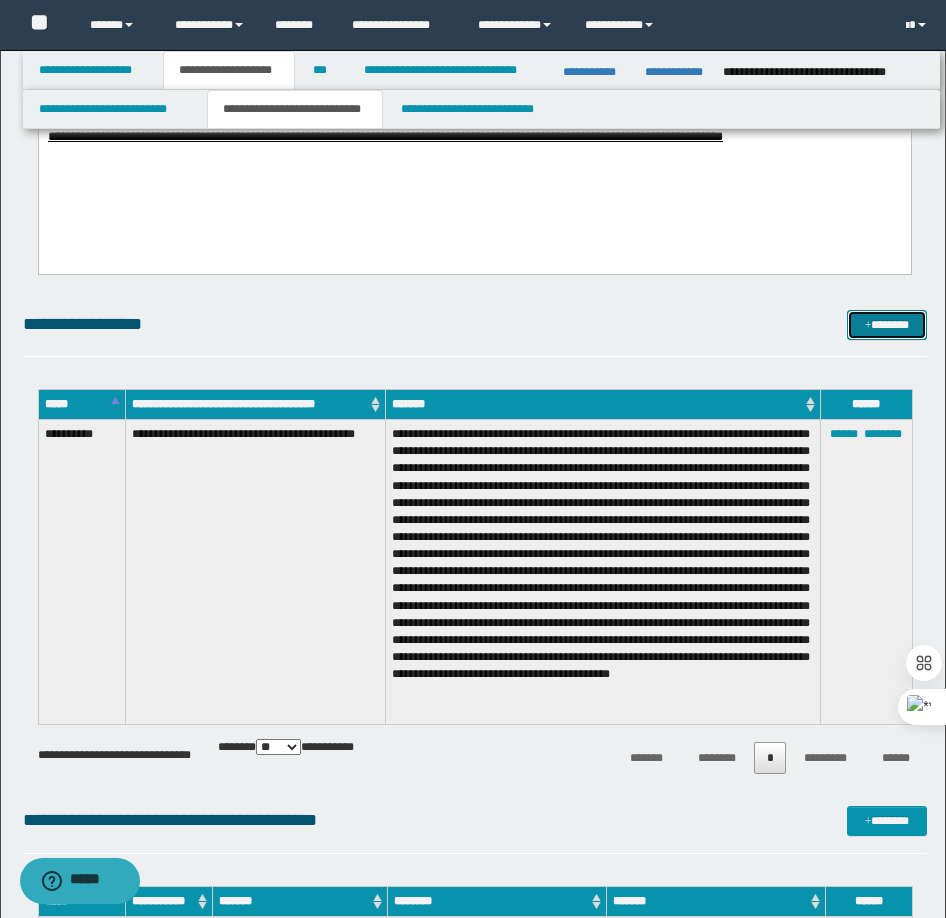 drag, startPoint x: 871, startPoint y: 329, endPoint x: 599, endPoint y: 343, distance: 272.36005 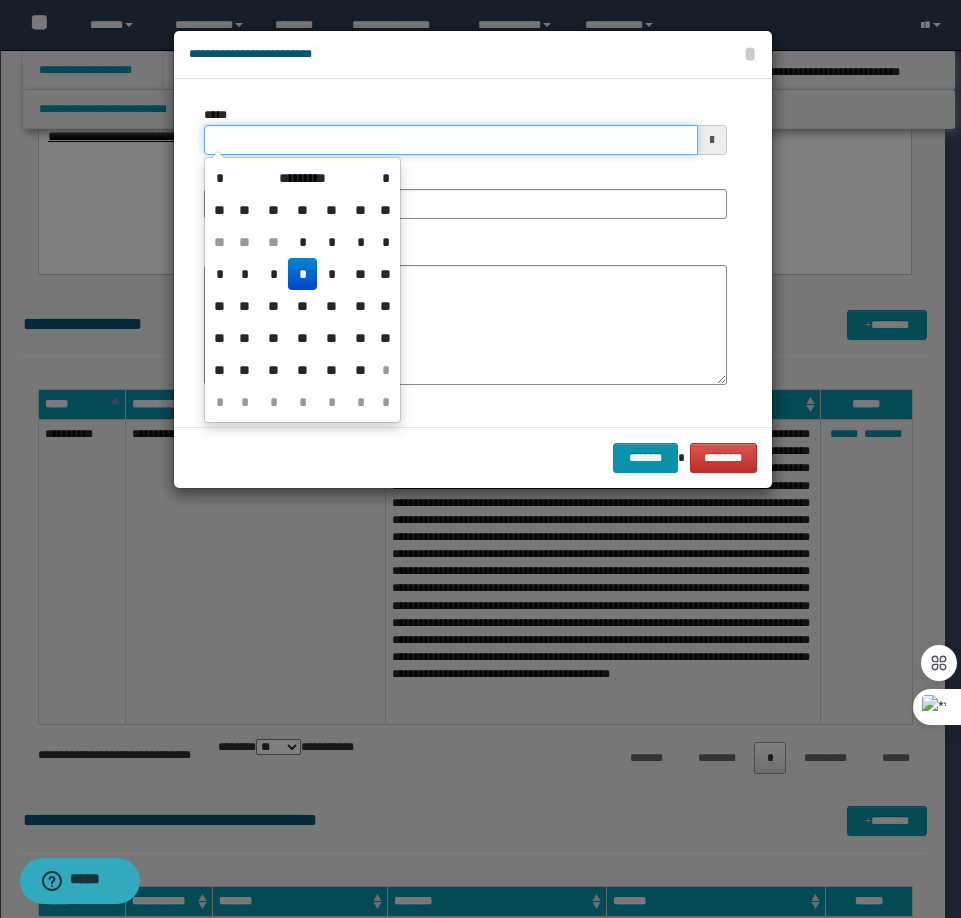 click on "*****" at bounding box center (451, 140) 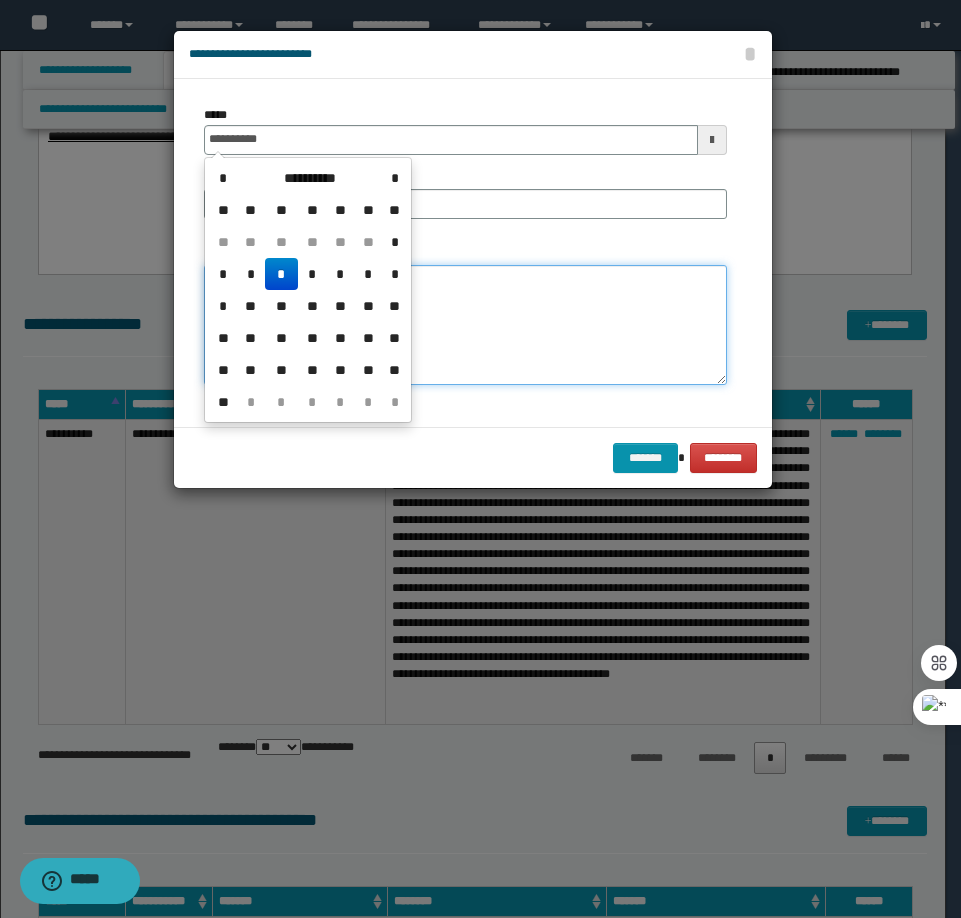 type on "**********" 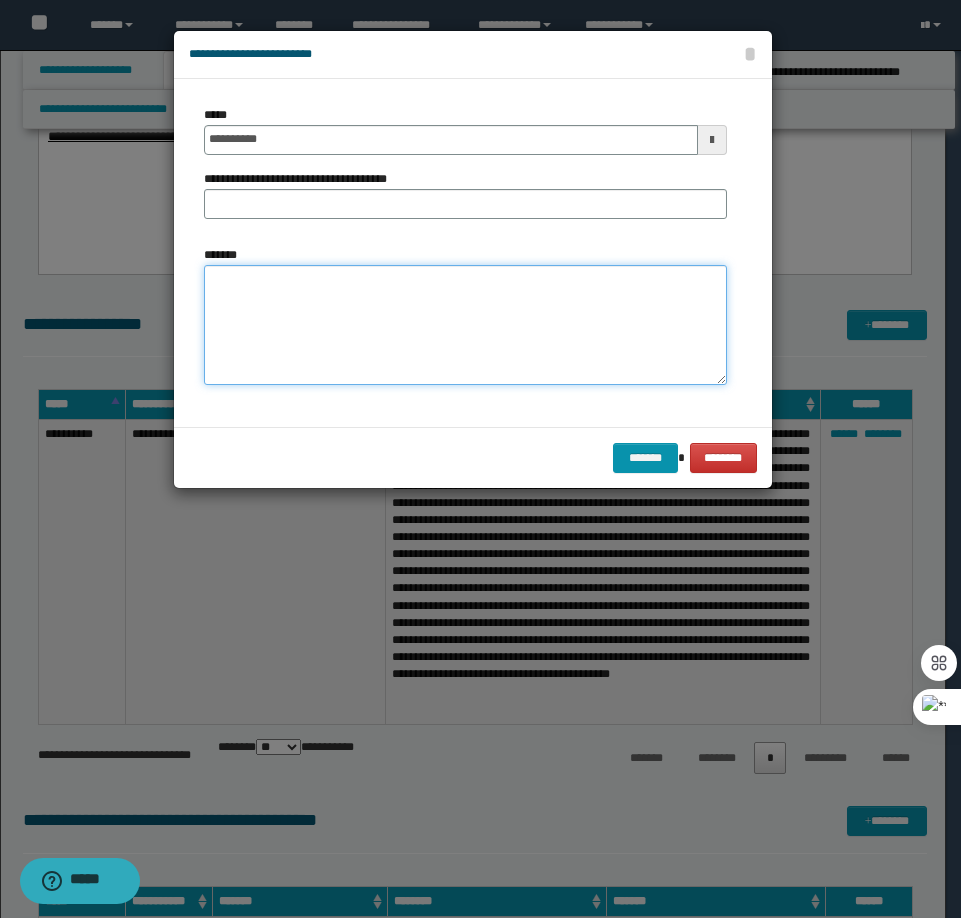 click on "*******" at bounding box center (465, 325) 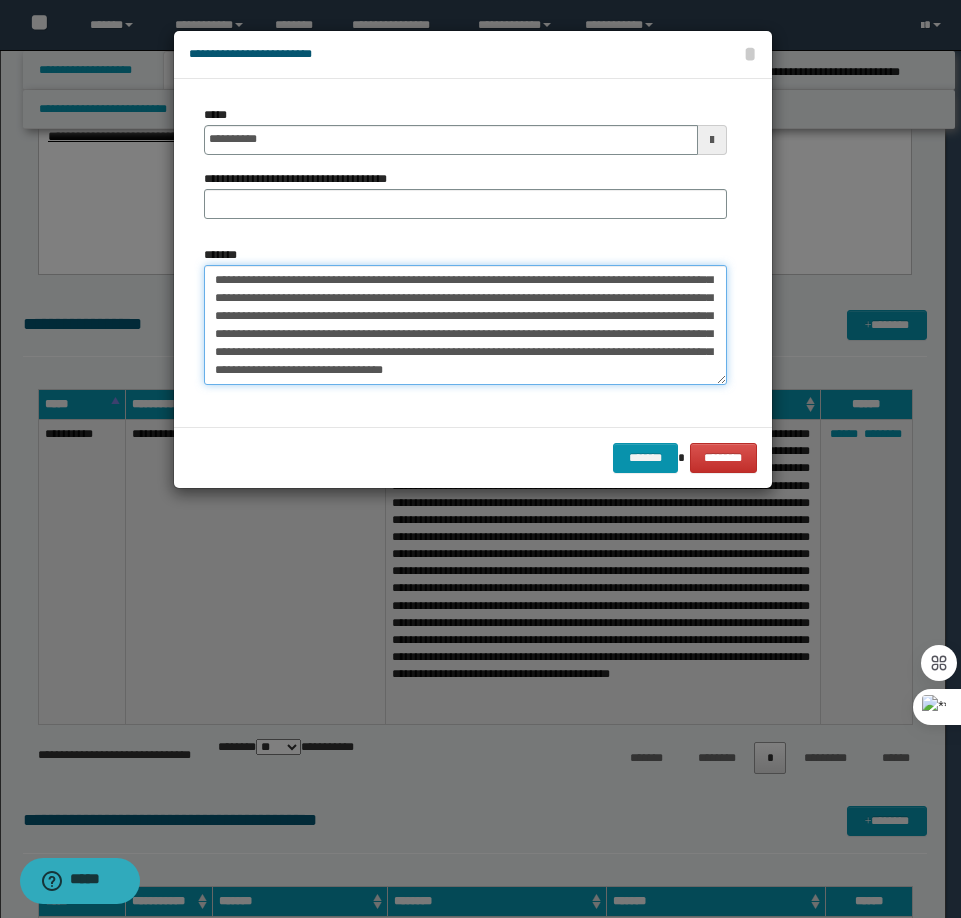 scroll, scrollTop: 0, scrollLeft: 0, axis: both 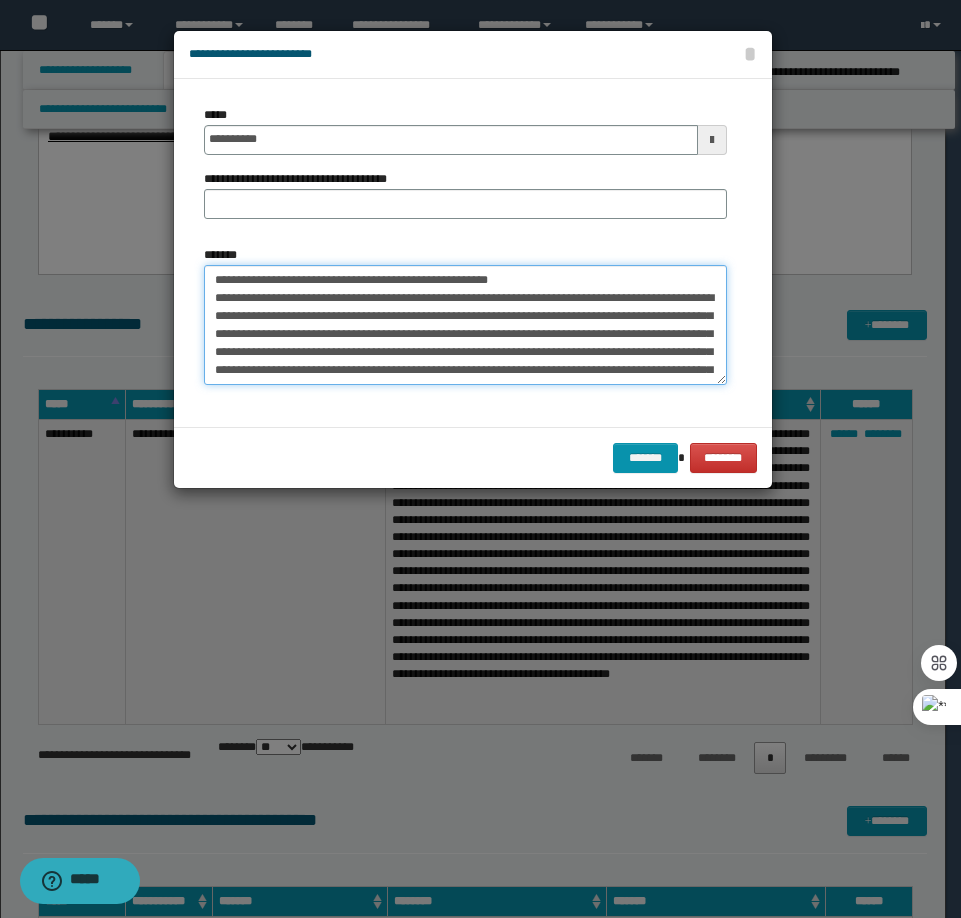 drag, startPoint x: 538, startPoint y: 279, endPoint x: 282, endPoint y: 280, distance: 256.00195 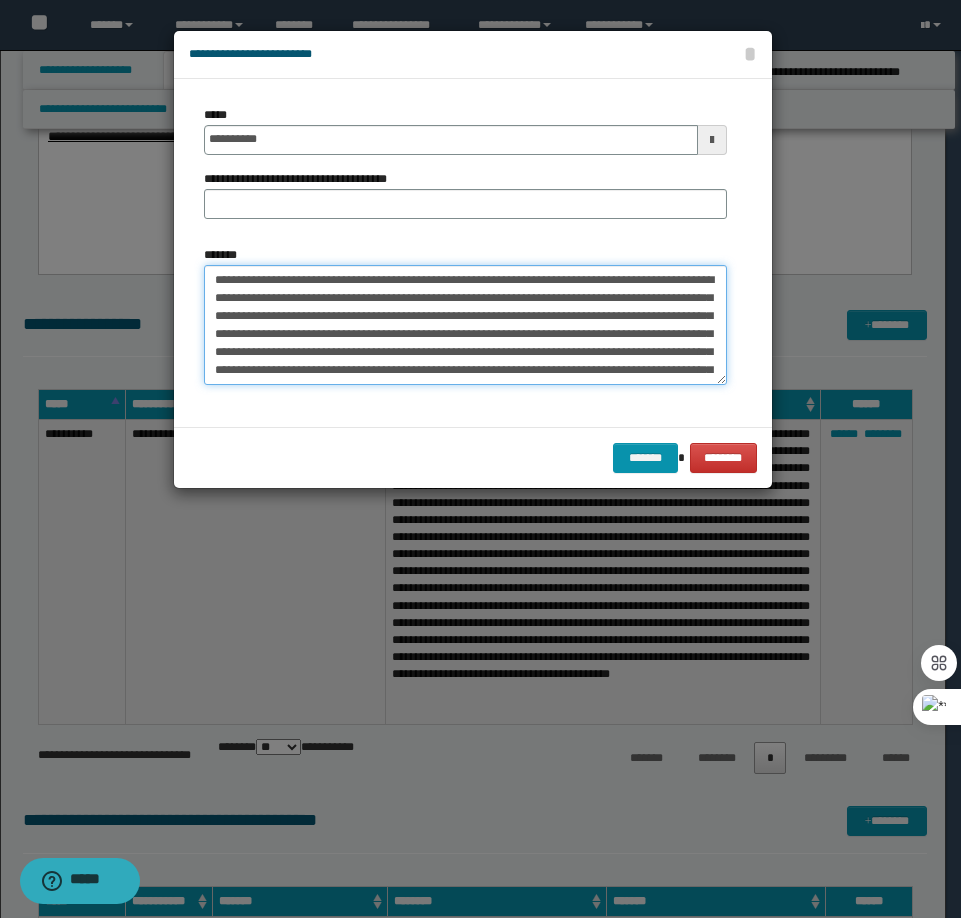 type on "**********" 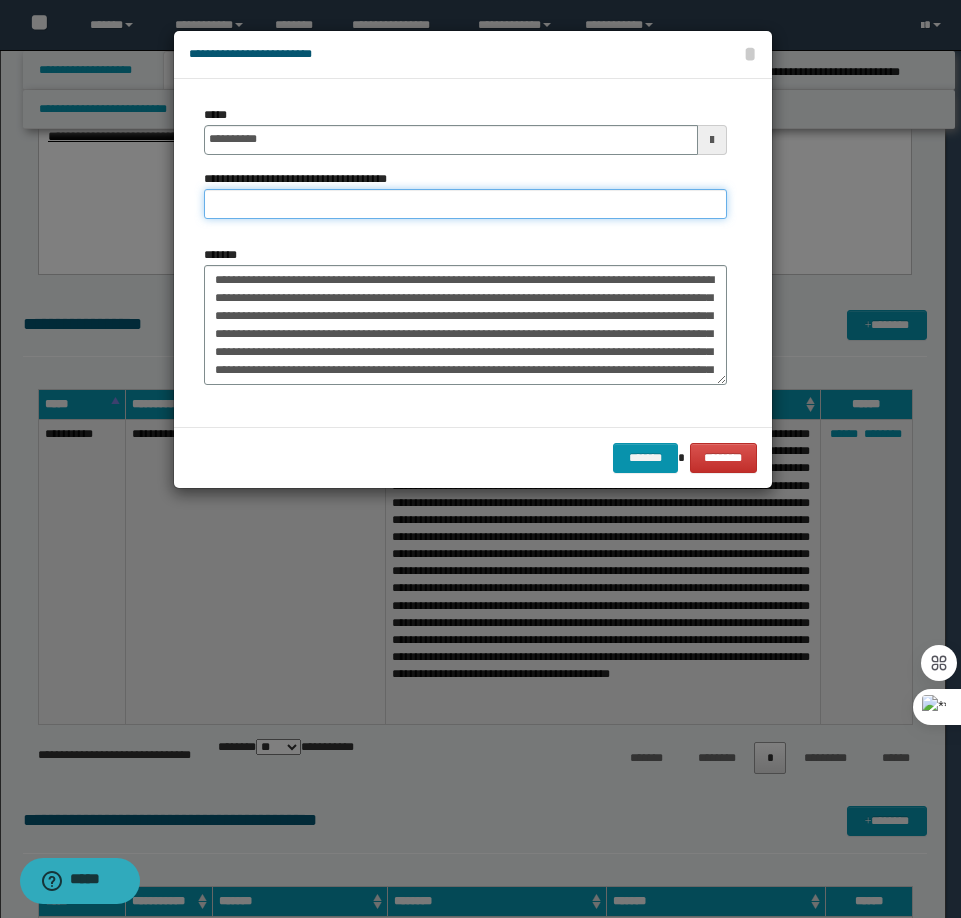 click on "**********" at bounding box center (465, 204) 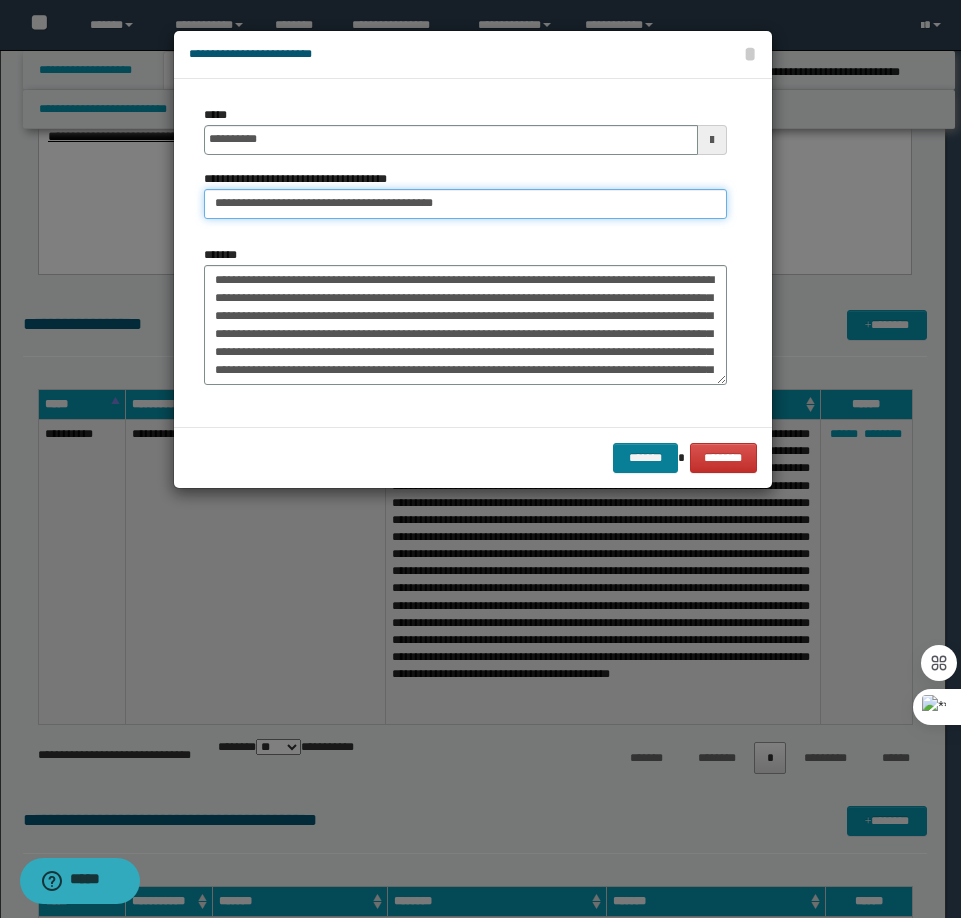 type on "**********" 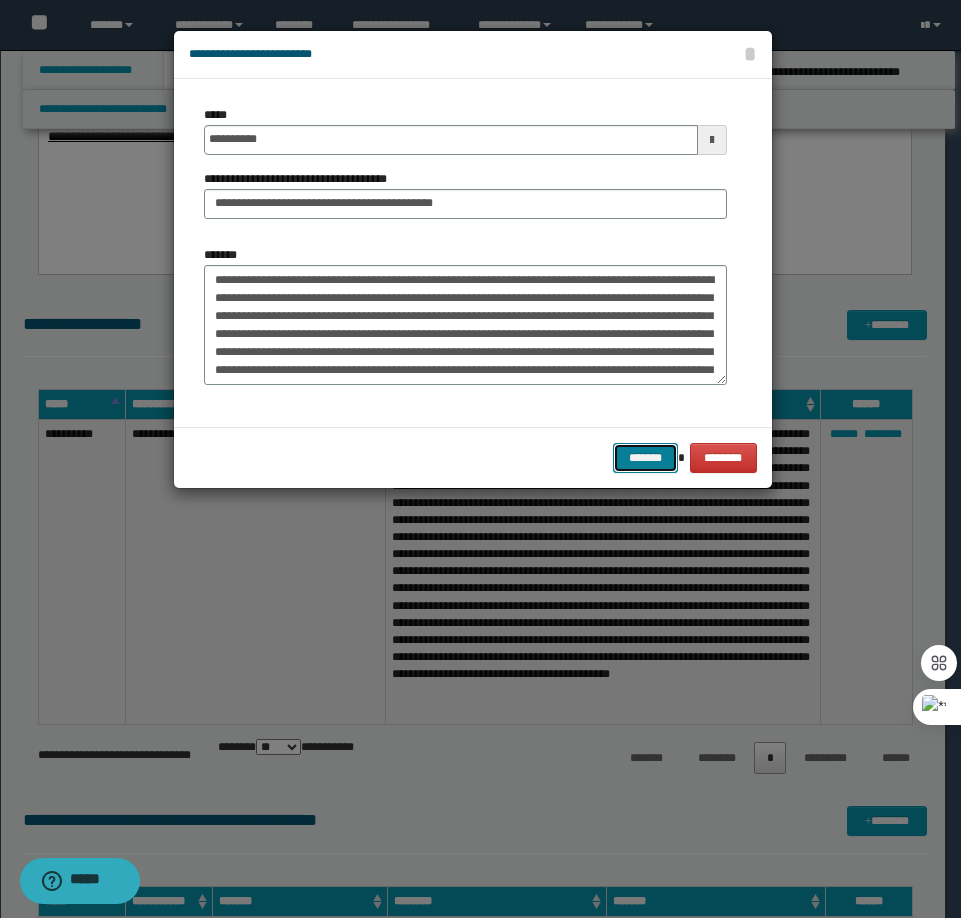 click on "*******" at bounding box center (645, 458) 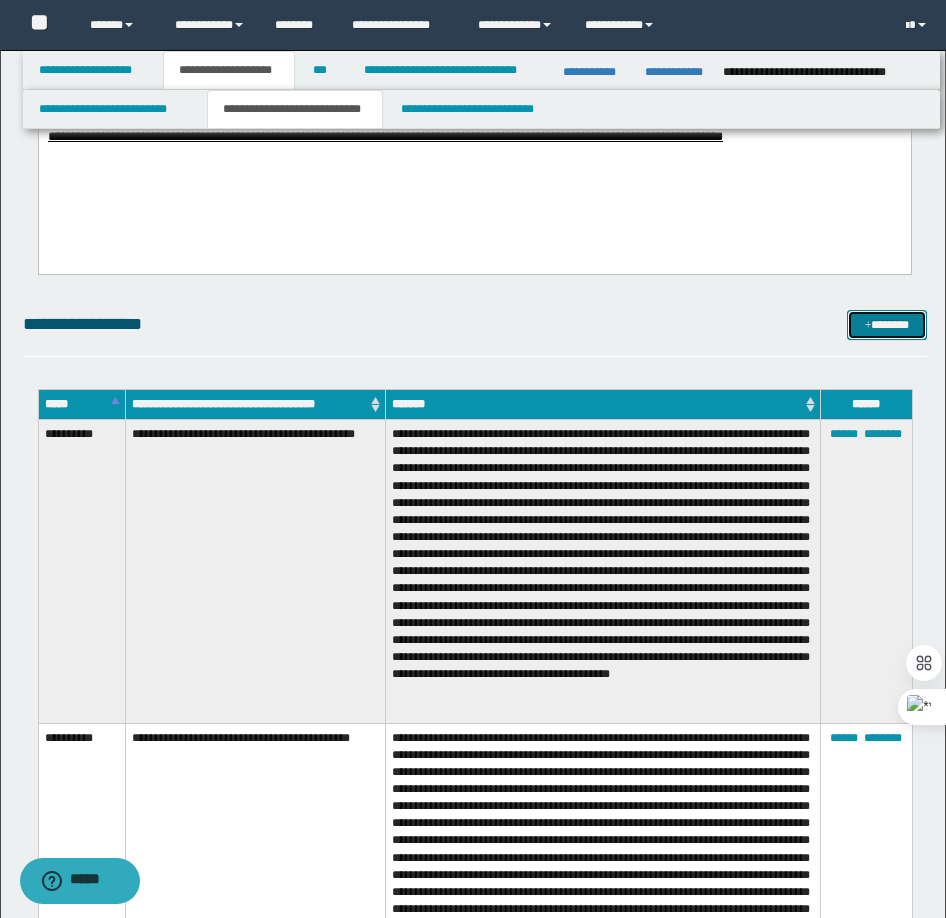 click at bounding box center (868, 326) 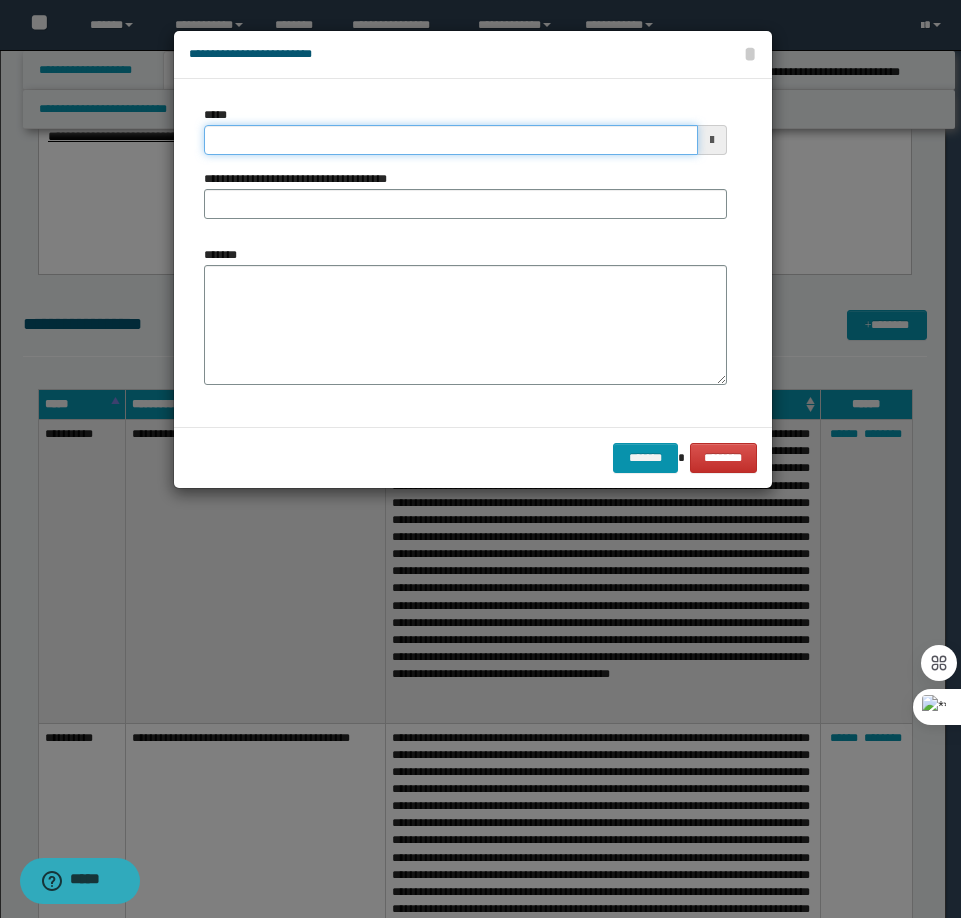 click on "*****" at bounding box center [451, 140] 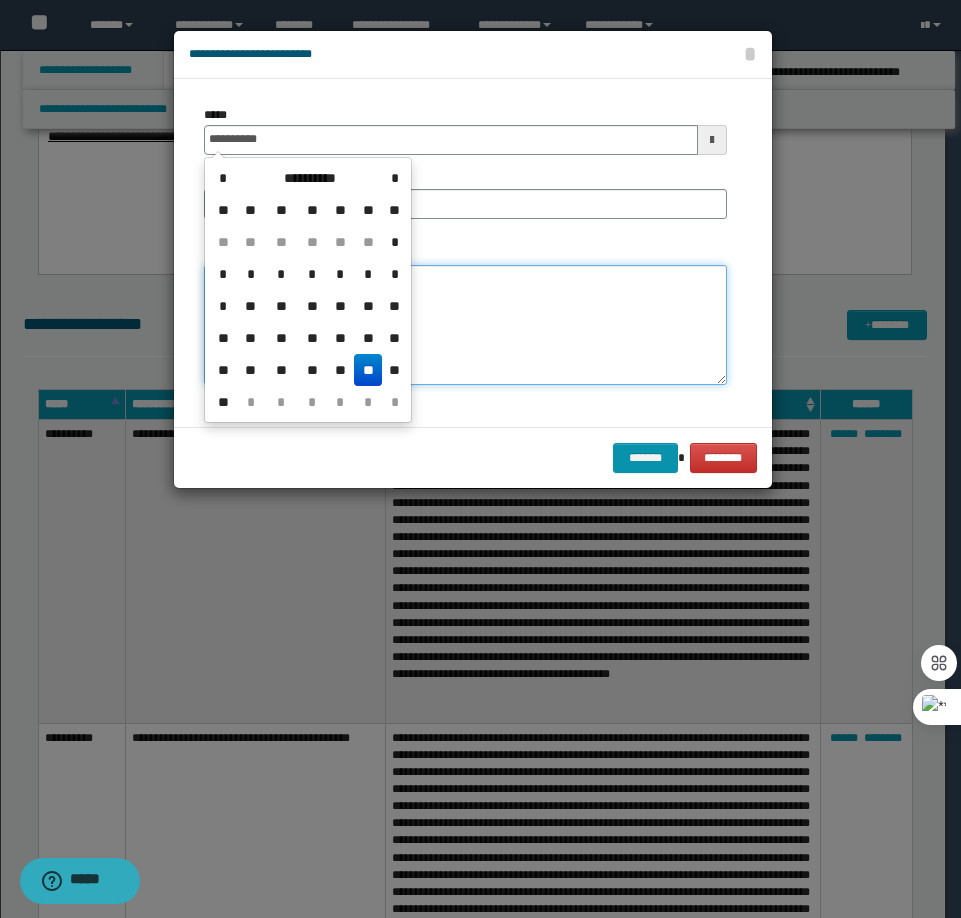 type on "**********" 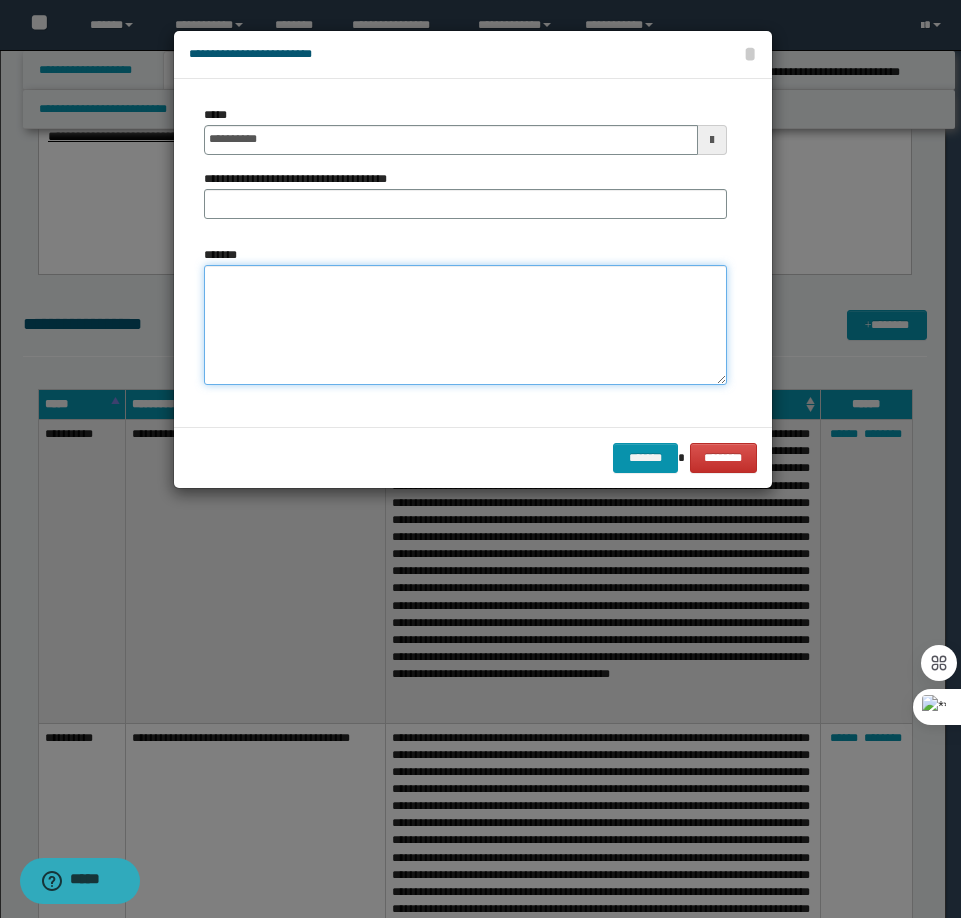 click on "*******" at bounding box center [465, 325] 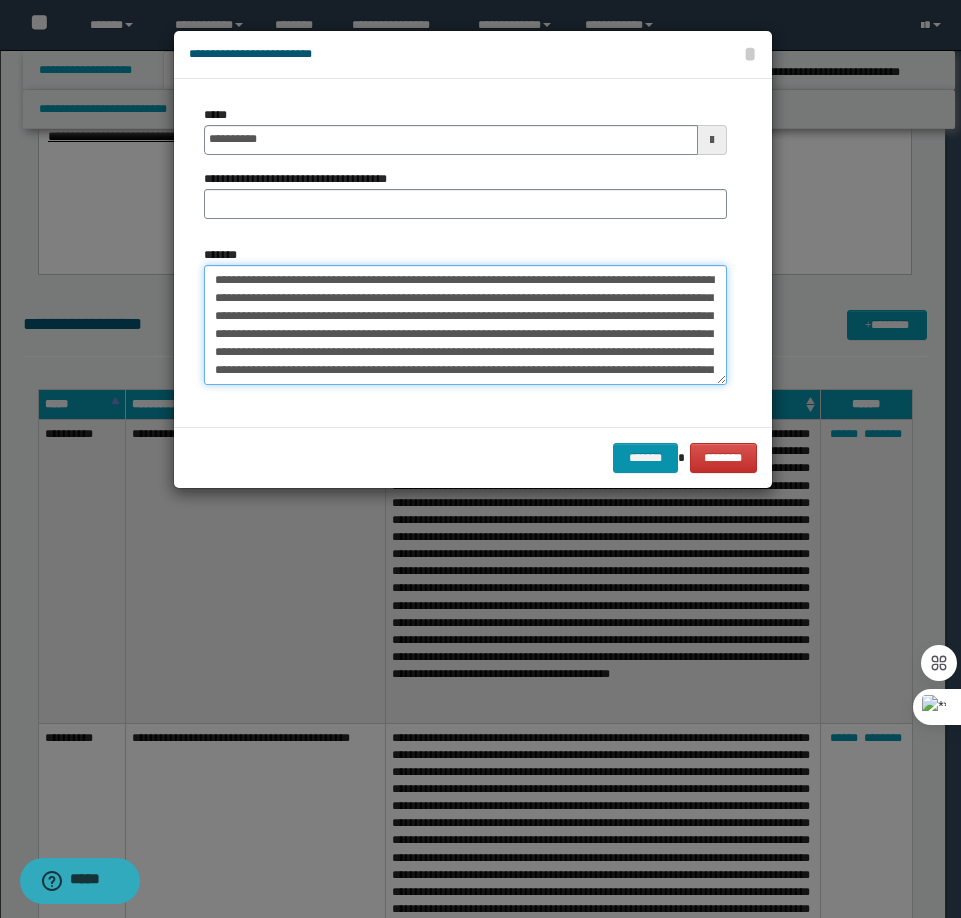 scroll, scrollTop: 0, scrollLeft: 0, axis: both 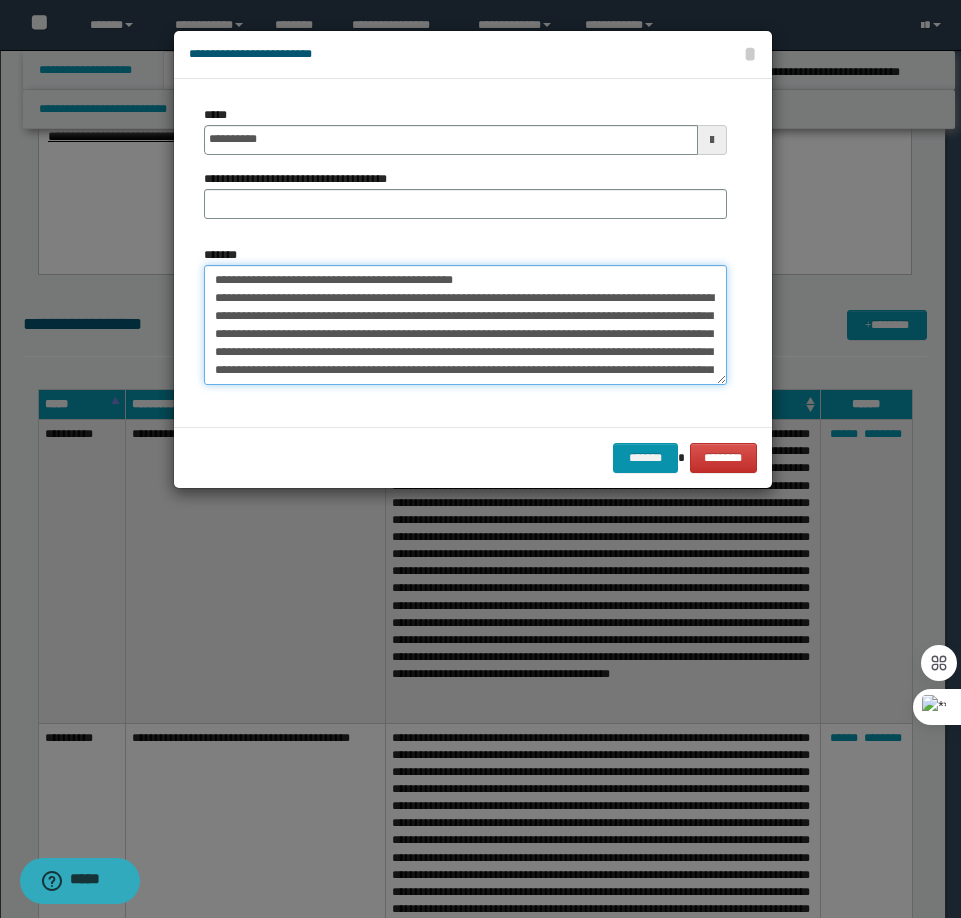 drag, startPoint x: 499, startPoint y: 278, endPoint x: 280, endPoint y: 276, distance: 219.00912 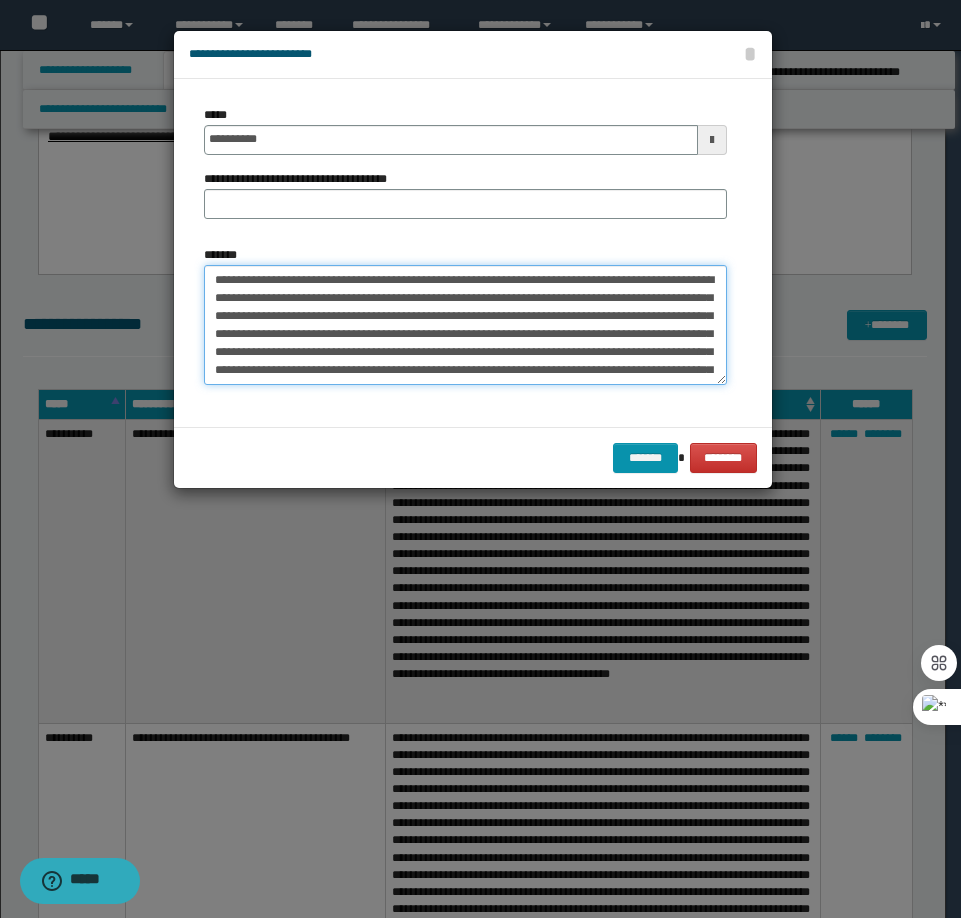type on "**********" 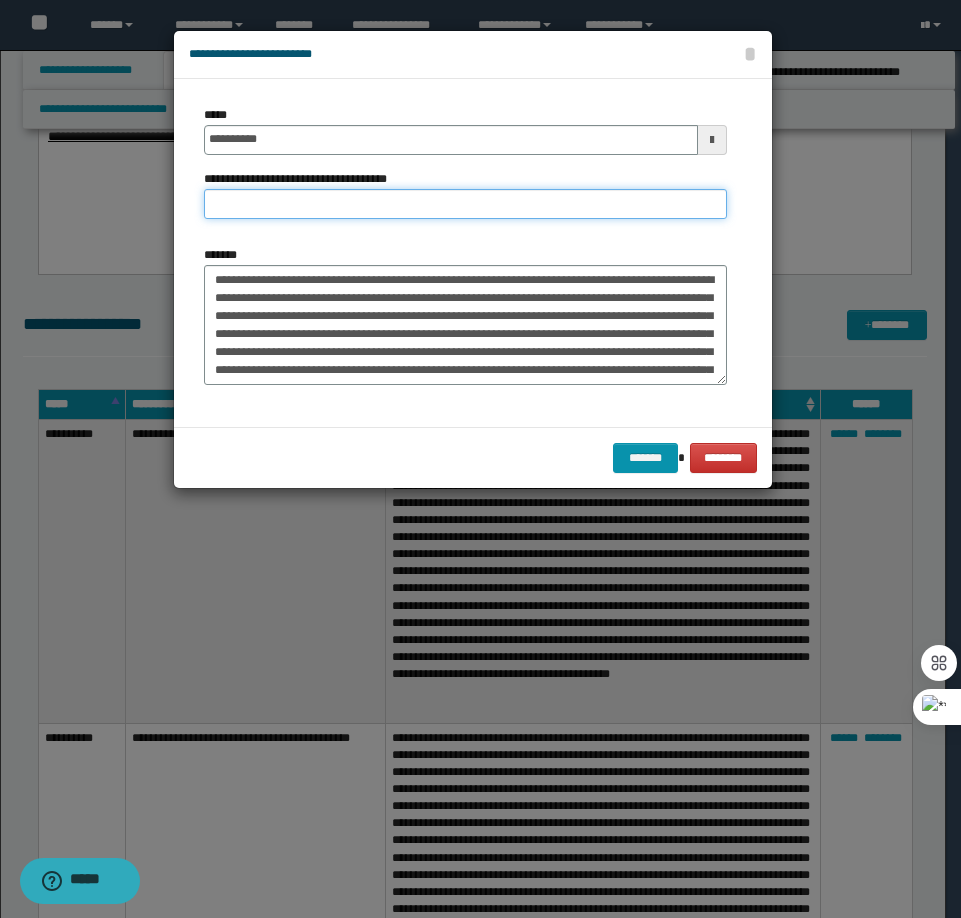 click on "**********" at bounding box center (465, 204) 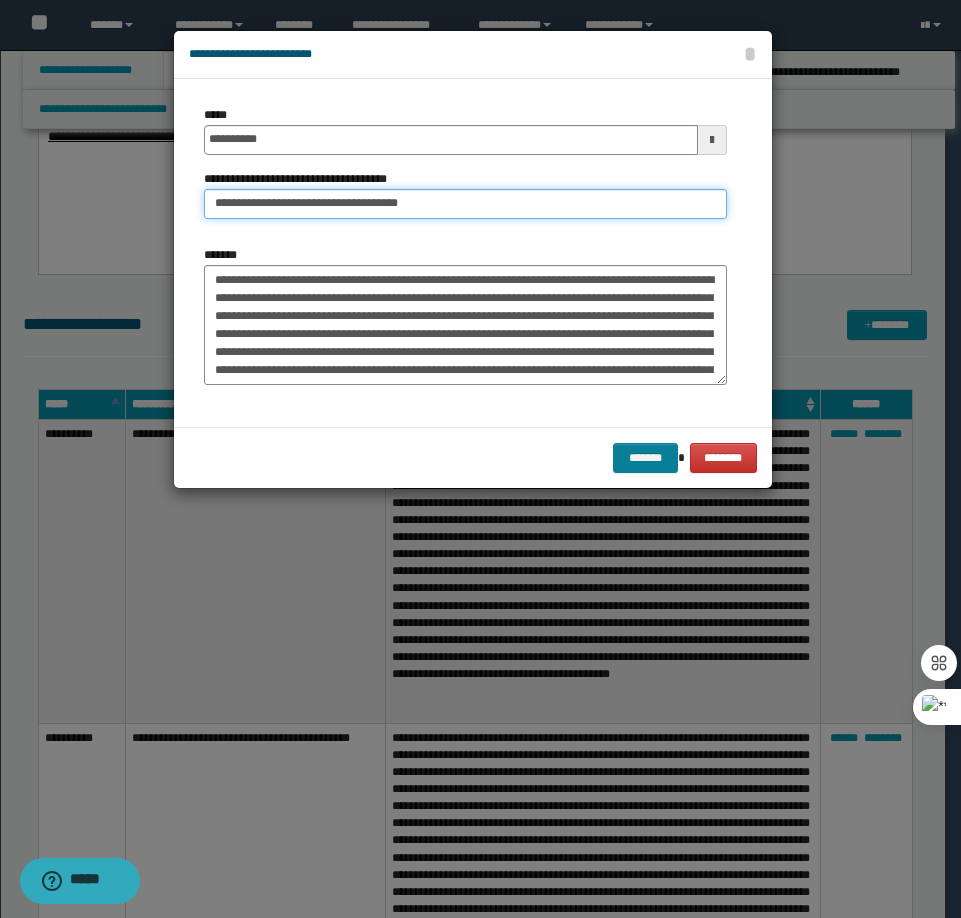 type on "**********" 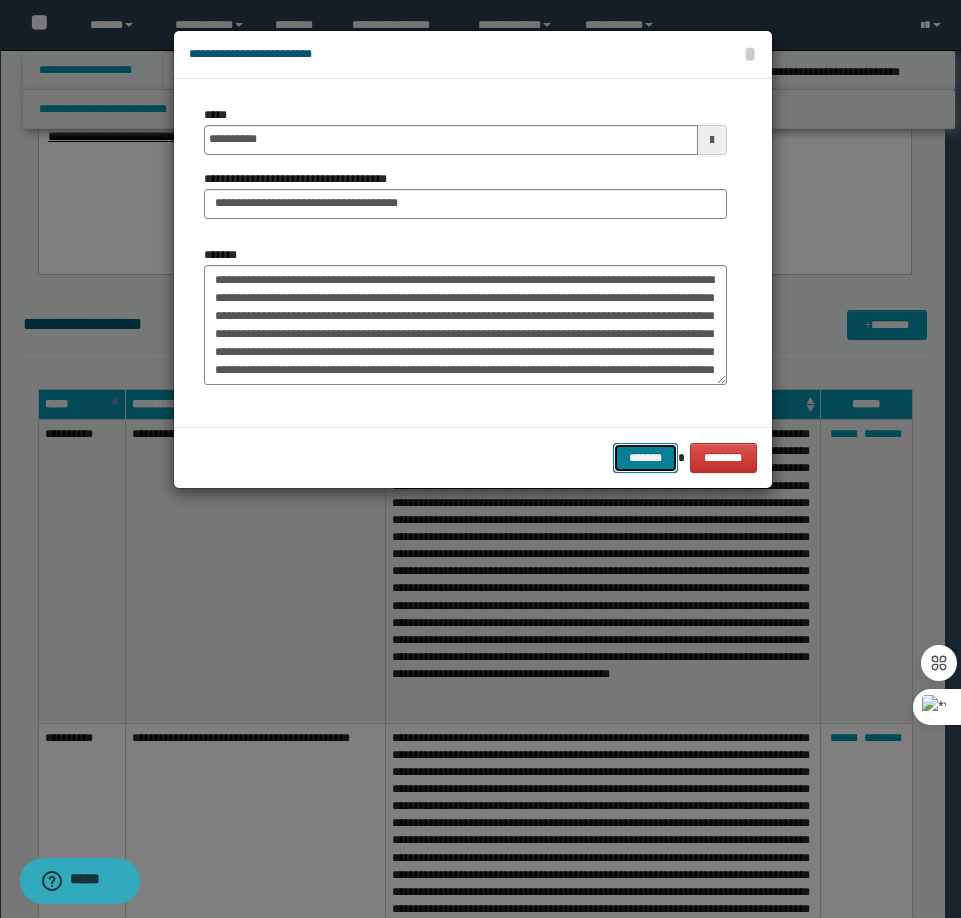 click on "*******" at bounding box center (645, 458) 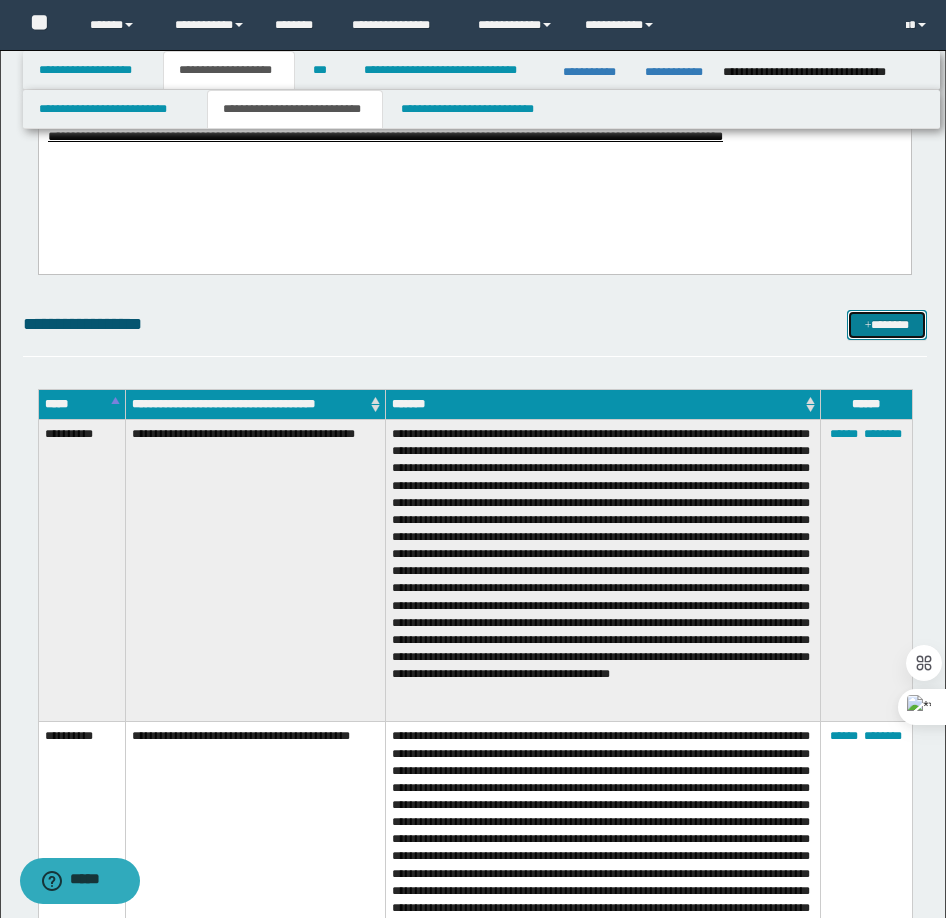 click on "*******" at bounding box center [887, 325] 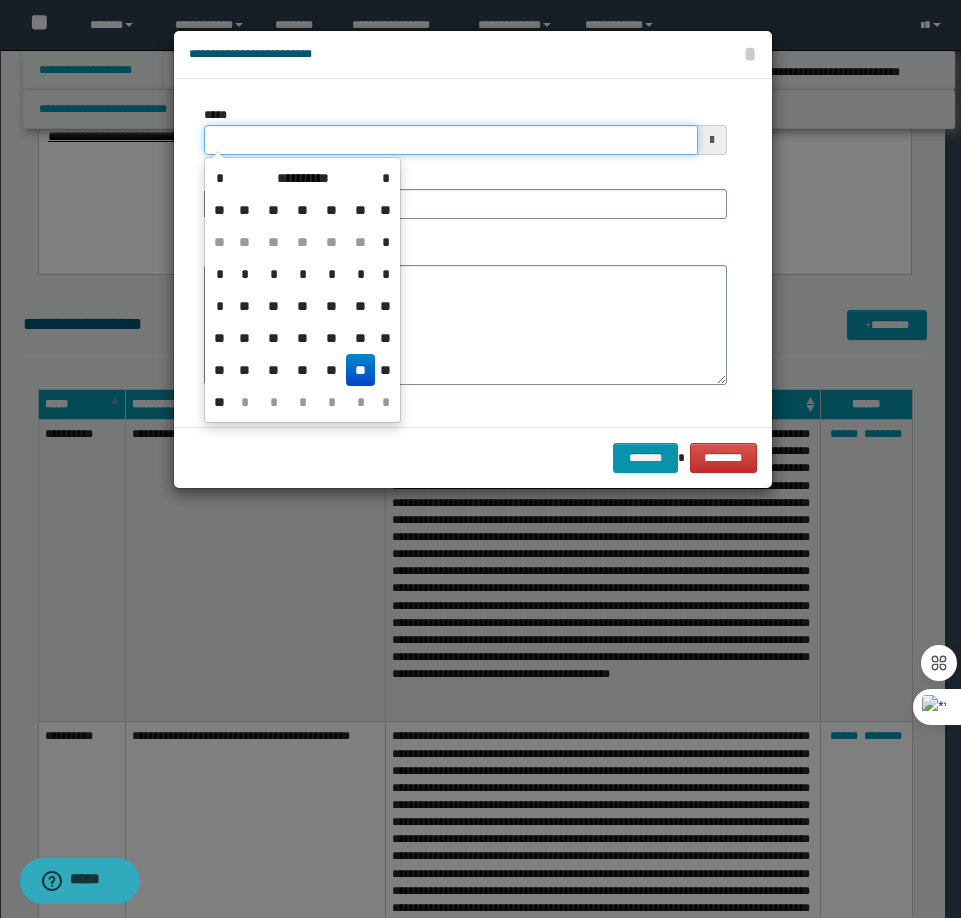 click on "*****" at bounding box center (451, 140) 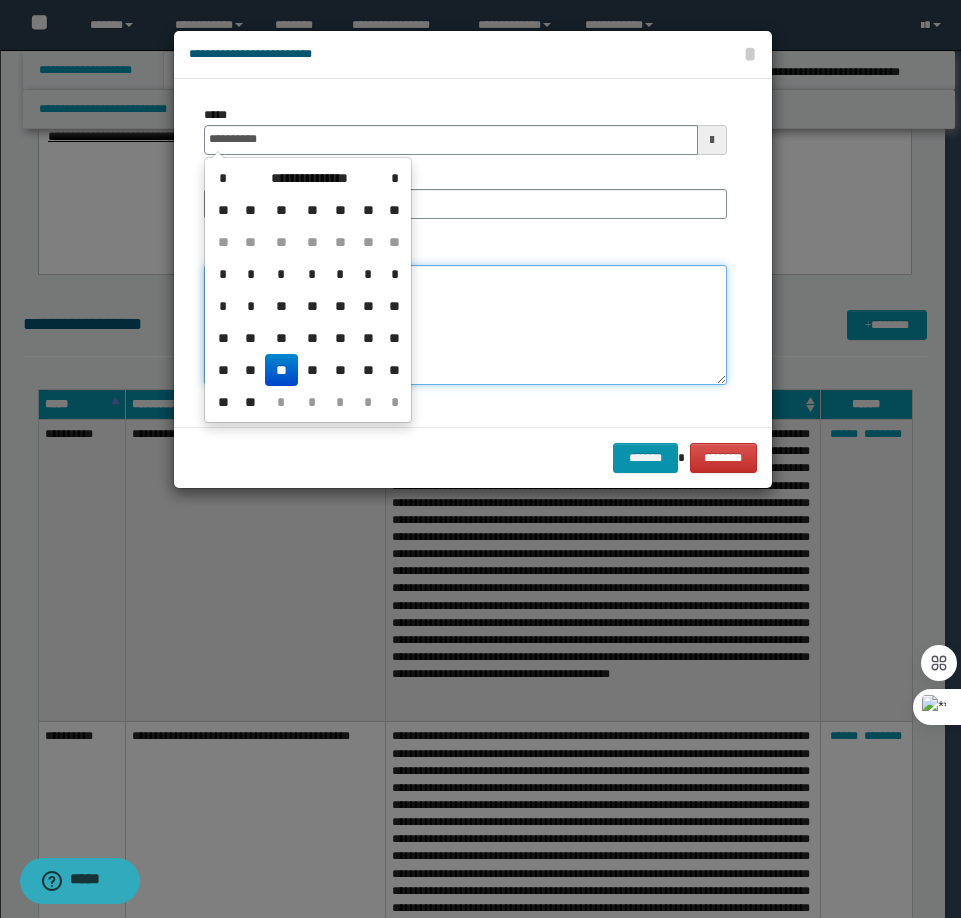 type on "**********" 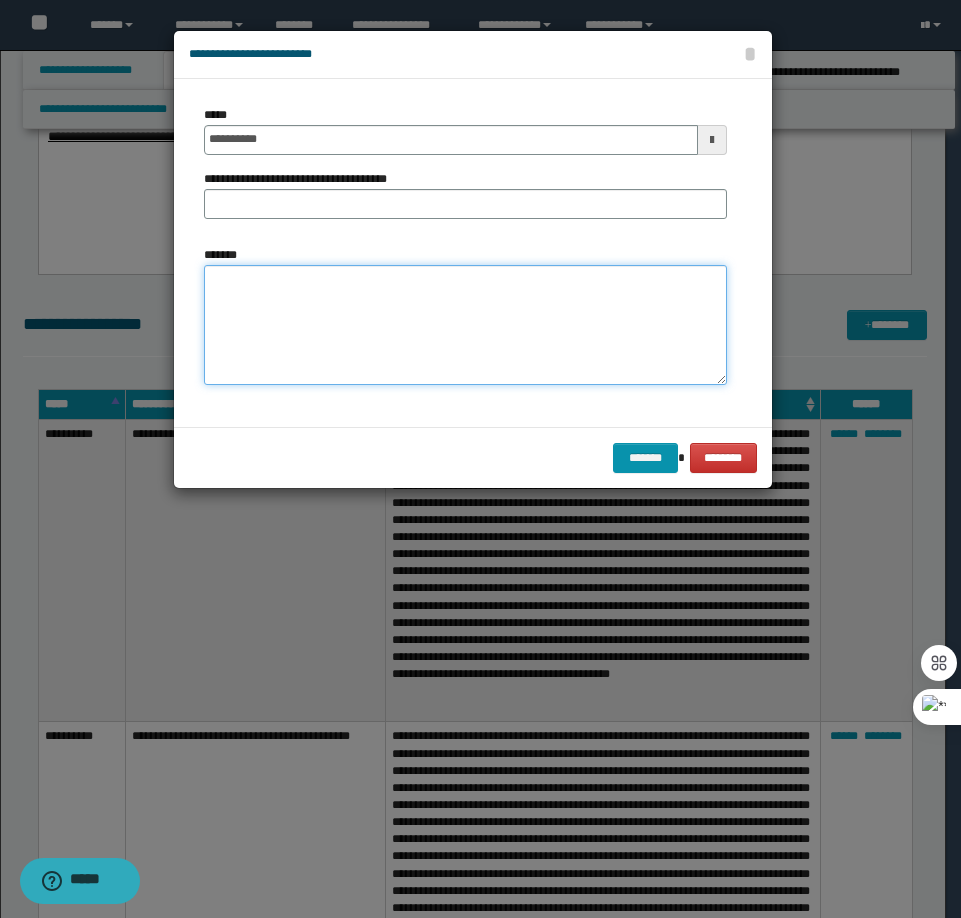 click on "*******" at bounding box center [465, 325] 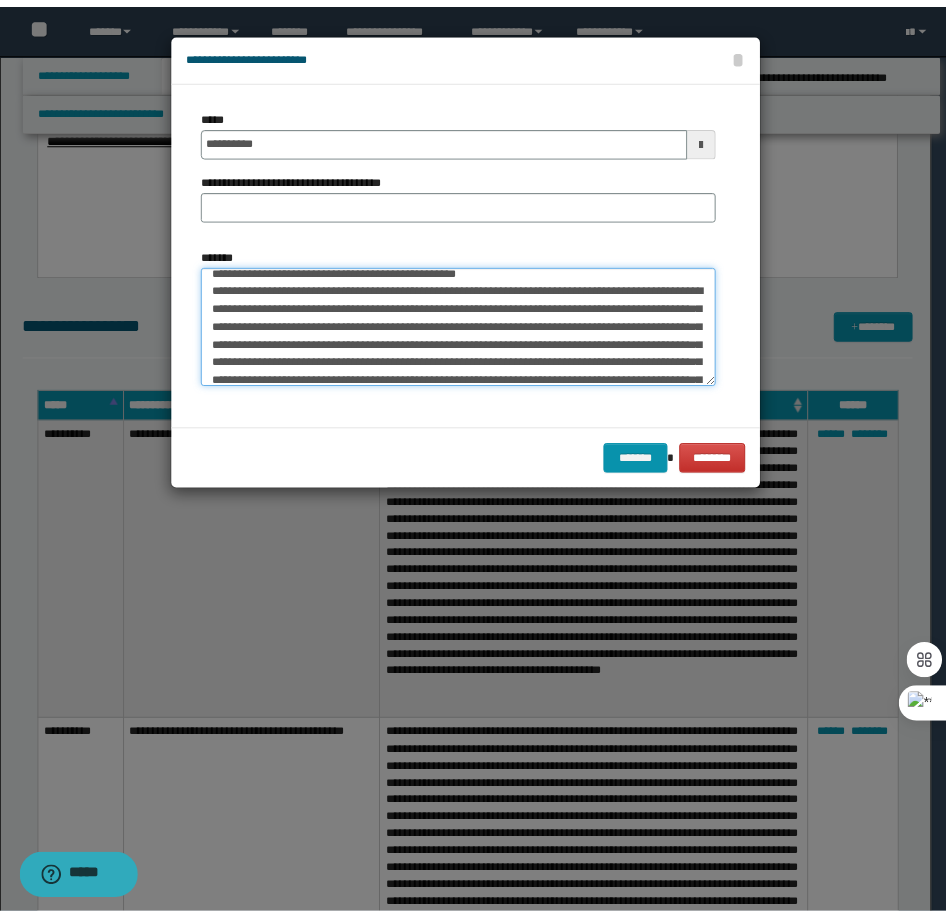 scroll, scrollTop: 0, scrollLeft: 0, axis: both 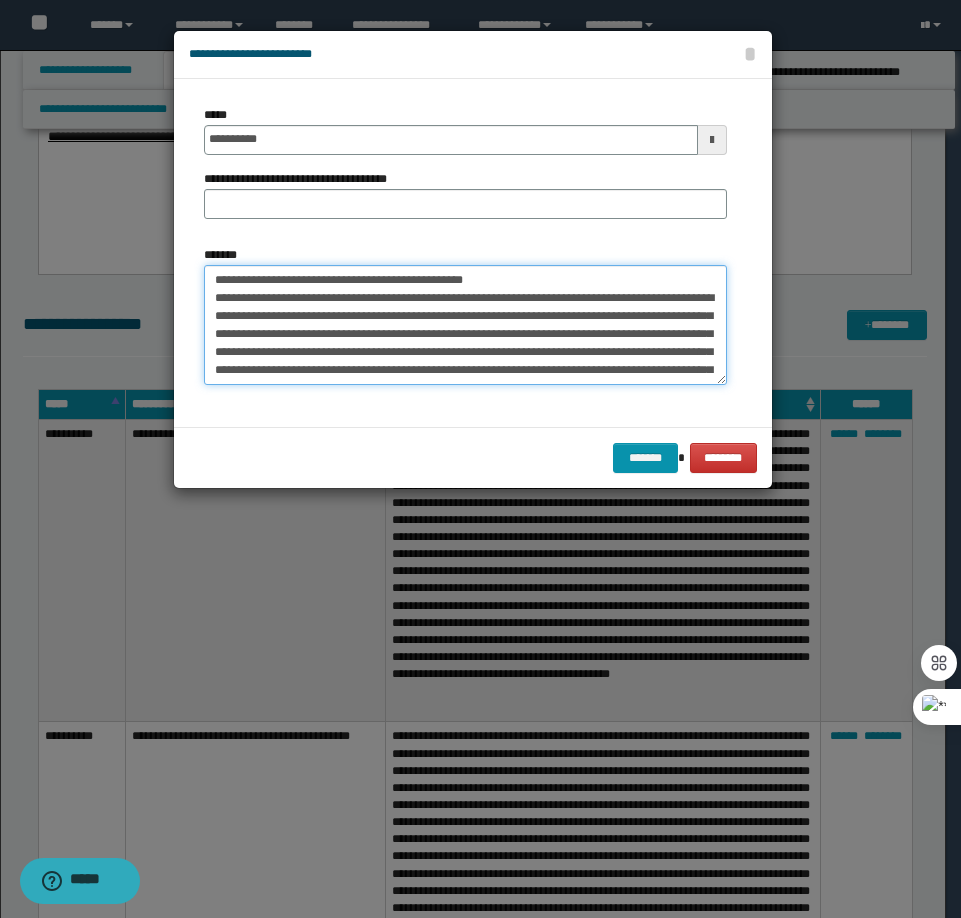 drag, startPoint x: 517, startPoint y: 281, endPoint x: 279, endPoint y: 282, distance: 238.0021 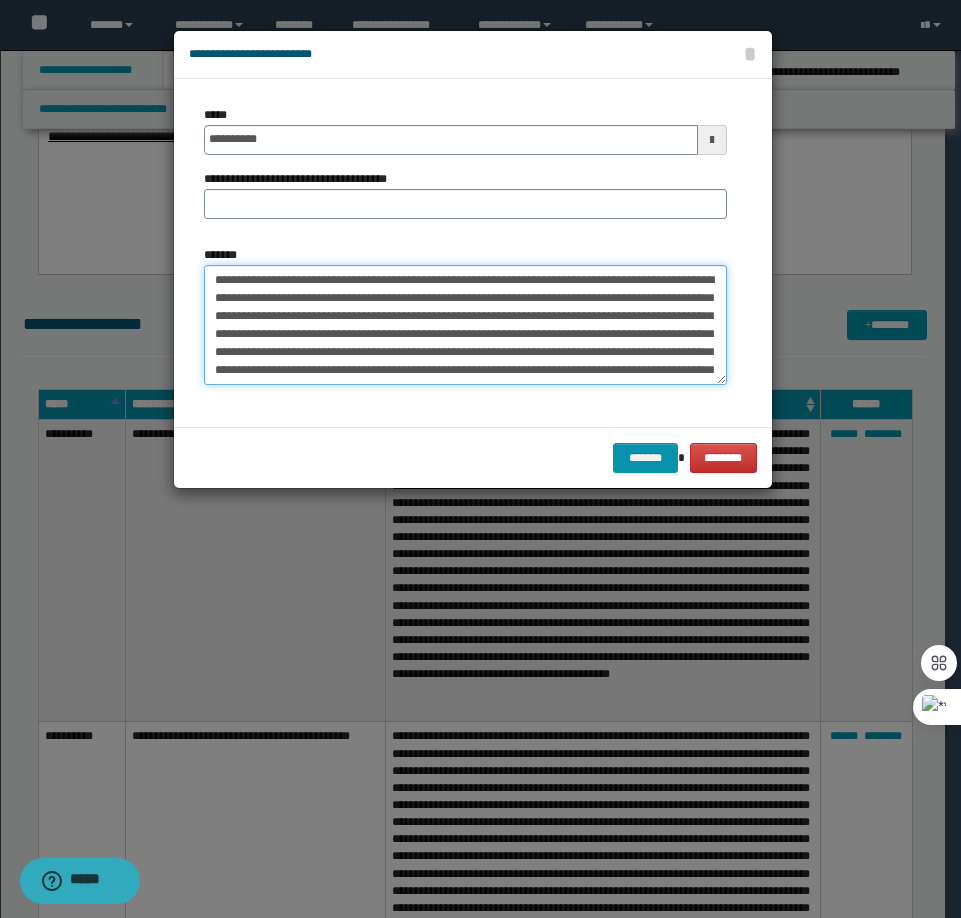 type on "**********" 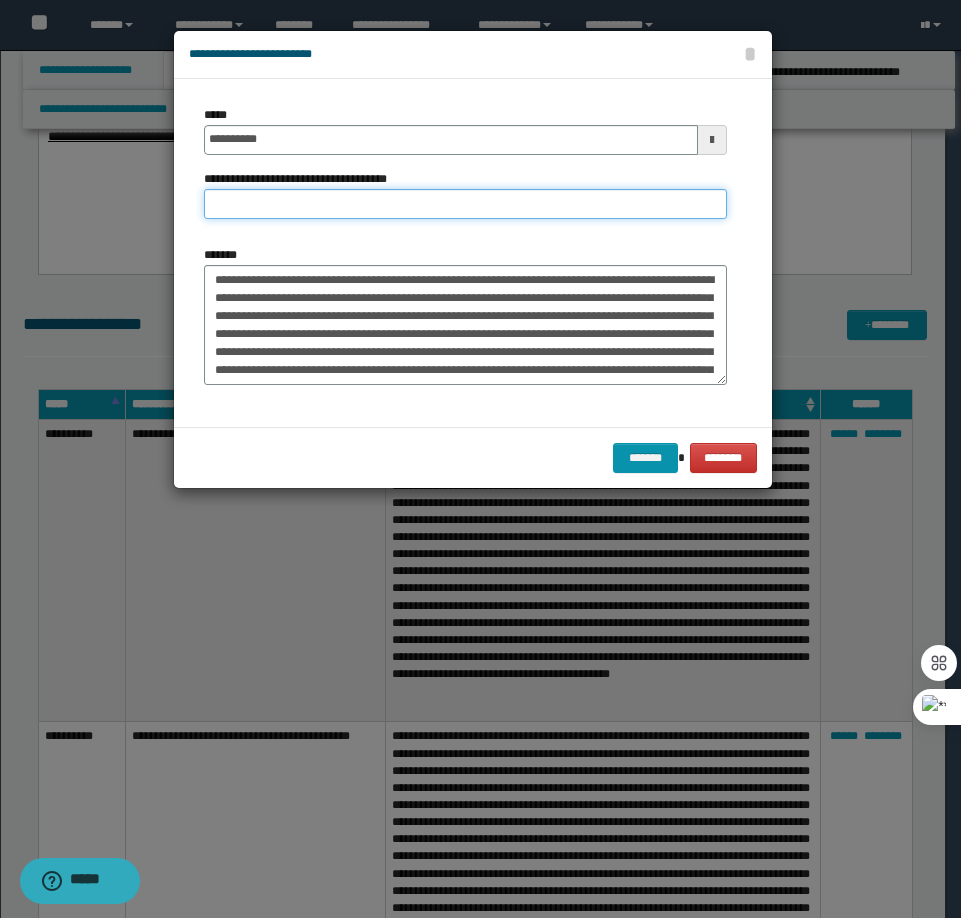 click on "**********" at bounding box center (465, 204) 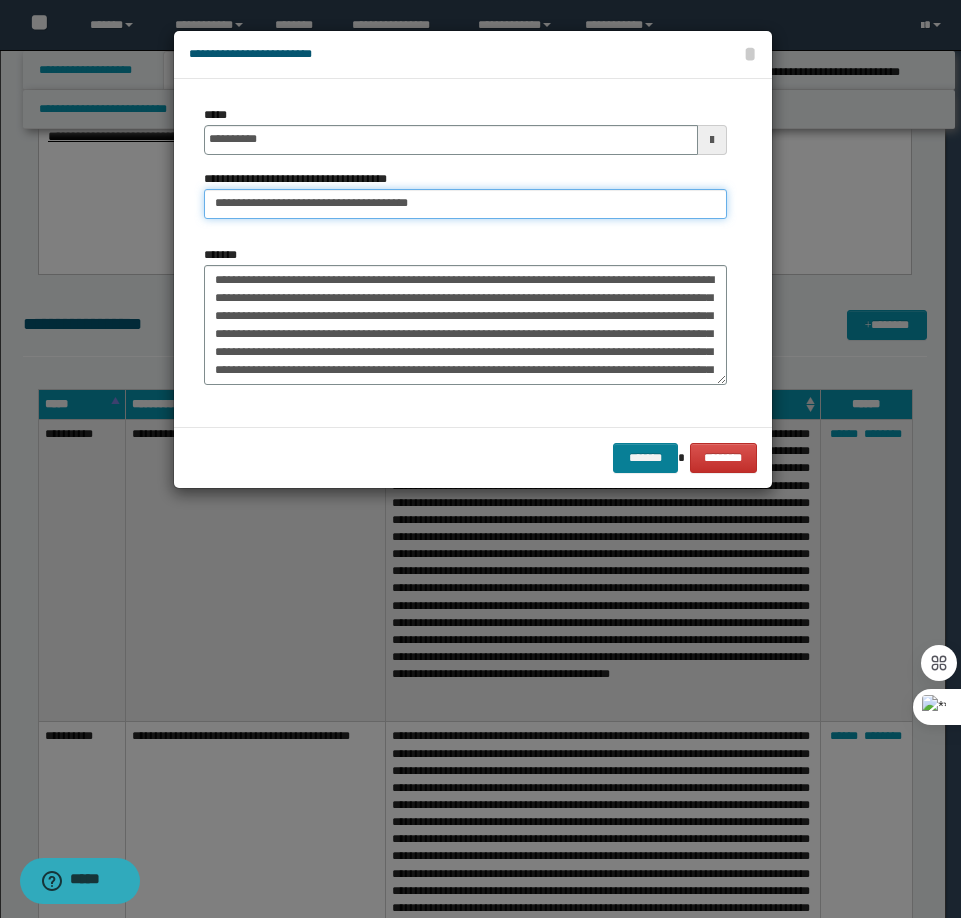 type on "**********" 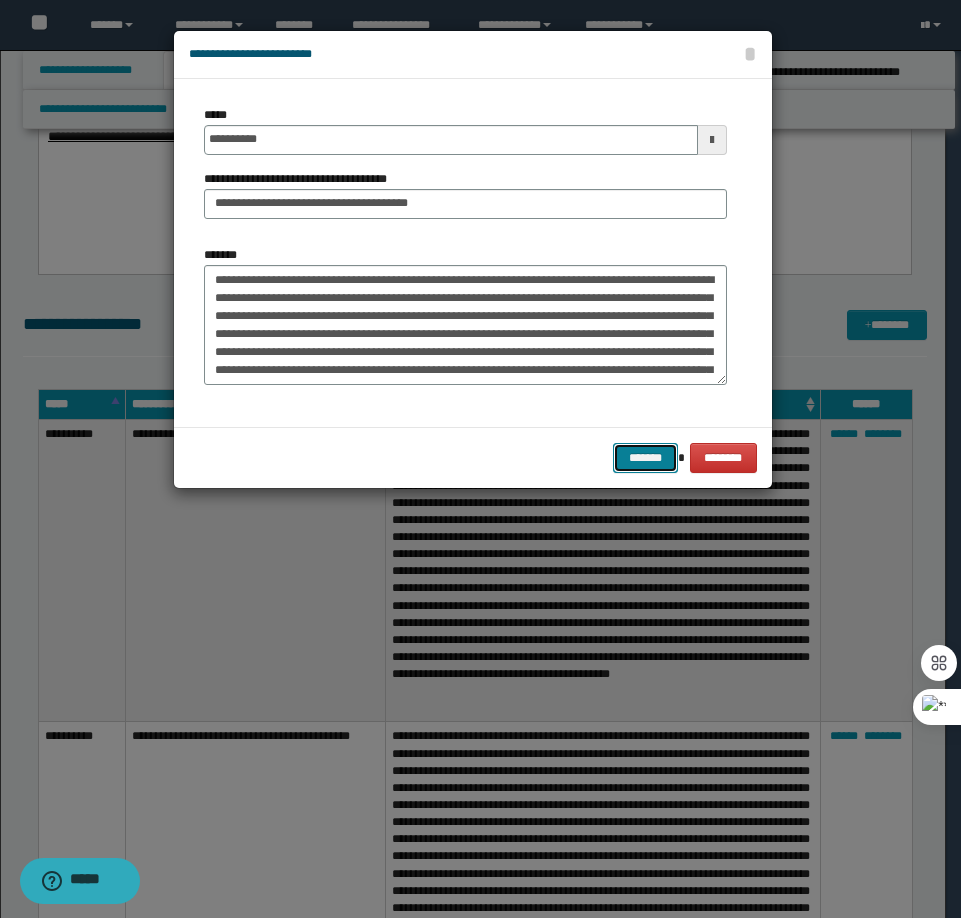 click on "*******" at bounding box center [645, 458] 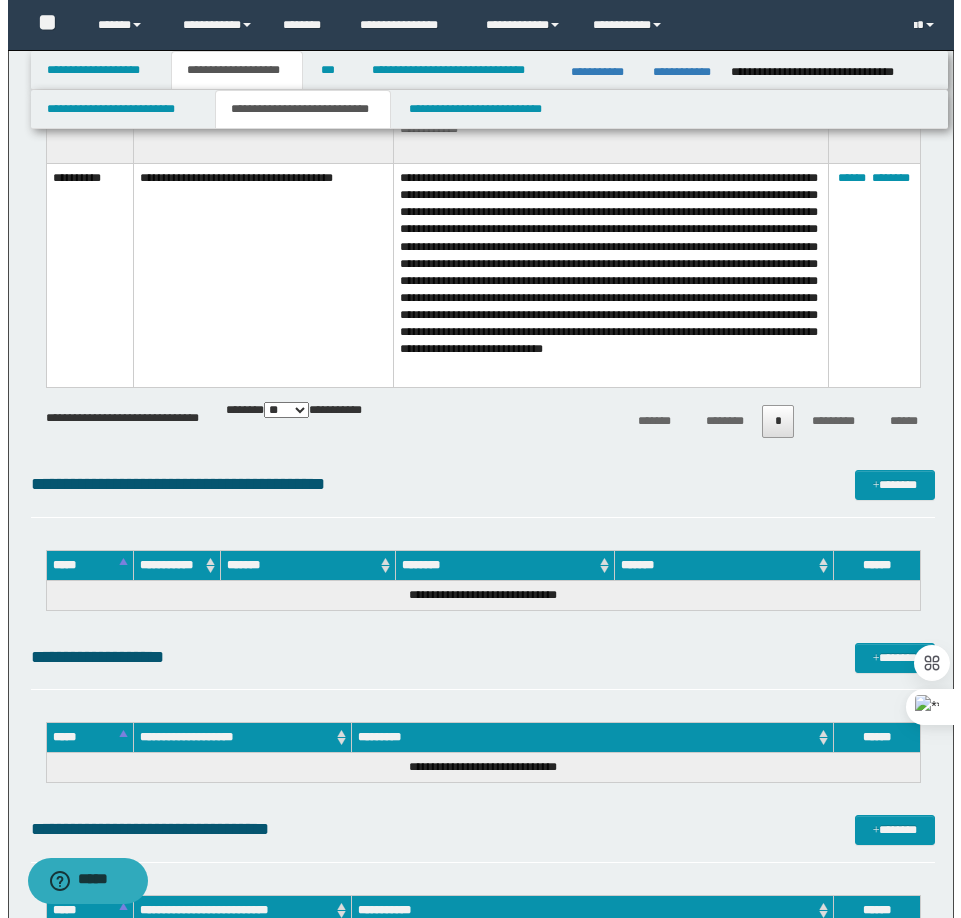scroll, scrollTop: 3100, scrollLeft: 0, axis: vertical 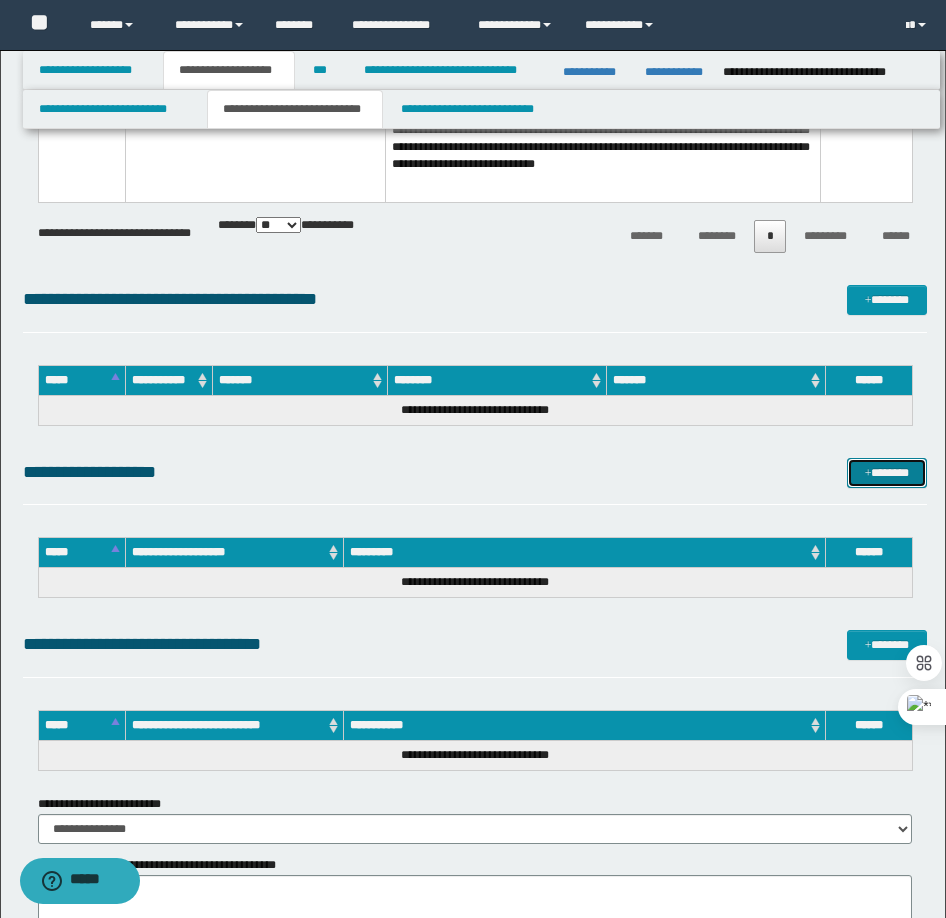 drag, startPoint x: 891, startPoint y: 471, endPoint x: 854, endPoint y: 457, distance: 39.56008 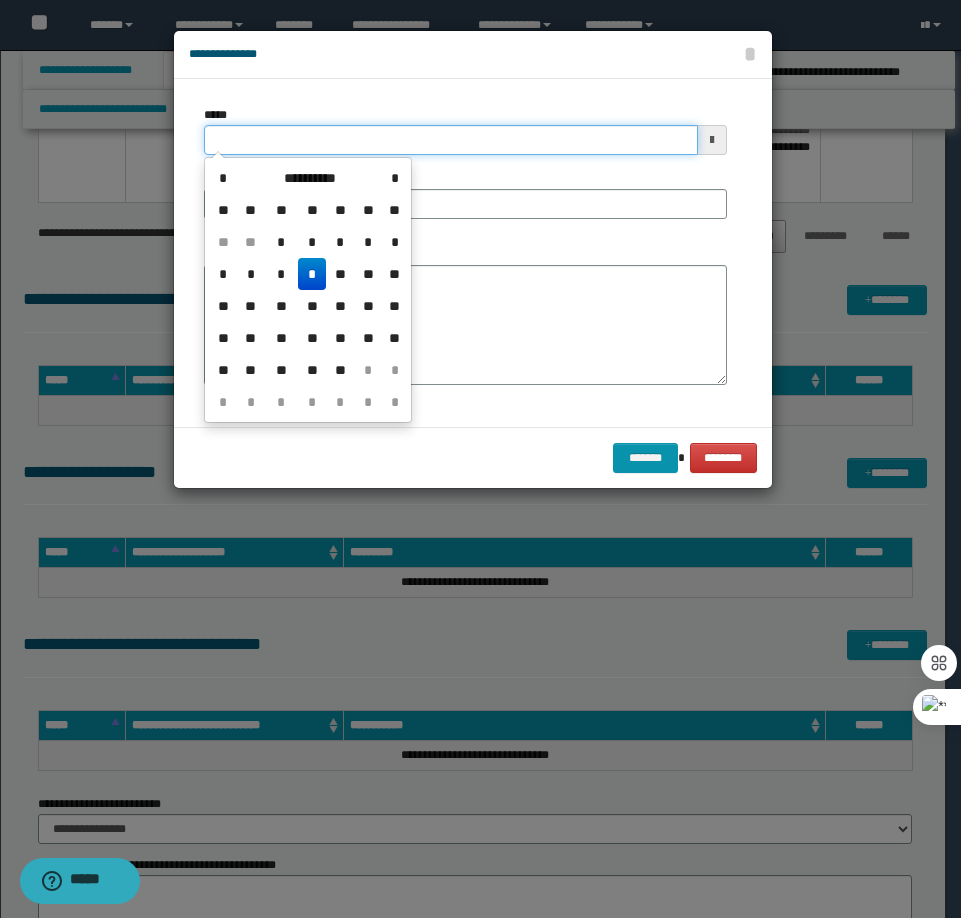 click on "*****" at bounding box center (451, 140) 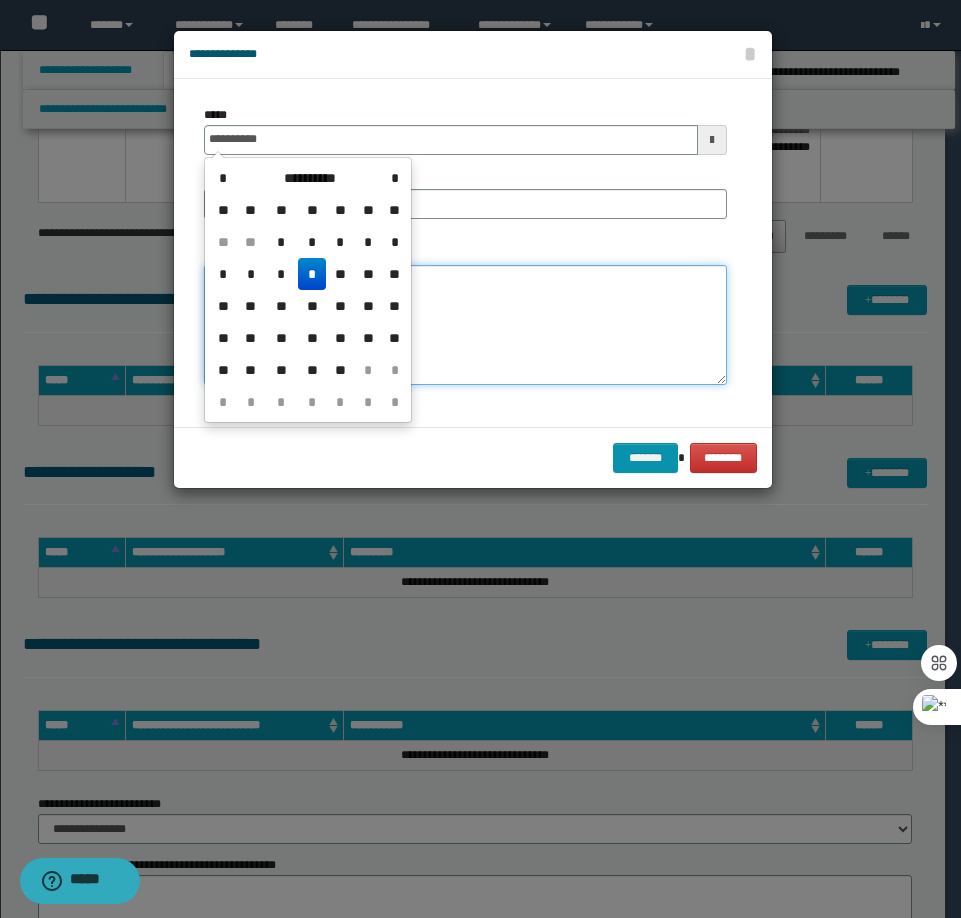 type on "**********" 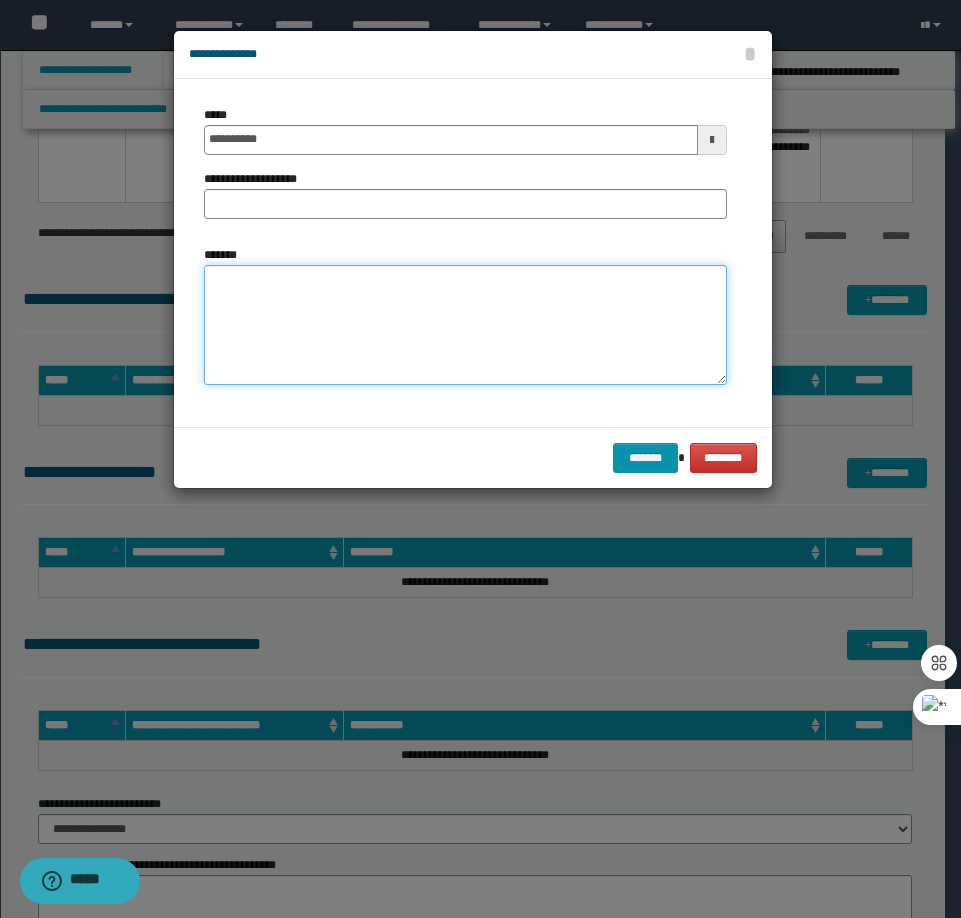 click on "*******" at bounding box center [465, 325] 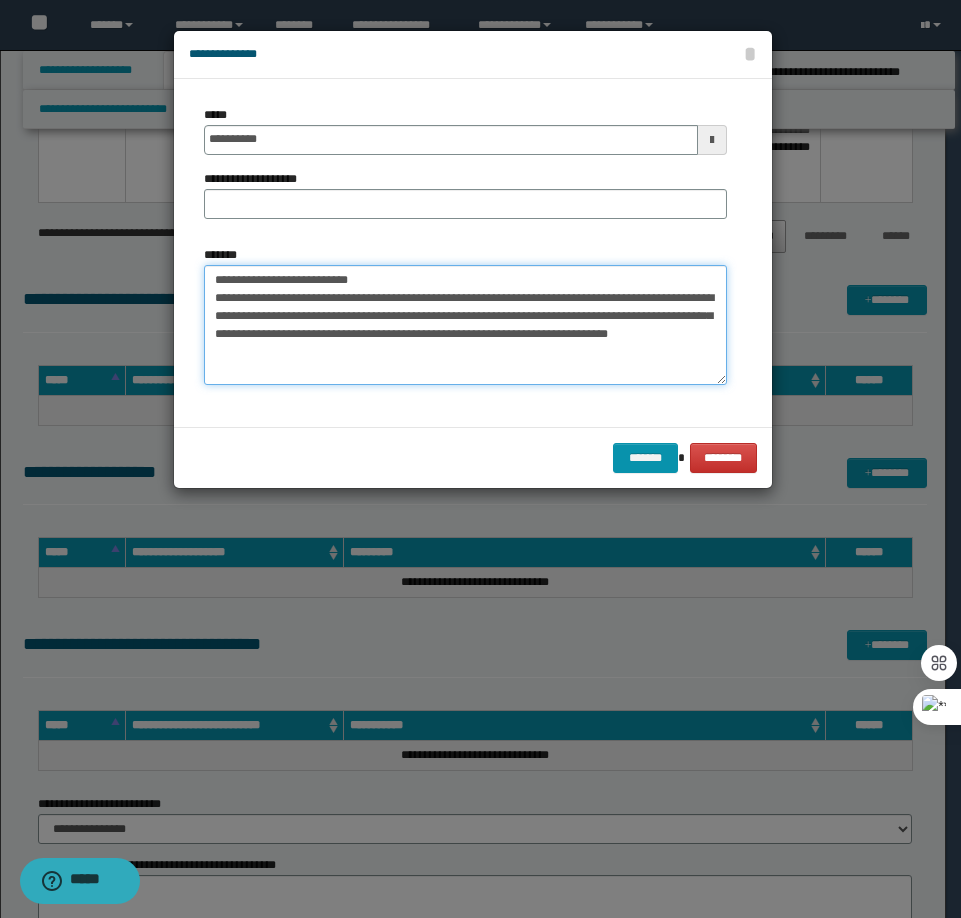 drag, startPoint x: 398, startPoint y: 275, endPoint x: 278, endPoint y: 275, distance: 120 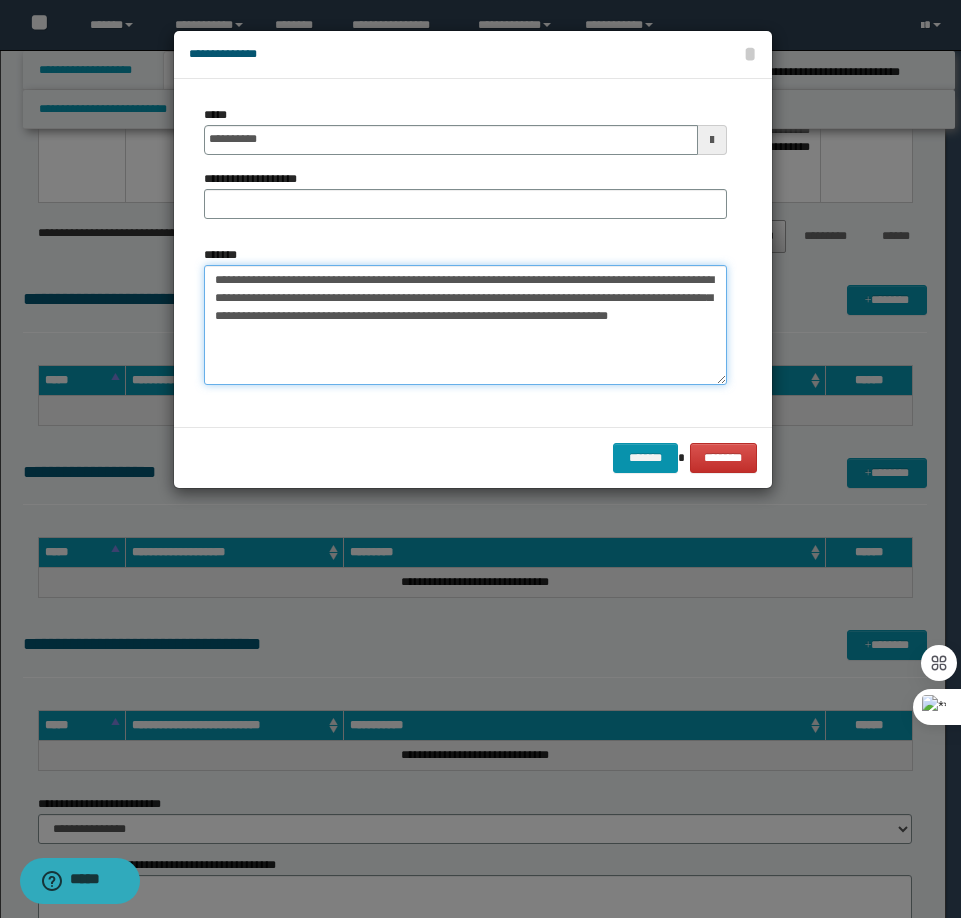 type on "**********" 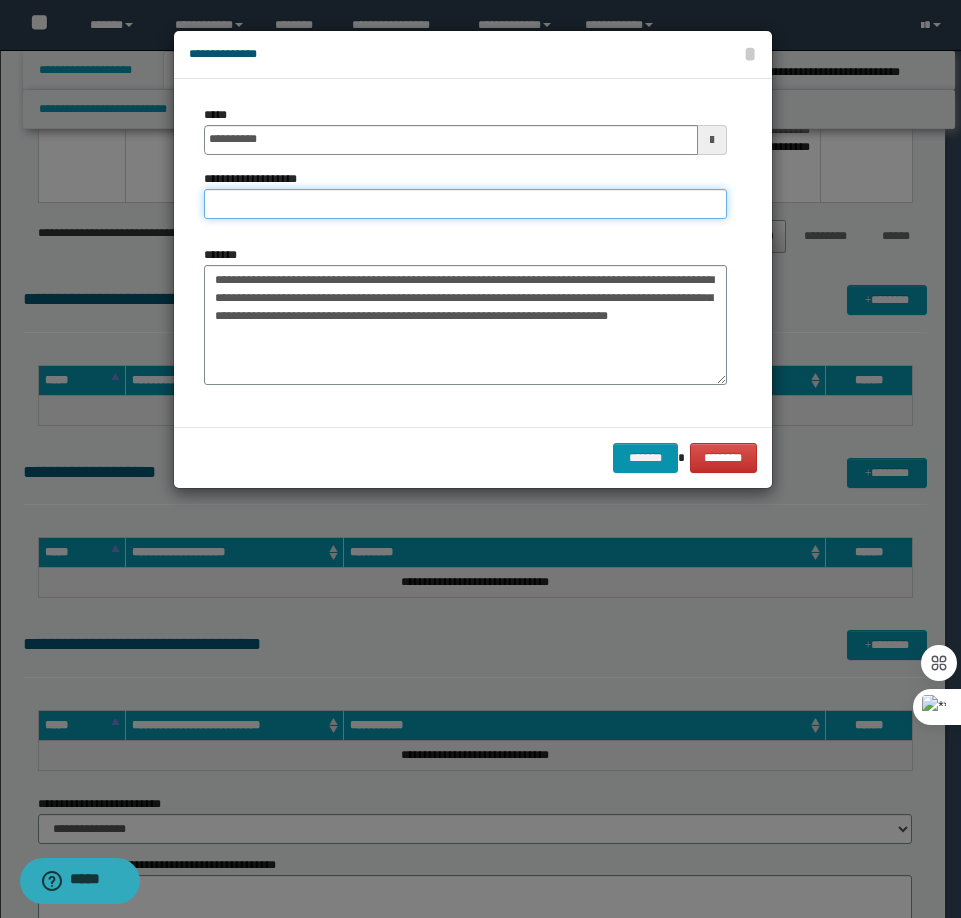 click on "**********" at bounding box center (465, 204) 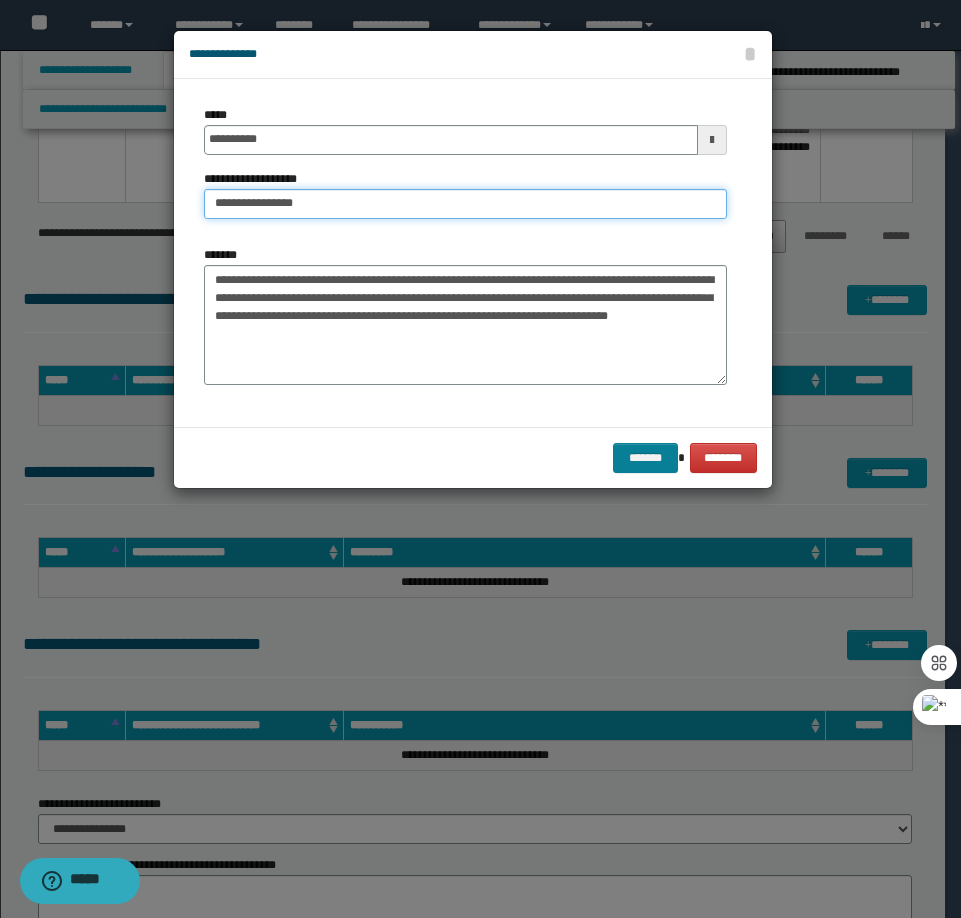 type on "**********" 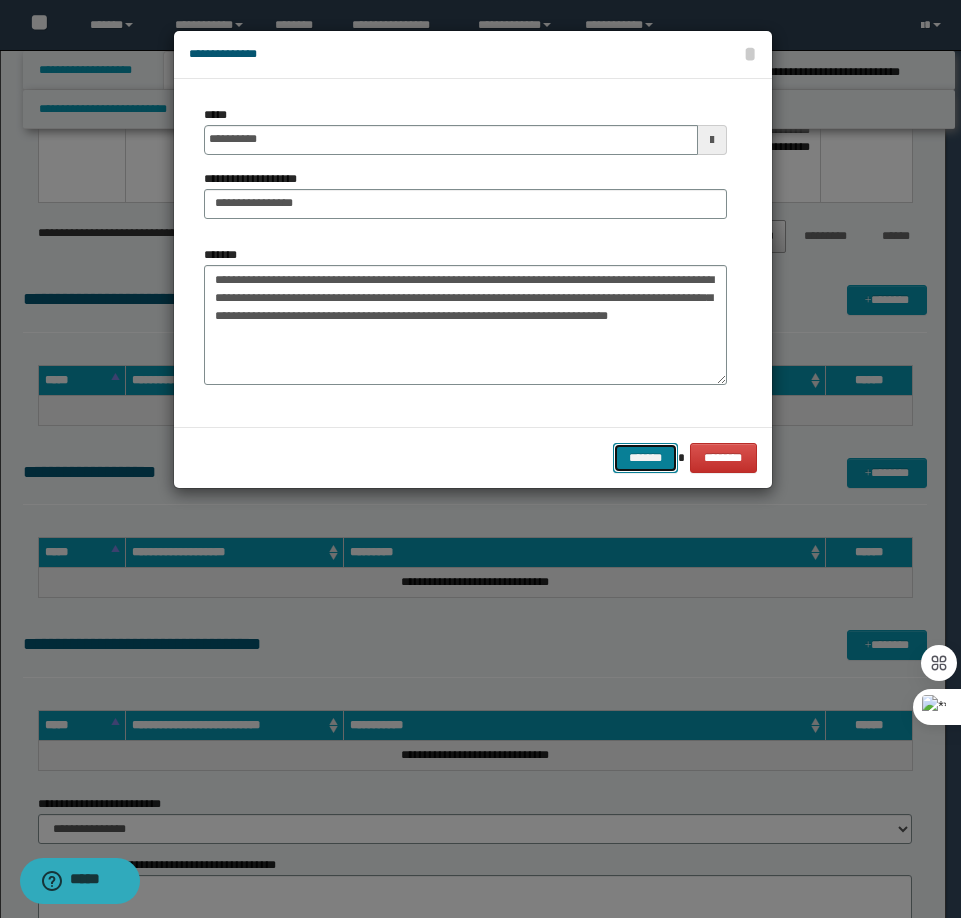 click on "*******" at bounding box center (645, 458) 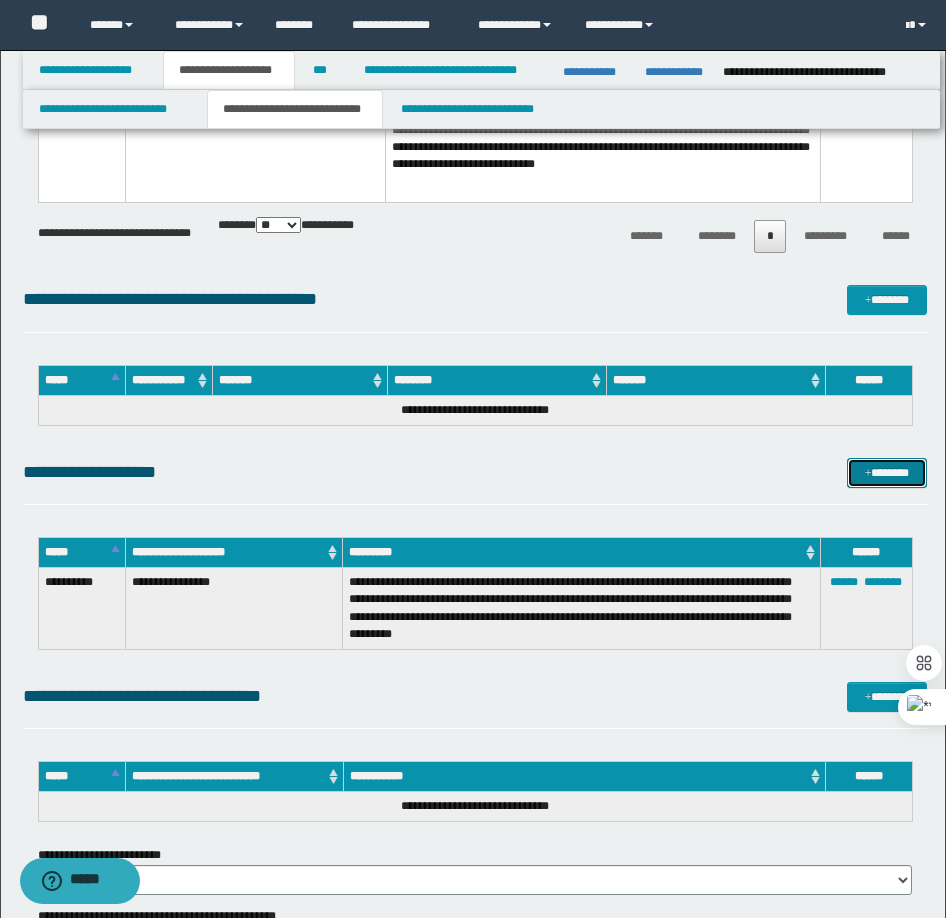 drag, startPoint x: 849, startPoint y: 468, endPoint x: 745, endPoint y: 431, distance: 110.38569 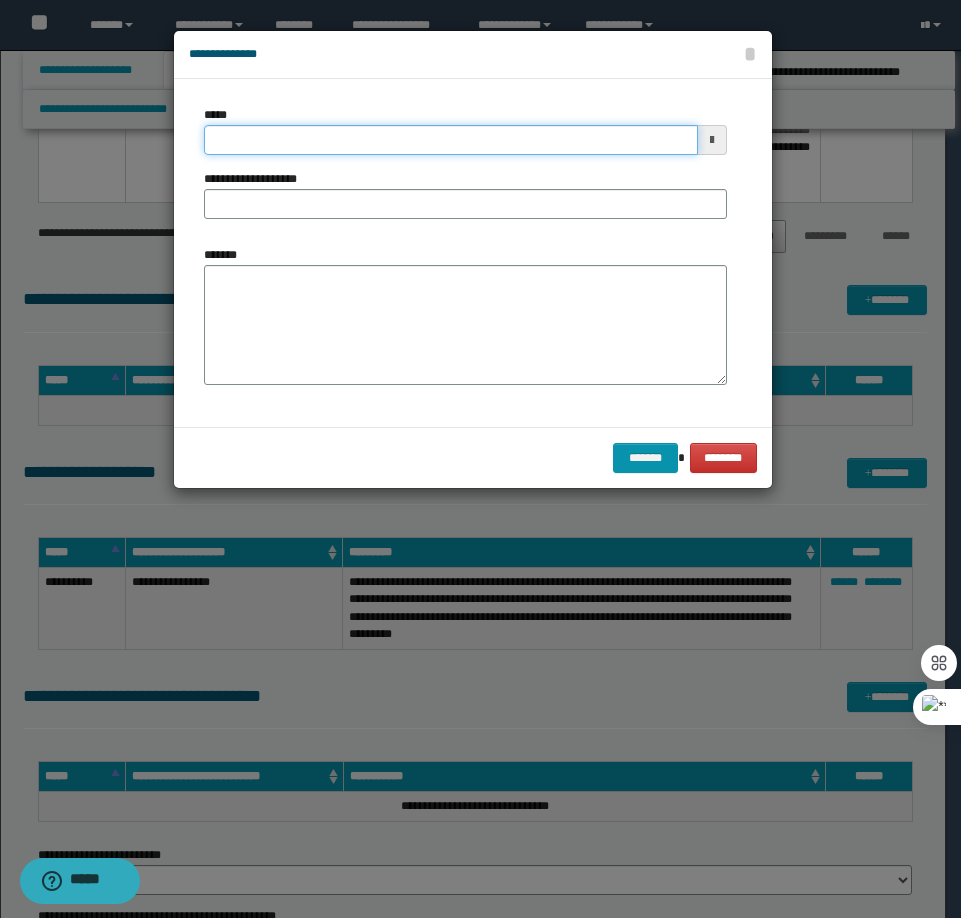 click on "*****" at bounding box center (451, 140) 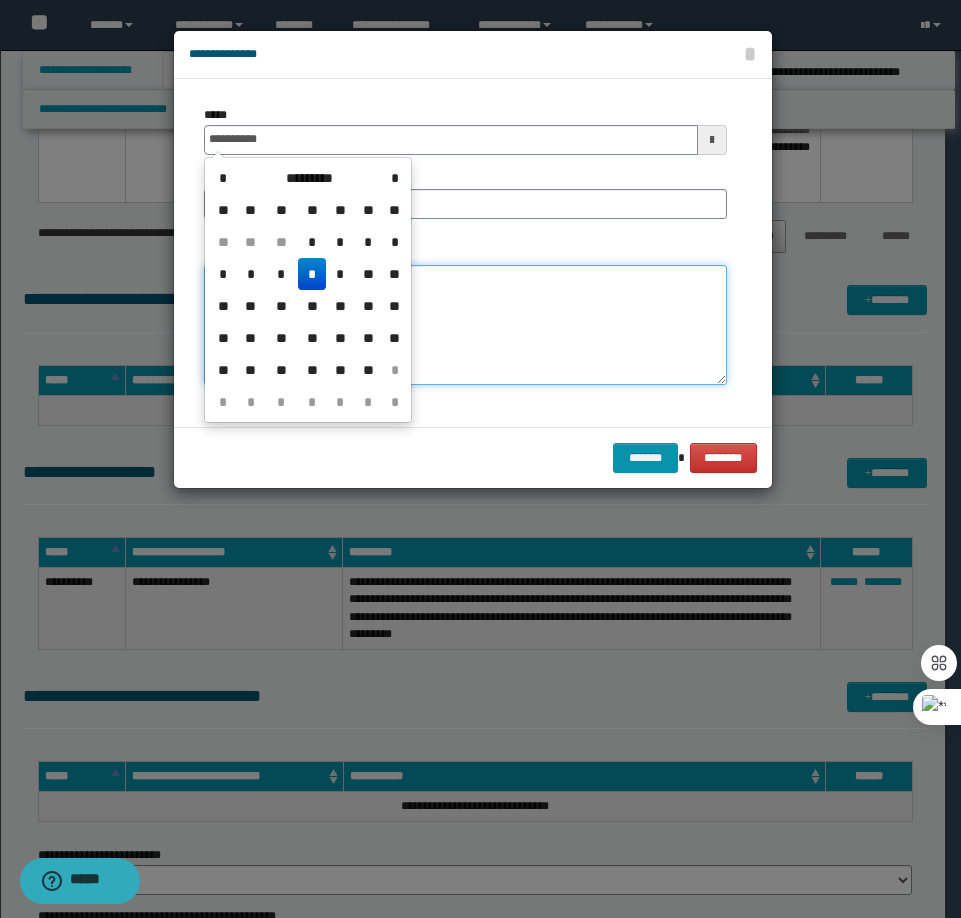 type on "**********" 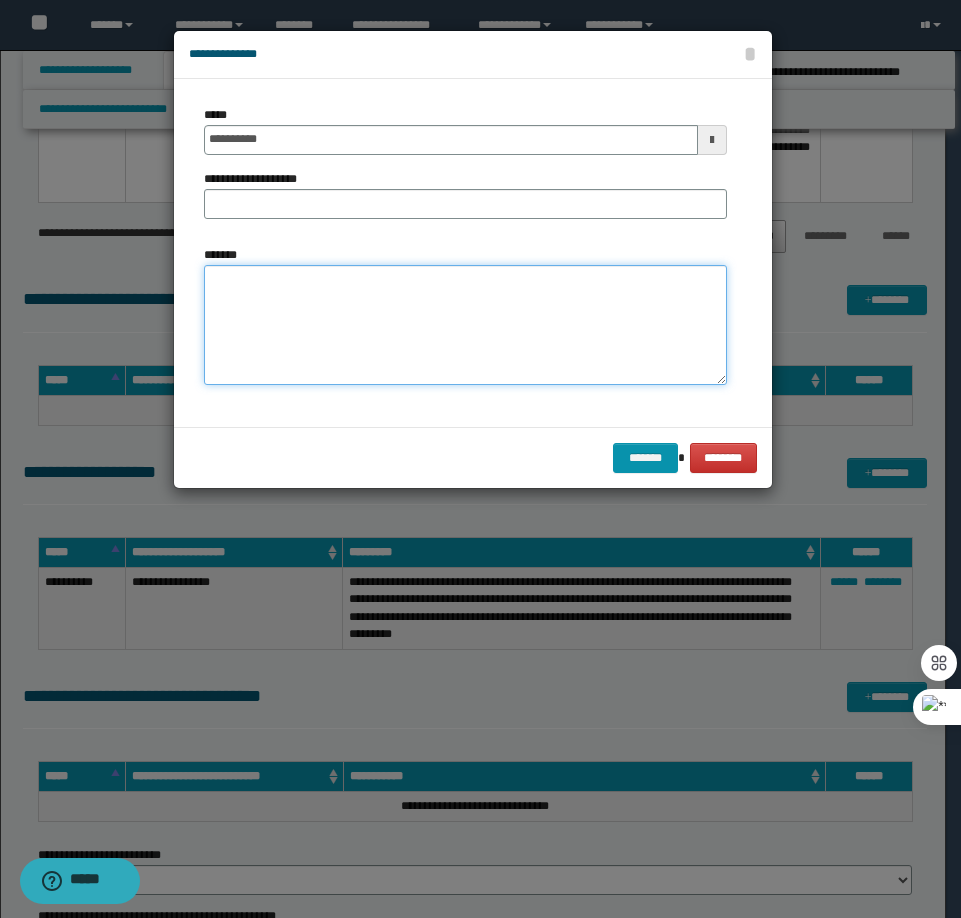 paste on "**********" 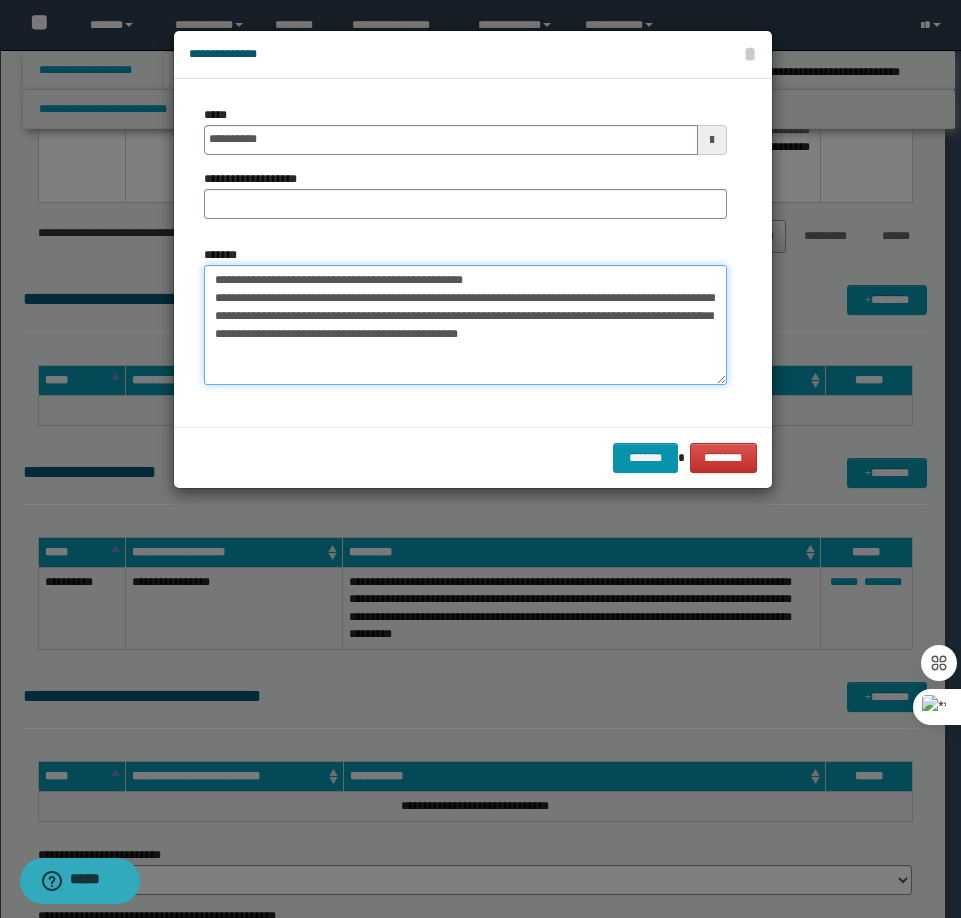 drag, startPoint x: 505, startPoint y: 283, endPoint x: 281, endPoint y: 287, distance: 224.0357 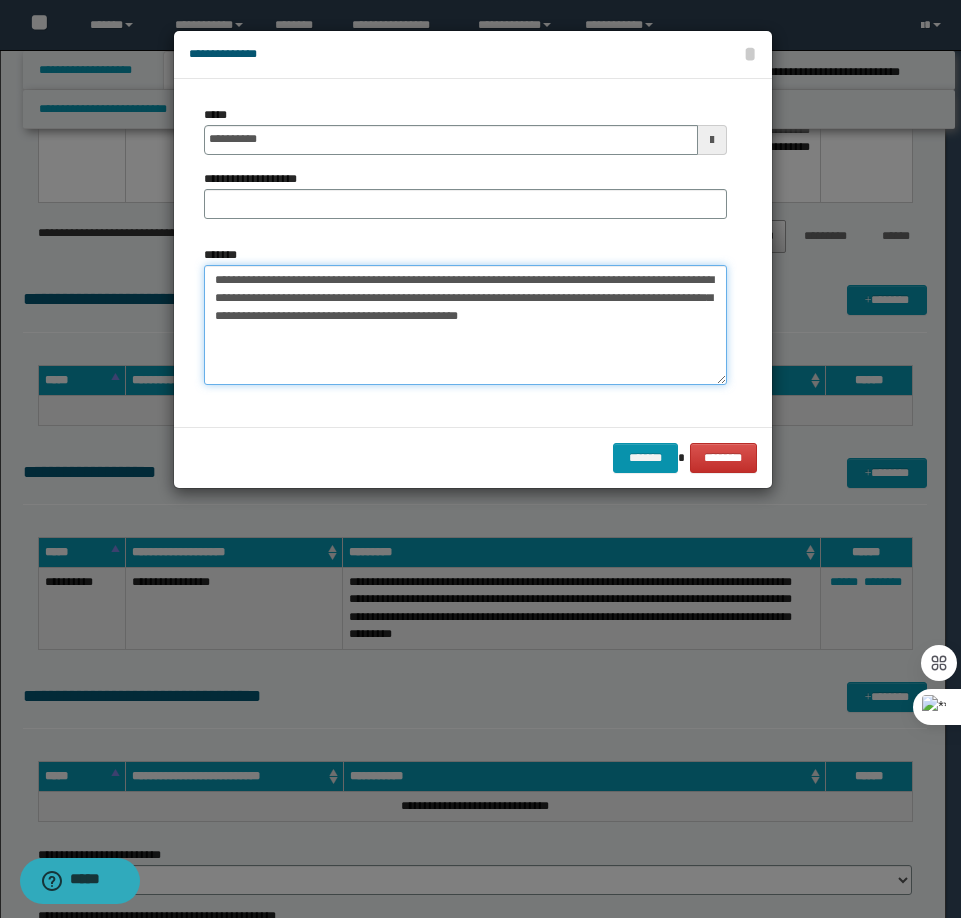 type on "**********" 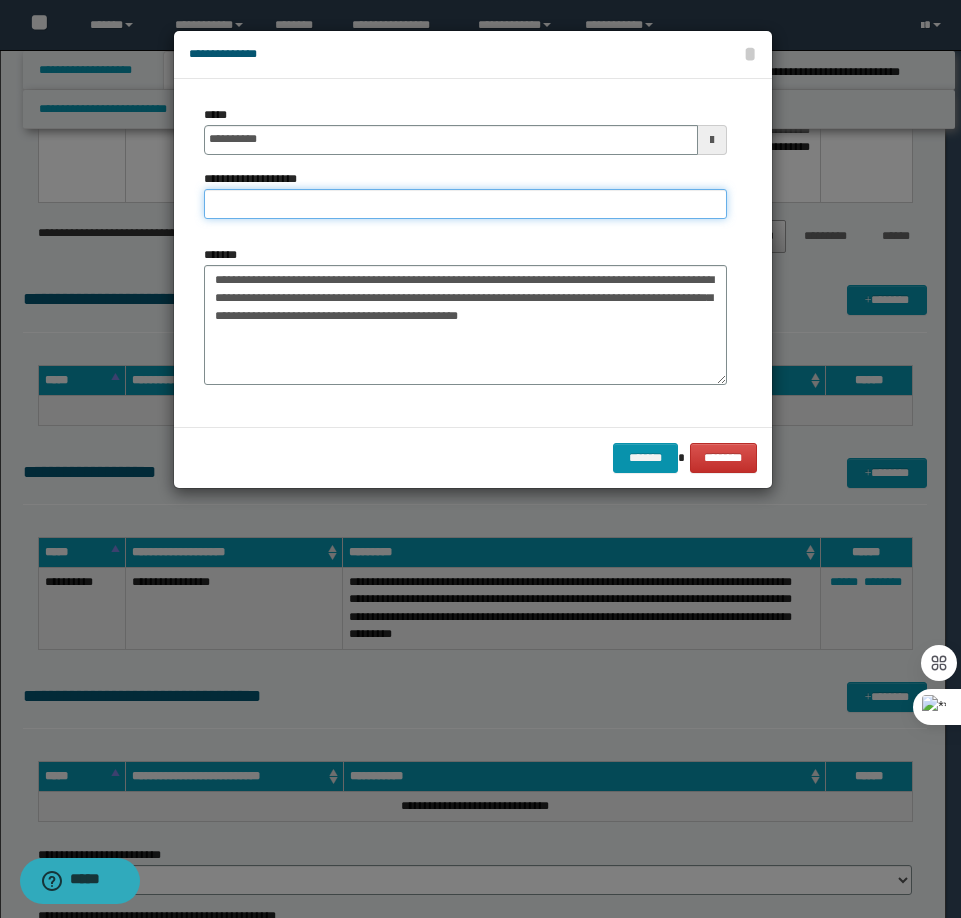 click on "**********" at bounding box center (465, 204) 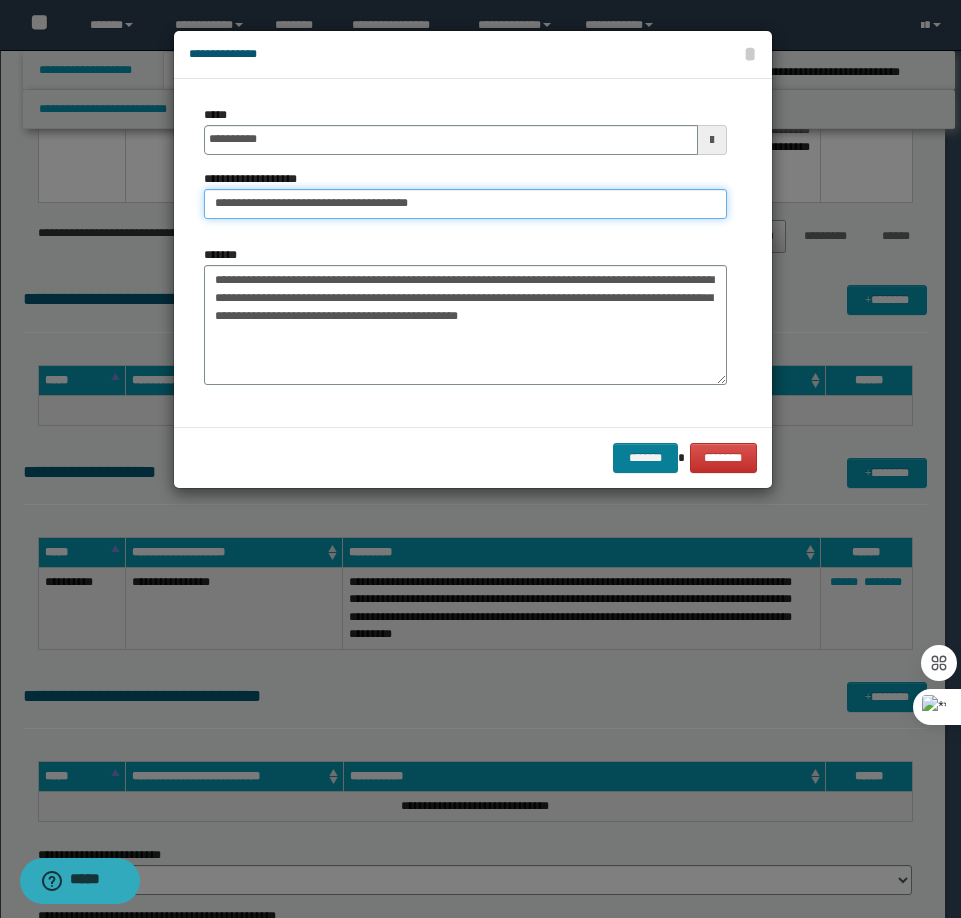 type on "**********" 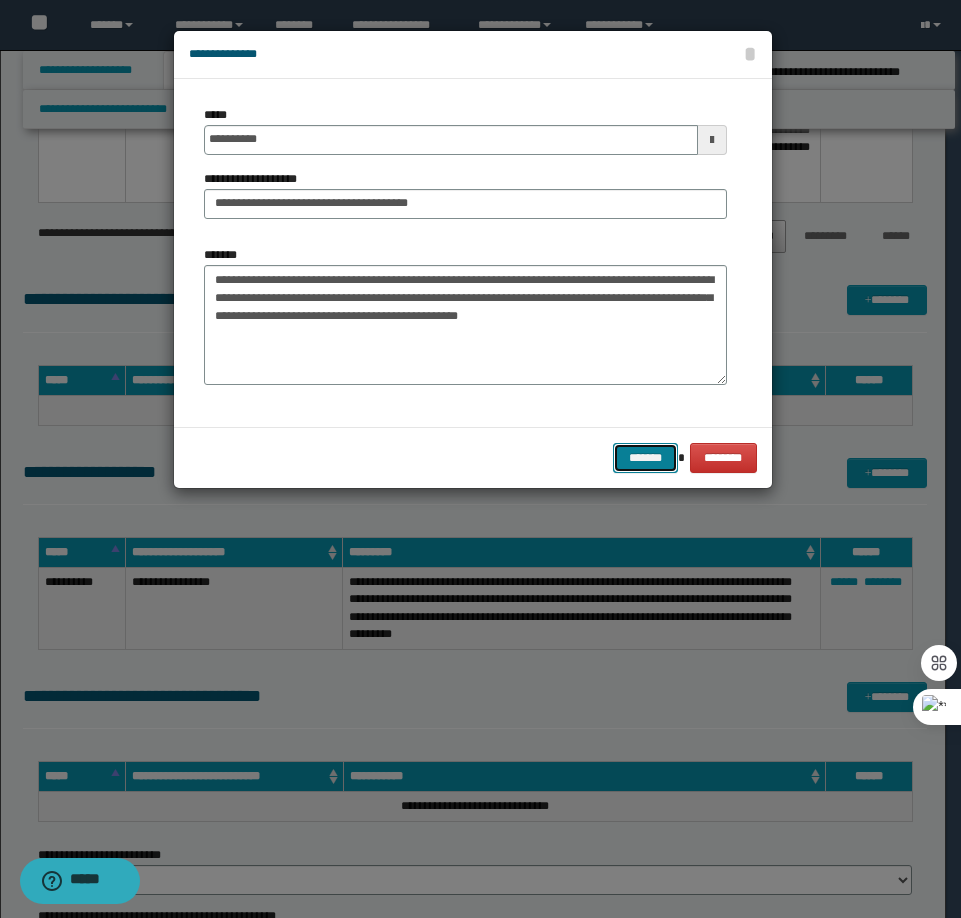 click on "*******" at bounding box center (645, 458) 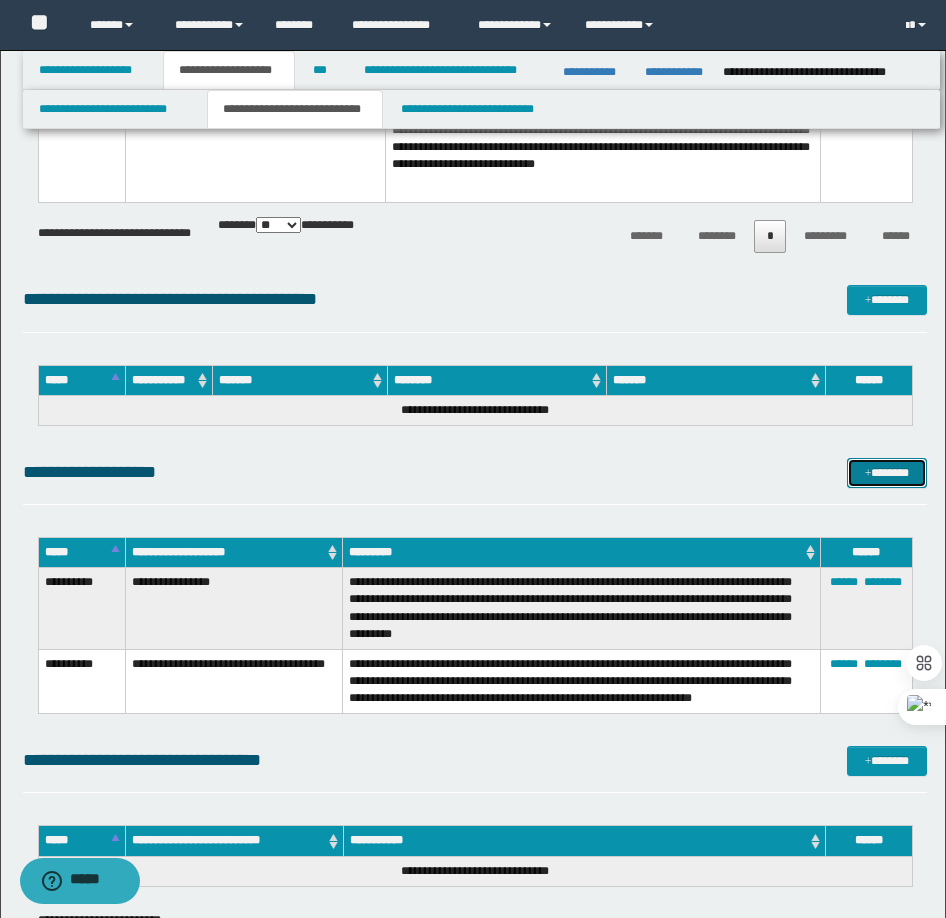 click on "*******" at bounding box center [887, 473] 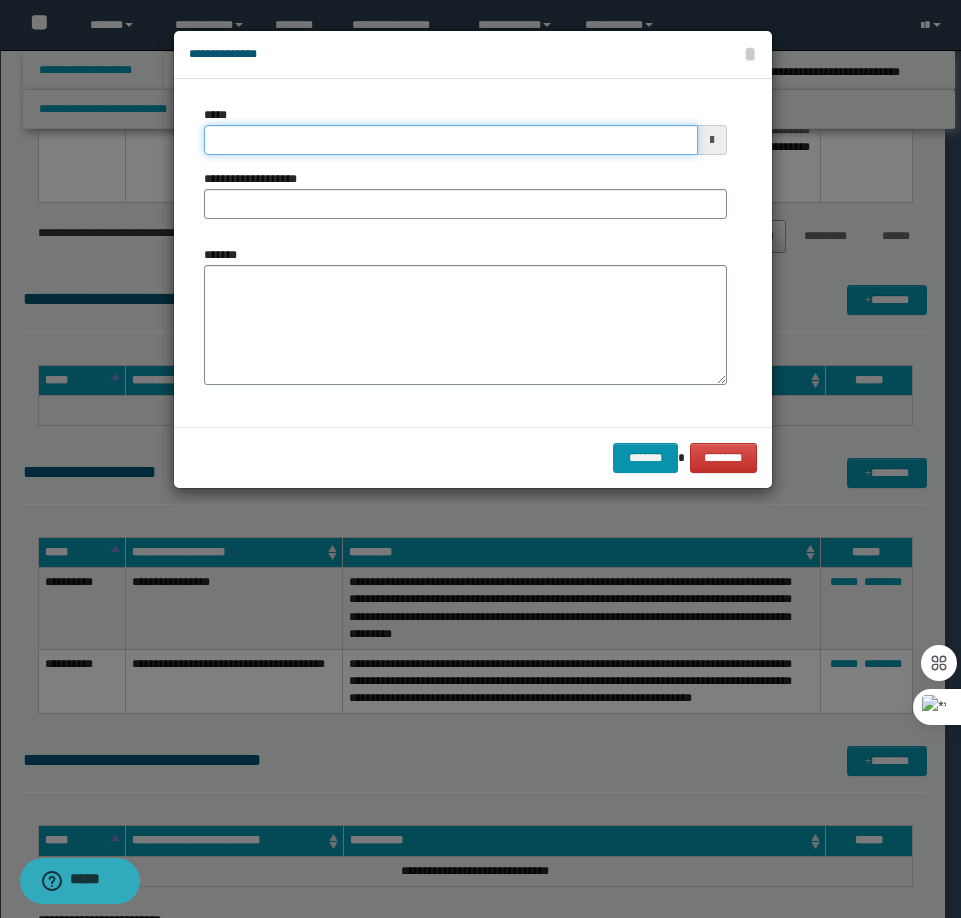 click on "*****" at bounding box center [451, 140] 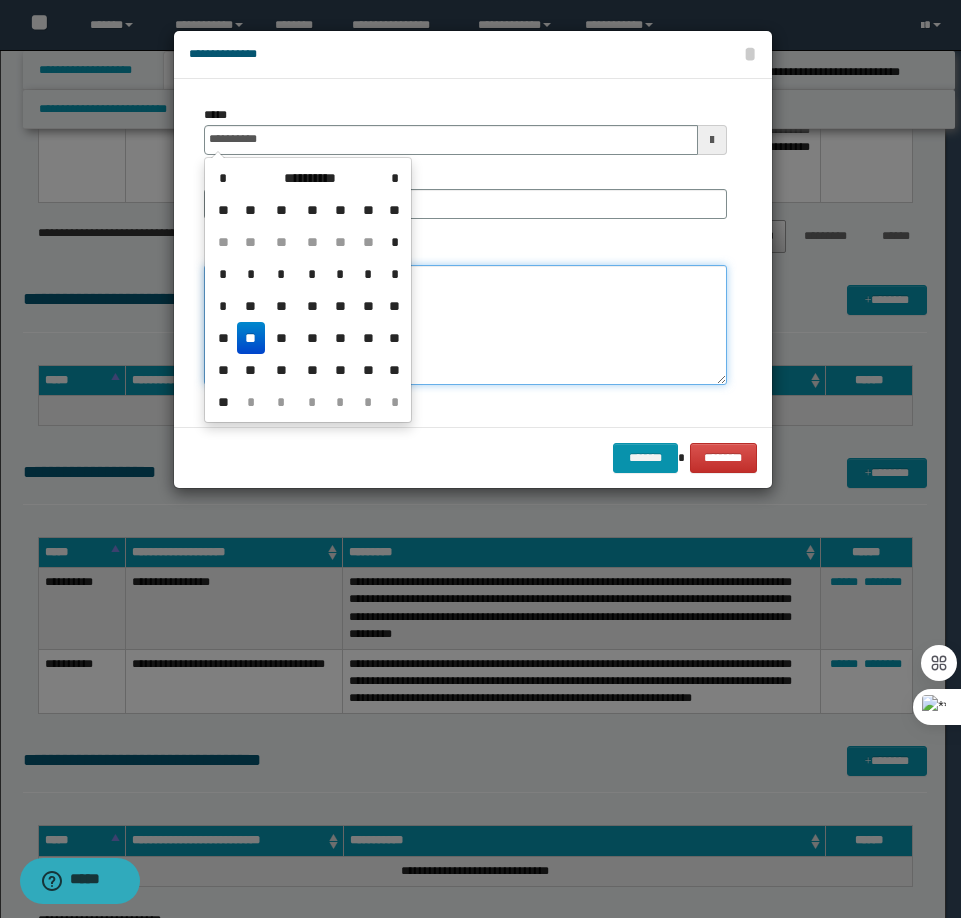 type on "**********" 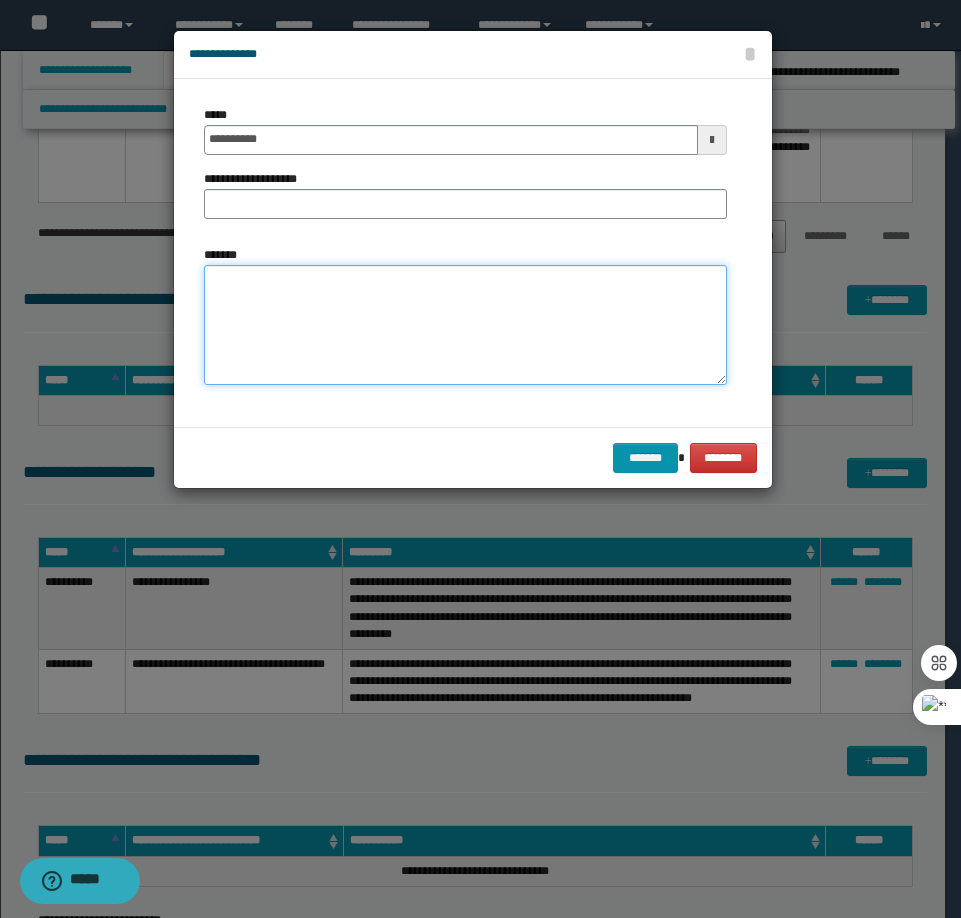 paste on "**********" 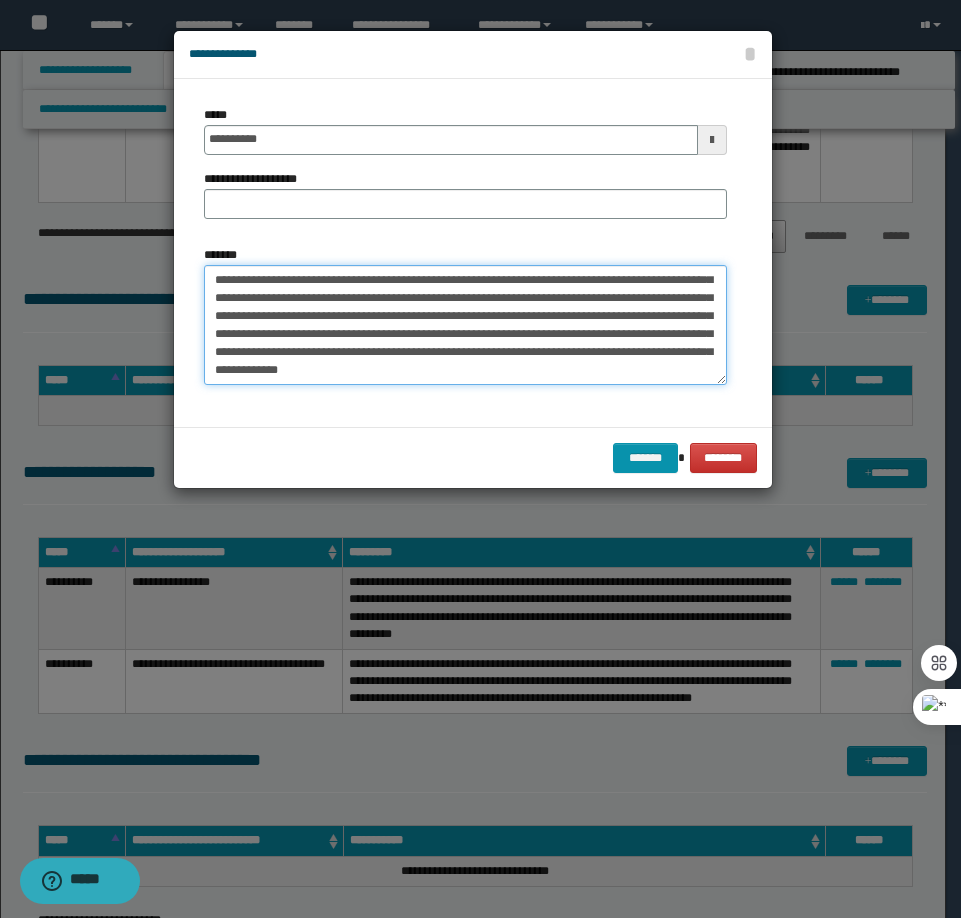 scroll, scrollTop: 0, scrollLeft: 0, axis: both 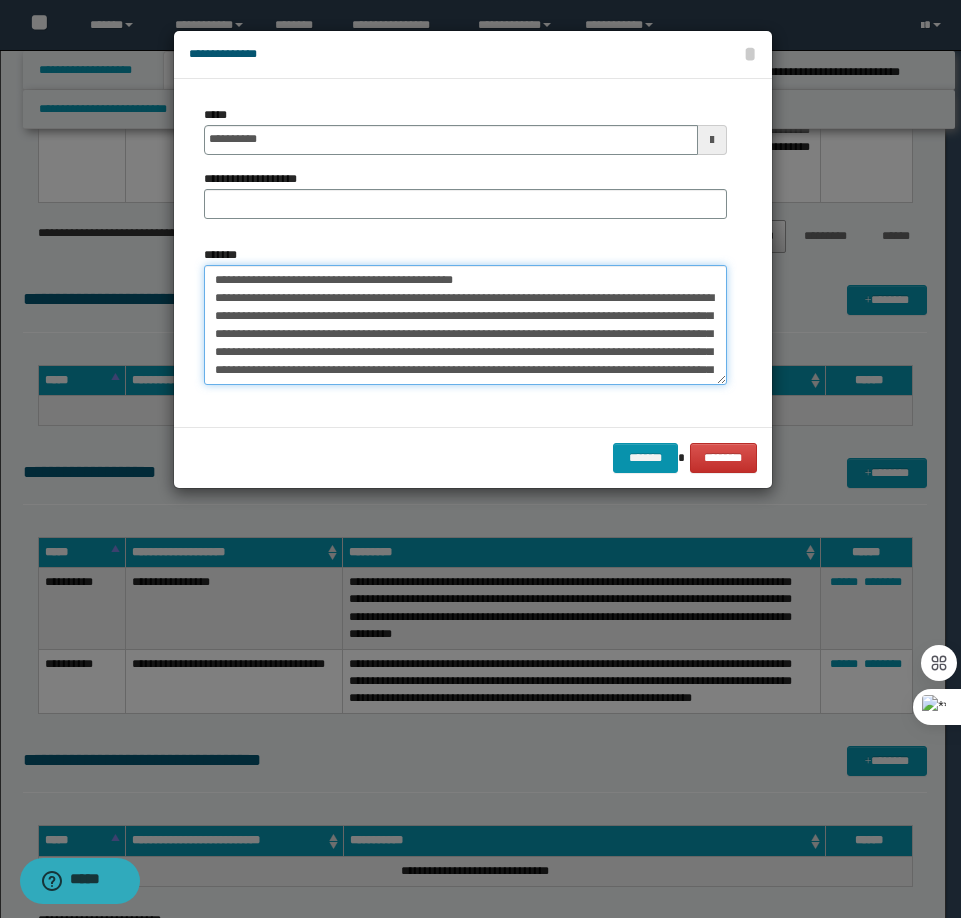 drag, startPoint x: 408, startPoint y: 278, endPoint x: 279, endPoint y: 283, distance: 129.09686 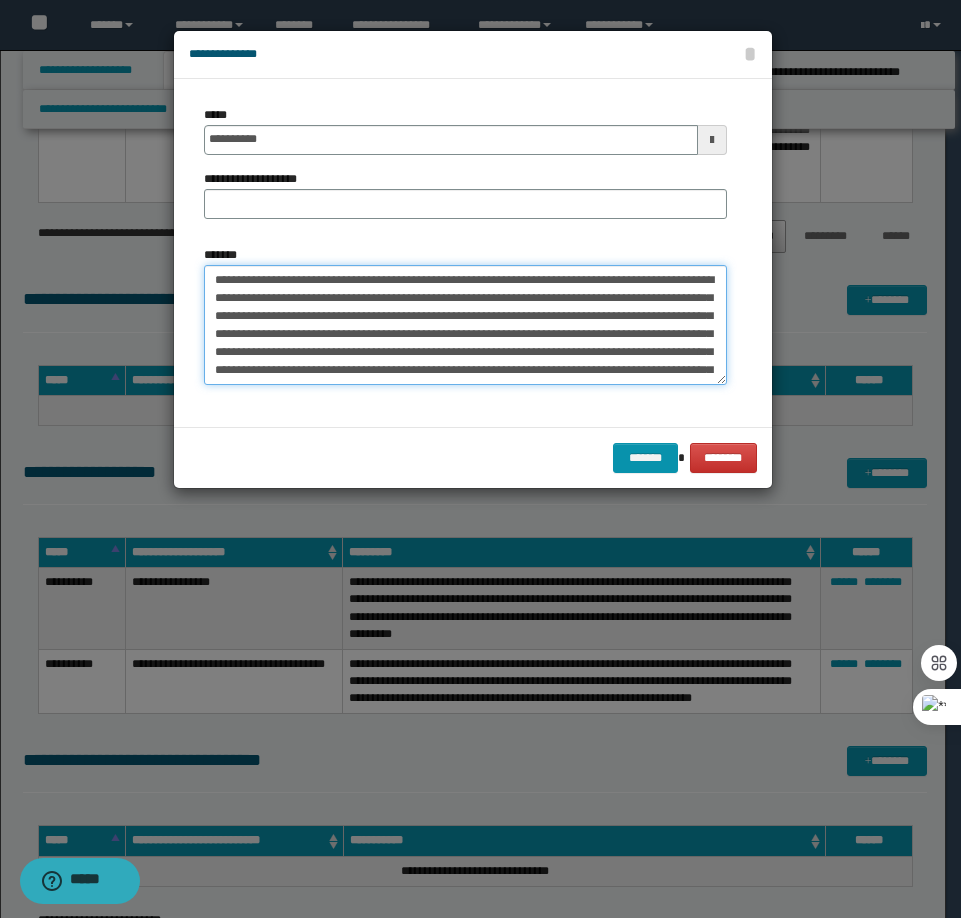 type on "**********" 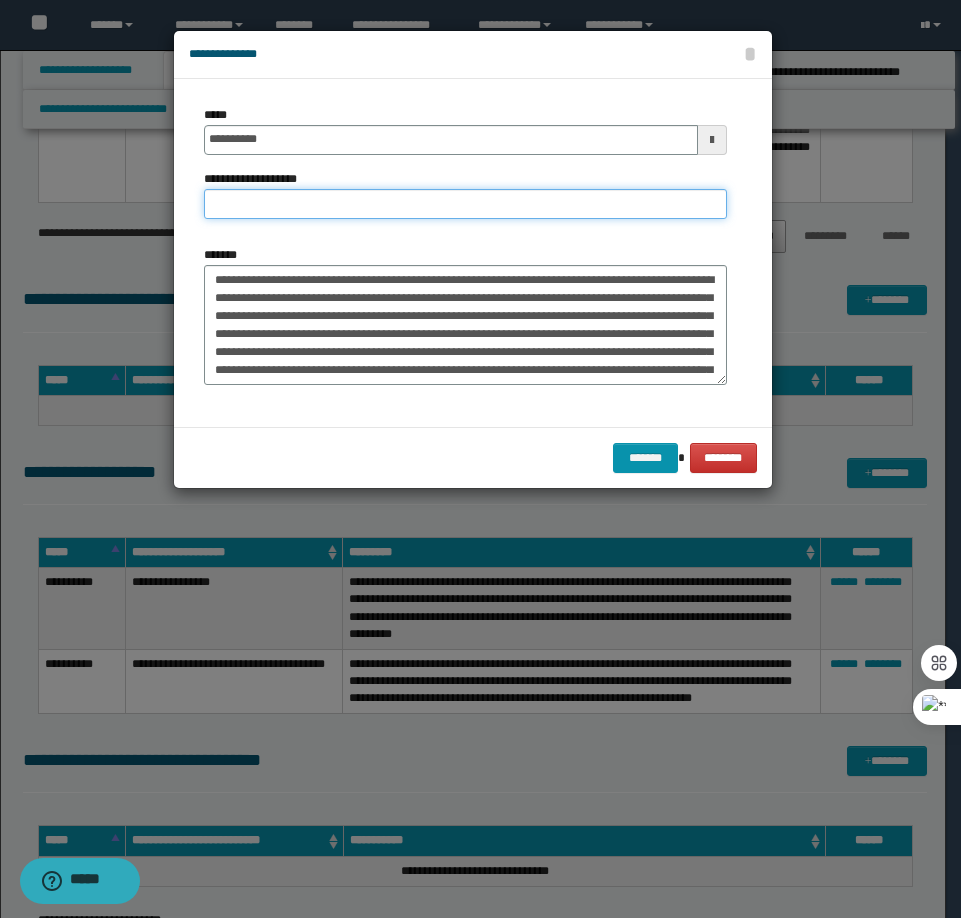 click on "**********" at bounding box center [465, 204] 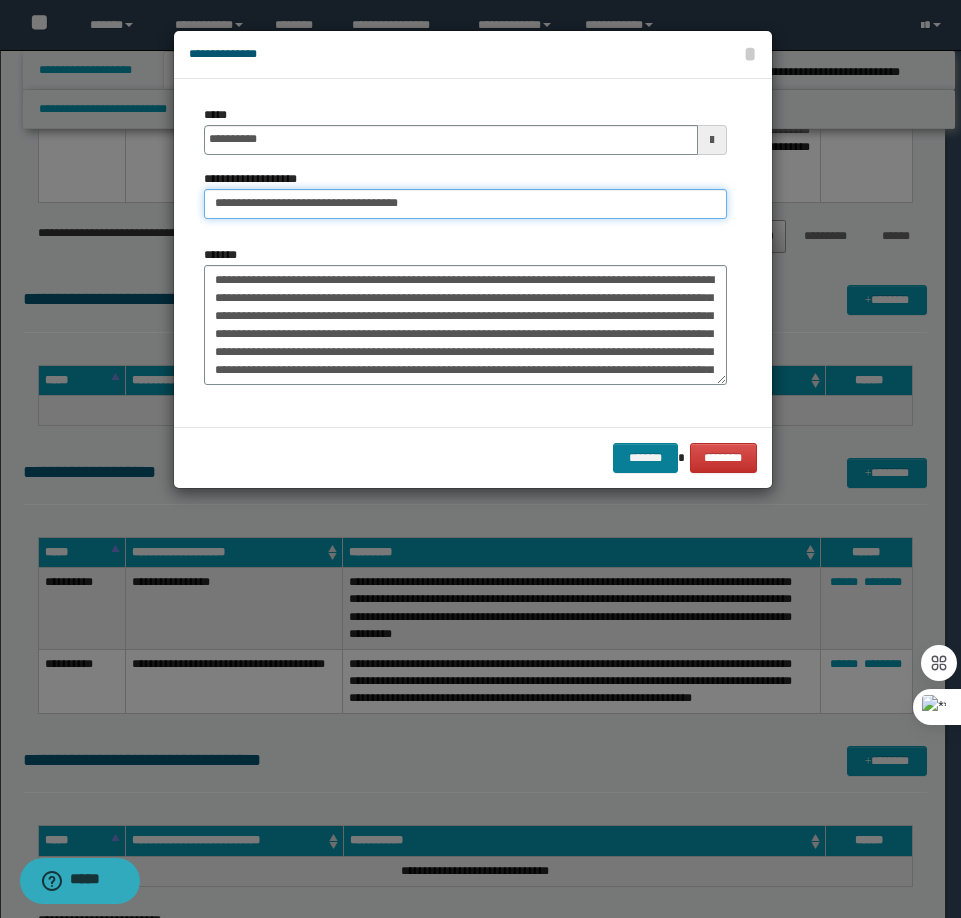 type on "**********" 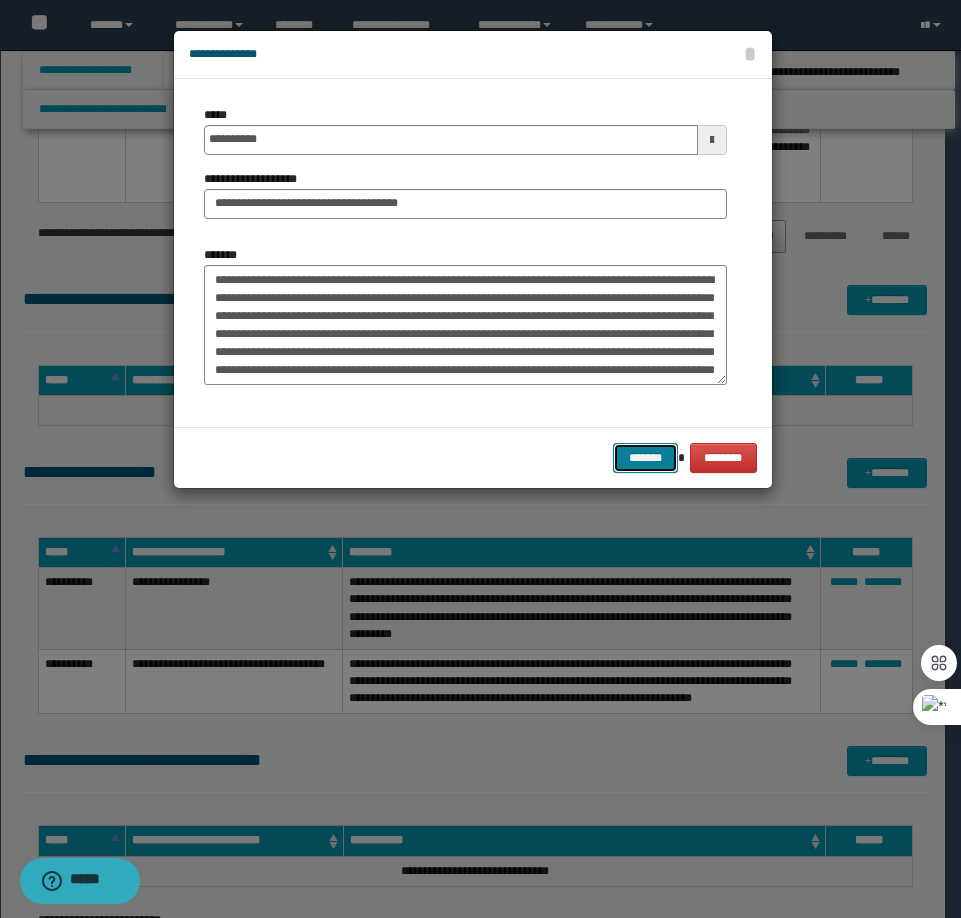 click on "*******" at bounding box center (645, 458) 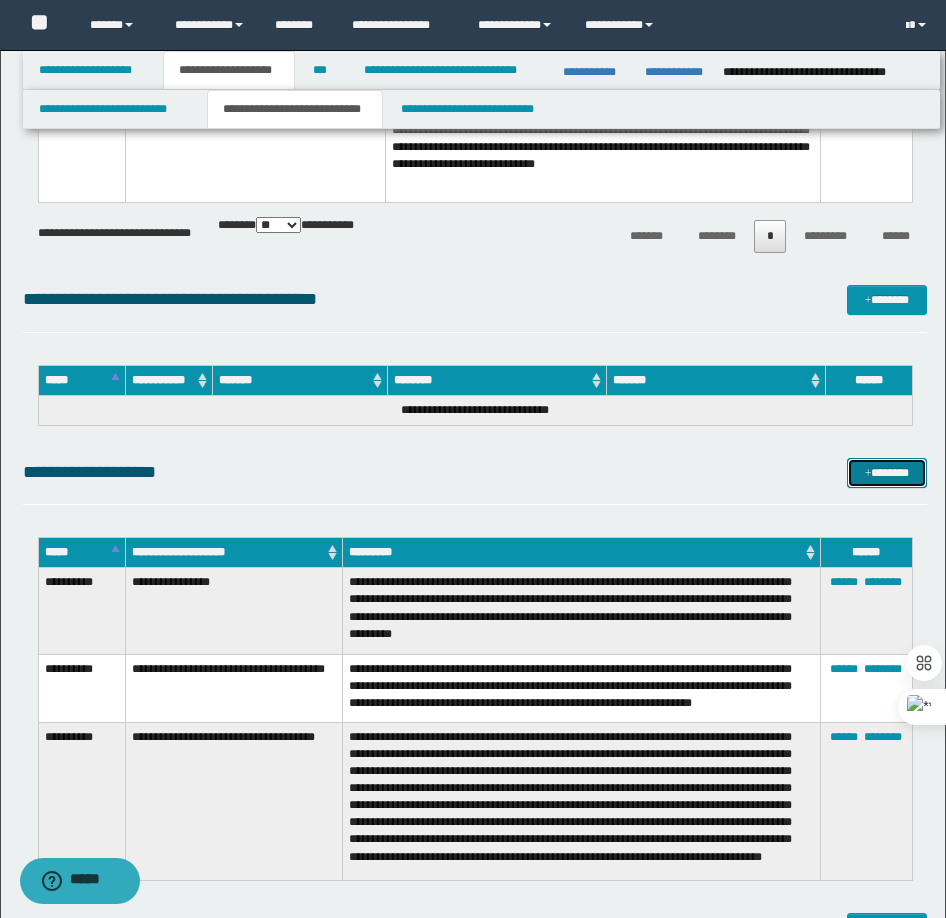 click on "*******" at bounding box center (887, 473) 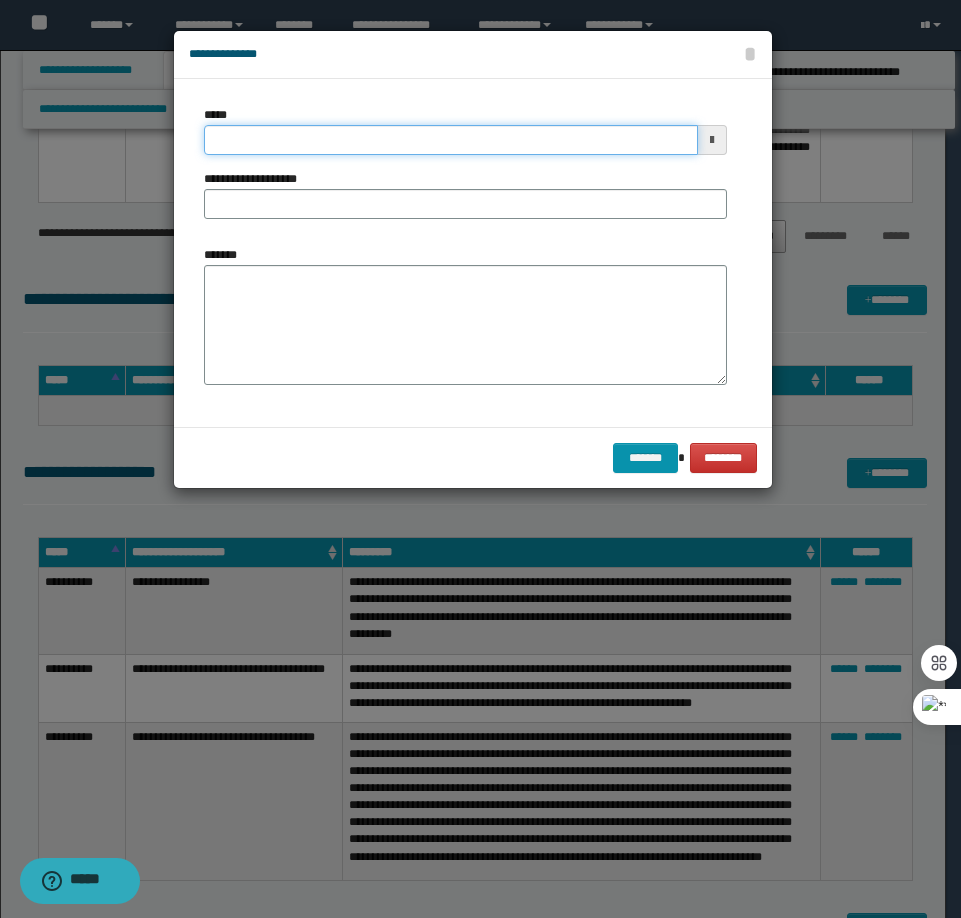 click on "*****" at bounding box center [451, 140] 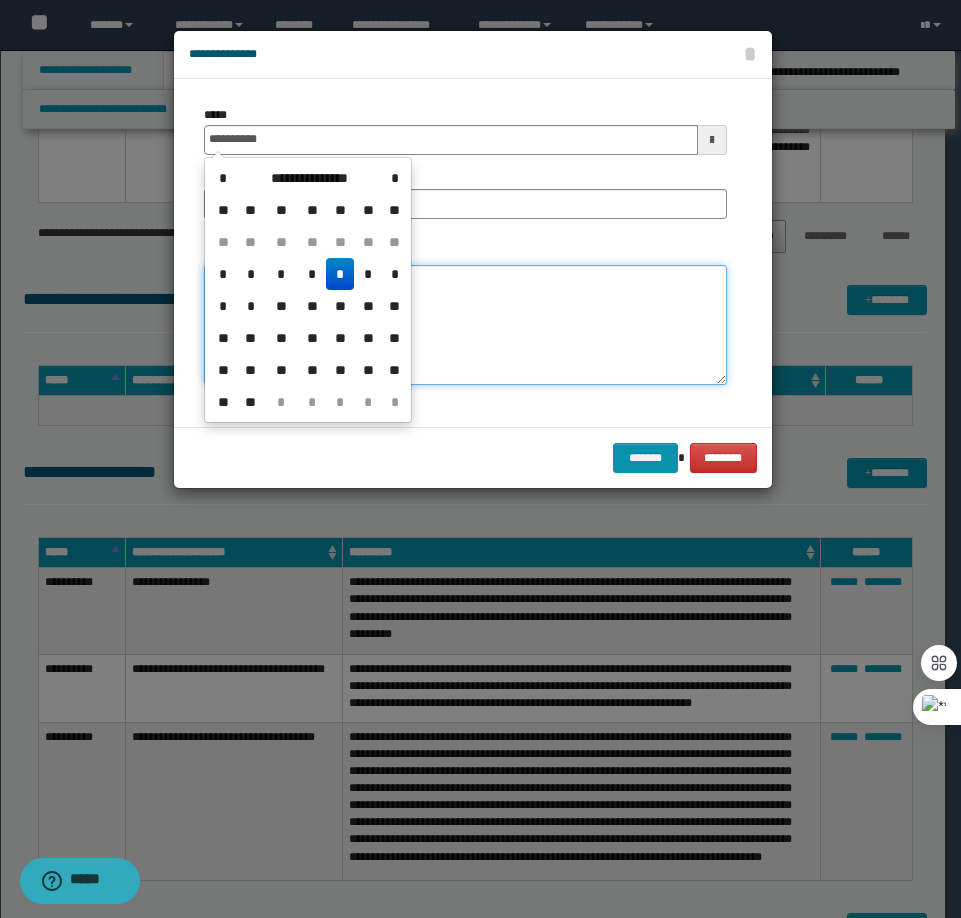 type on "**********" 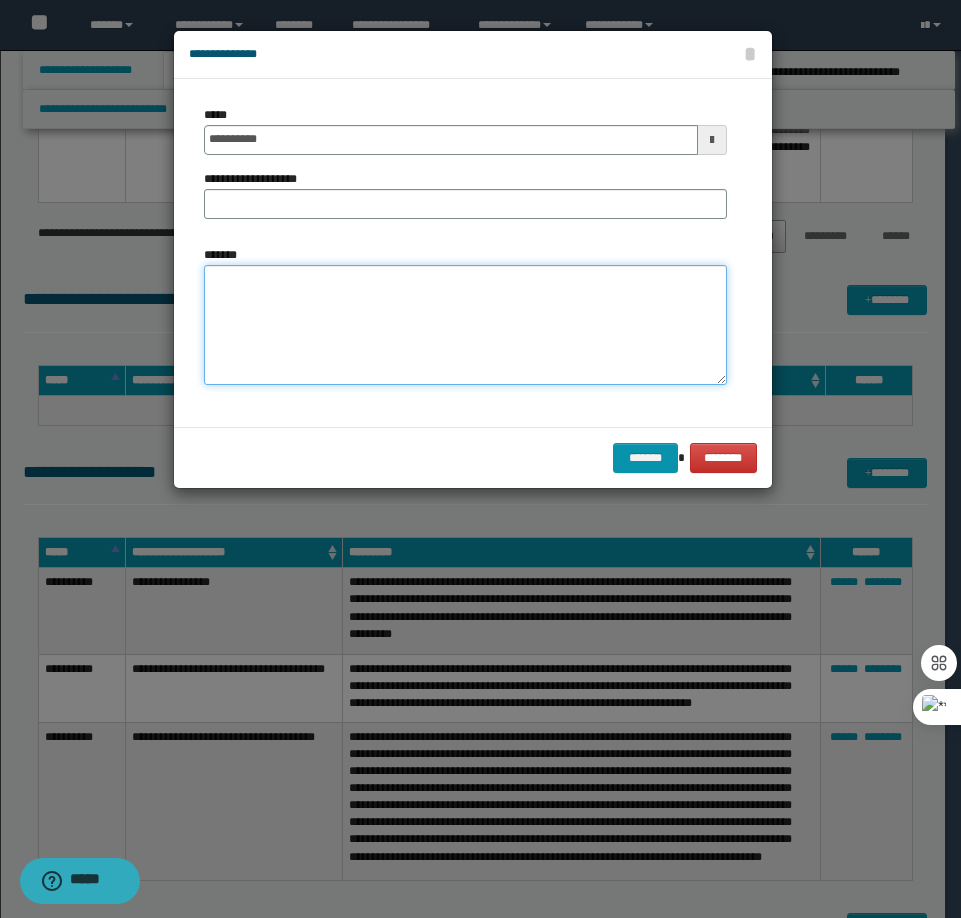 click on "*******" at bounding box center (465, 325) 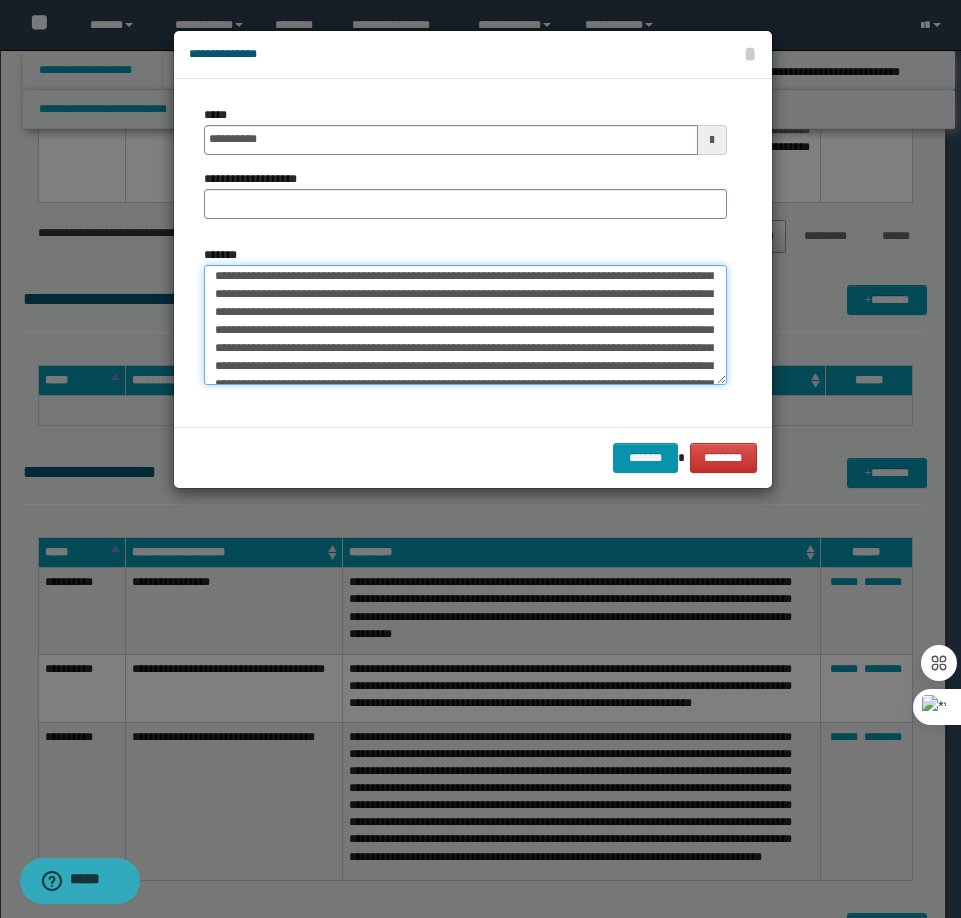scroll, scrollTop: 0, scrollLeft: 0, axis: both 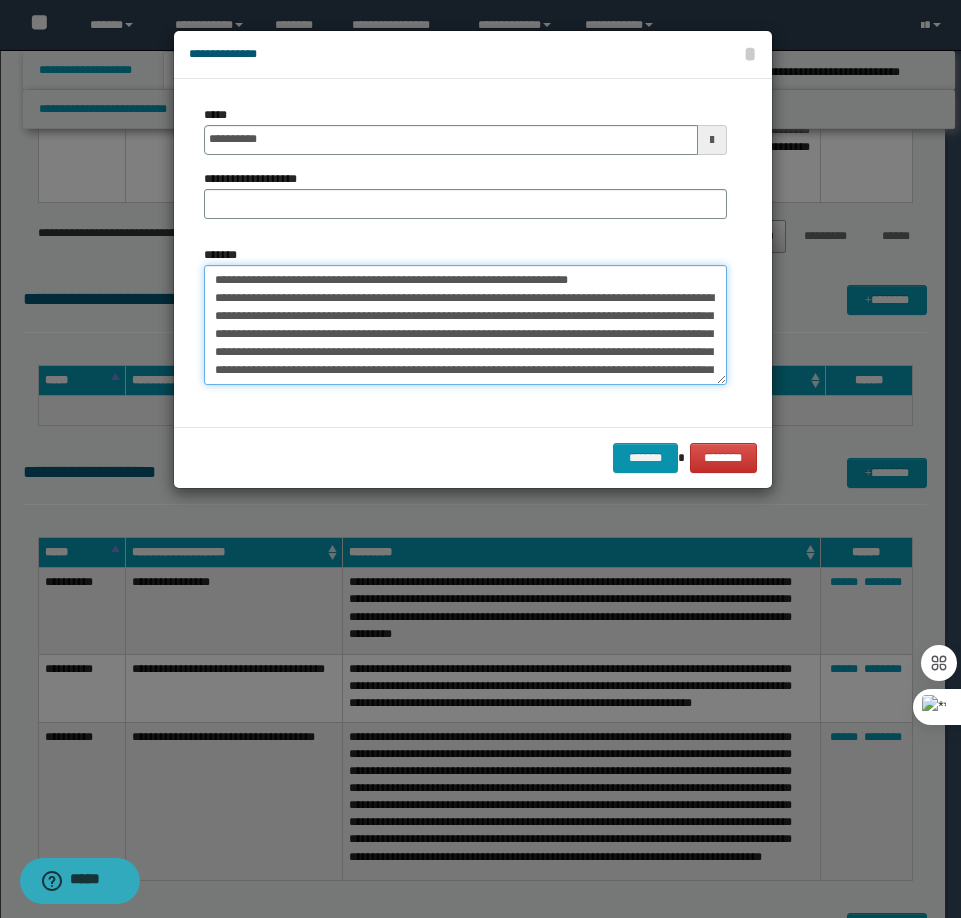 drag, startPoint x: 616, startPoint y: 278, endPoint x: 279, endPoint y: 281, distance: 337.01337 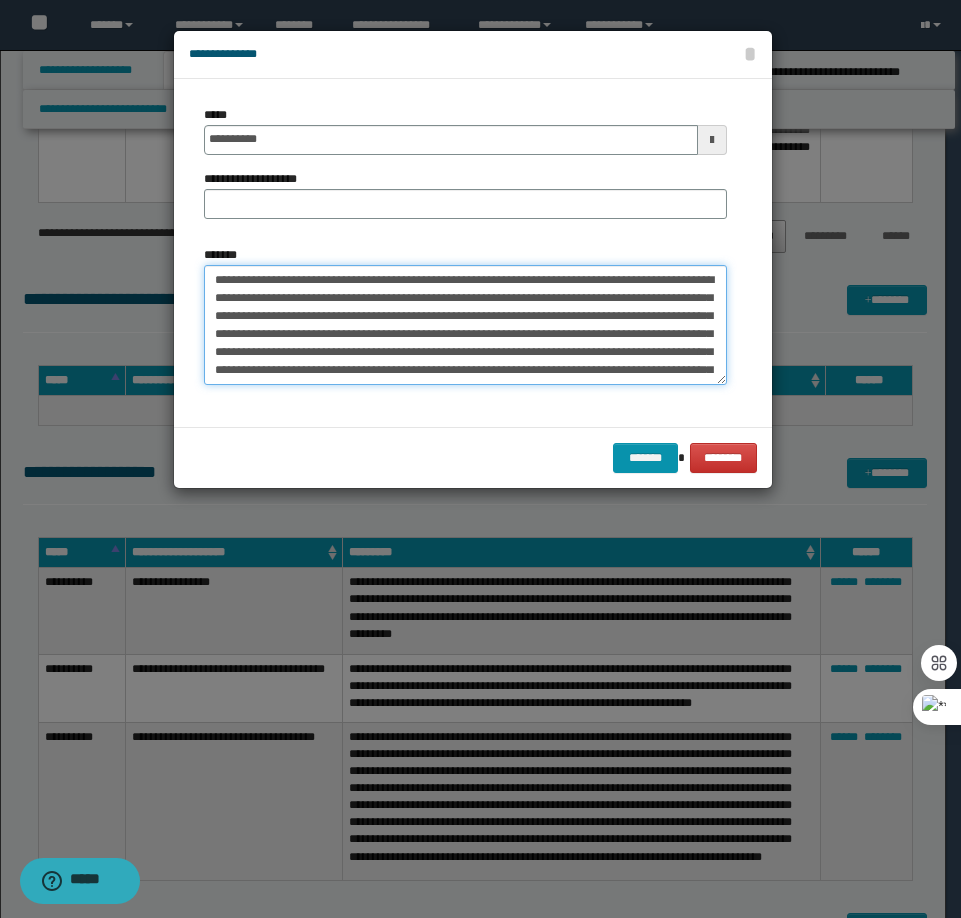type on "**********" 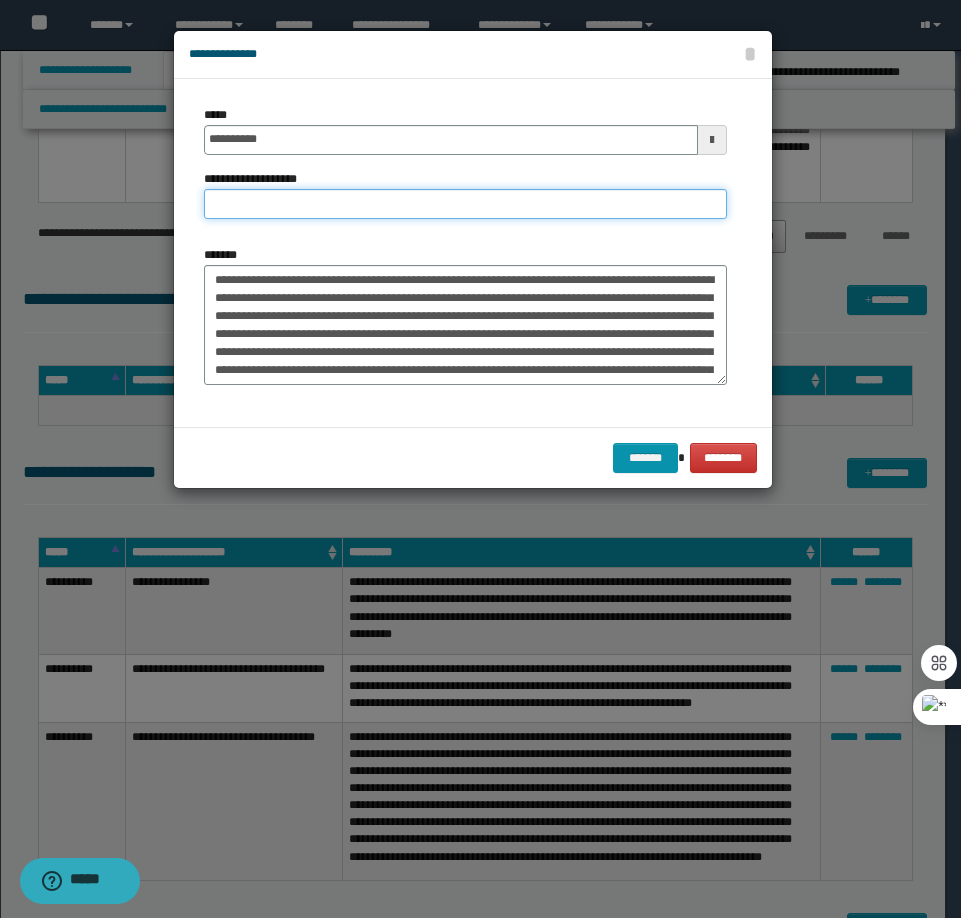 click on "**********" at bounding box center (465, 204) 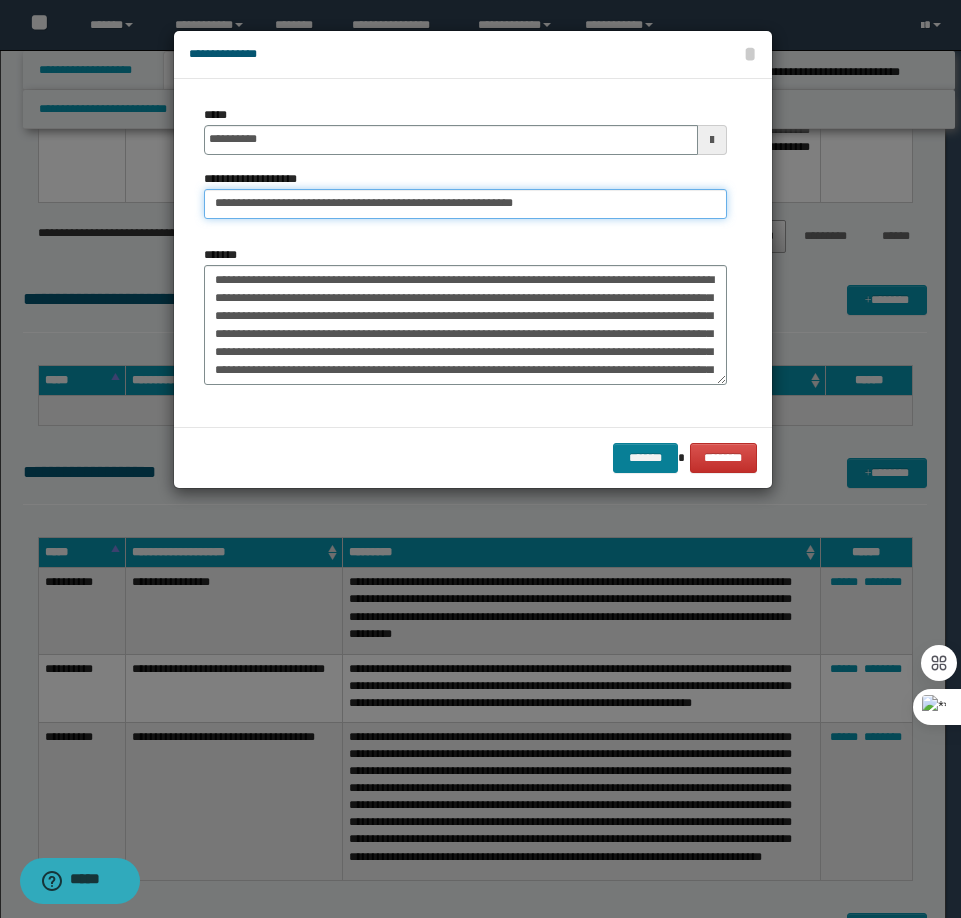 type on "**********" 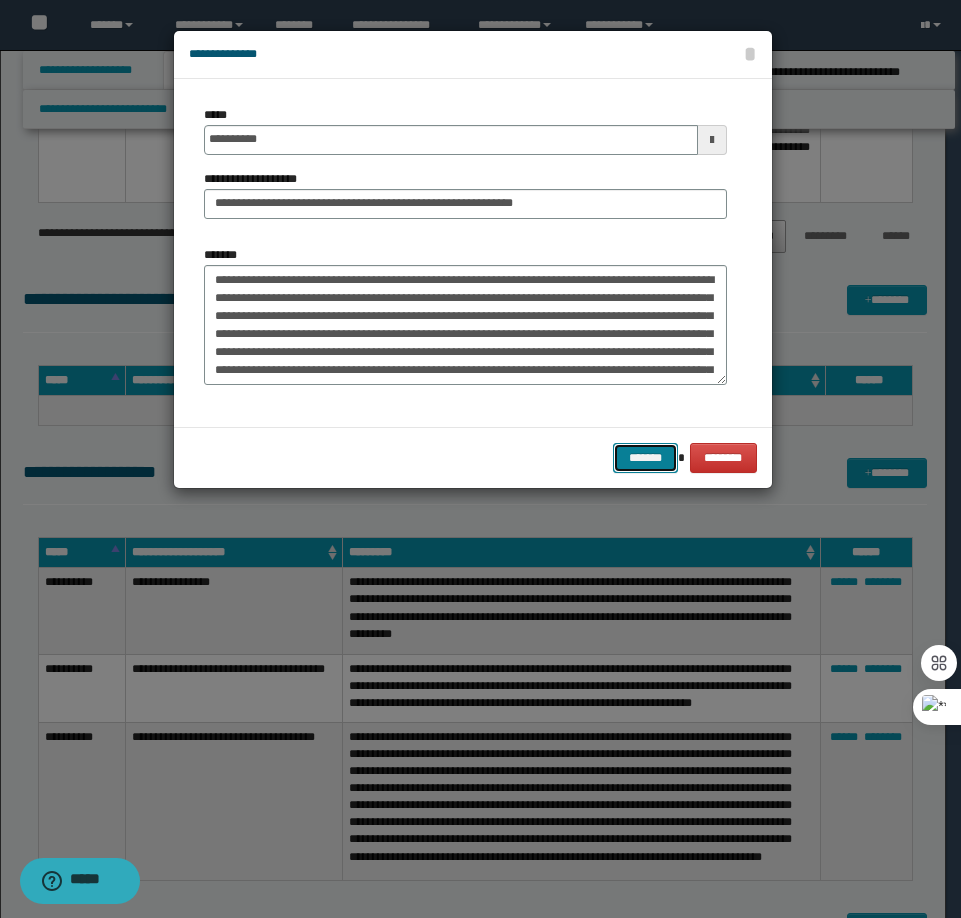click on "*******" at bounding box center [645, 458] 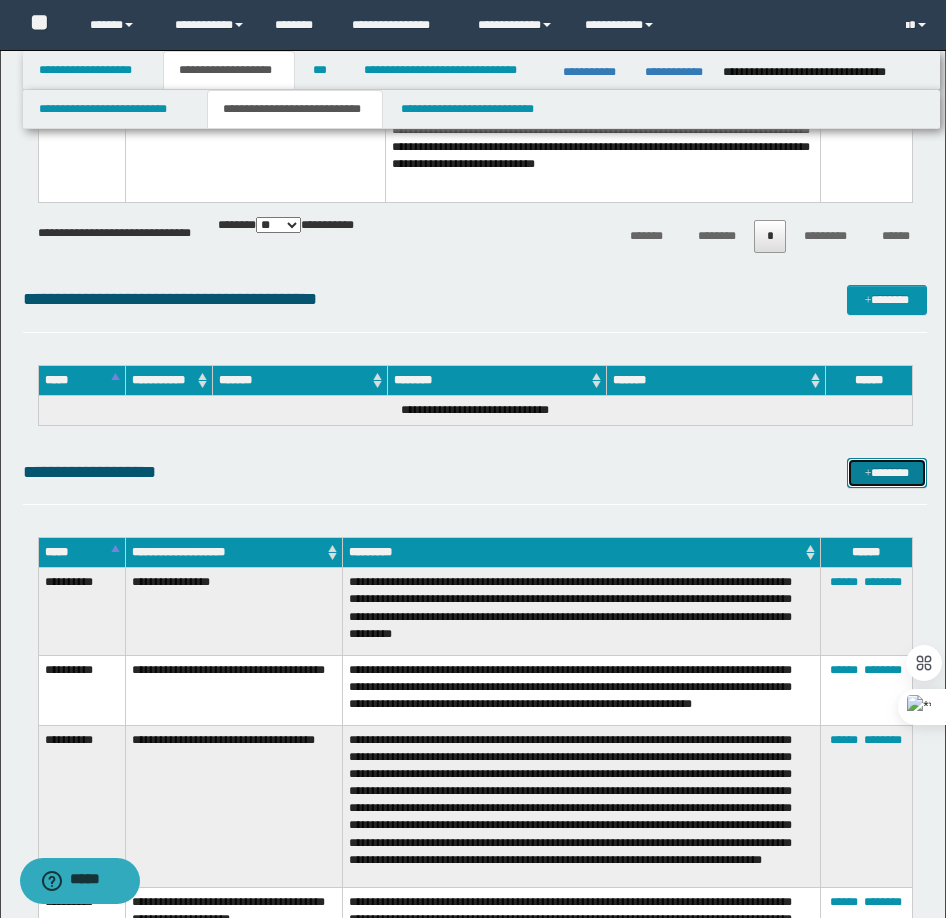 click on "*******" at bounding box center (887, 473) 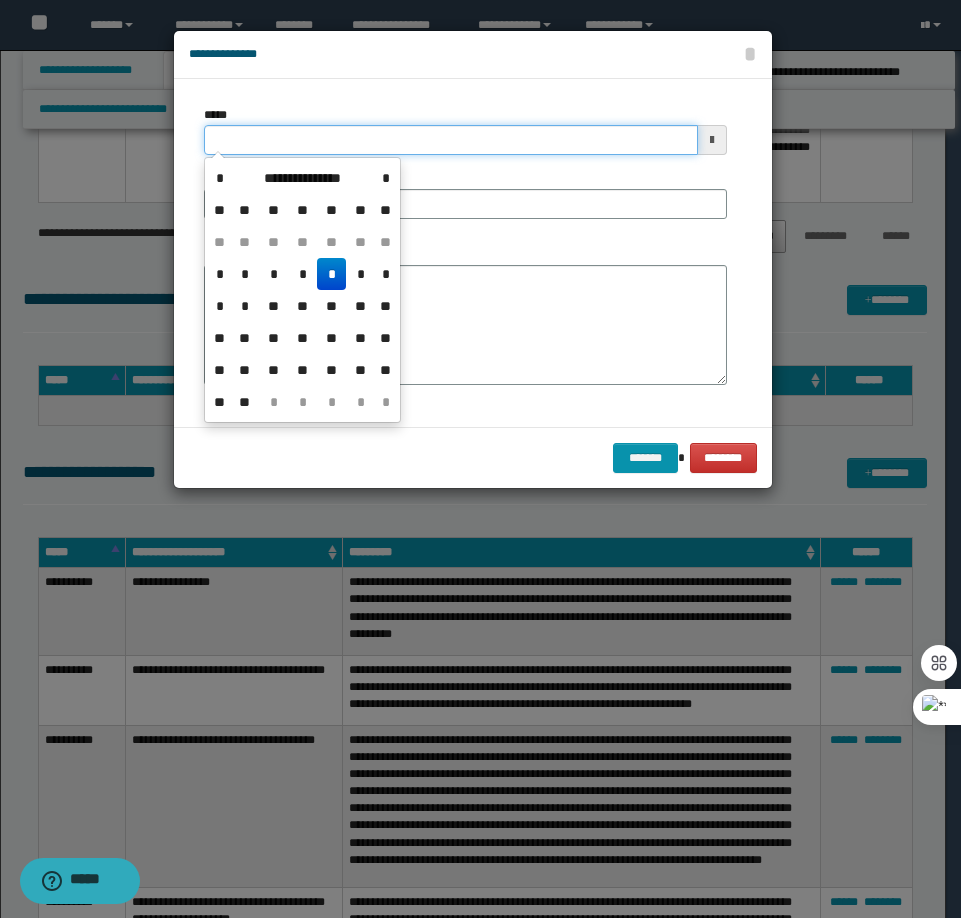 click on "*****" at bounding box center (451, 140) 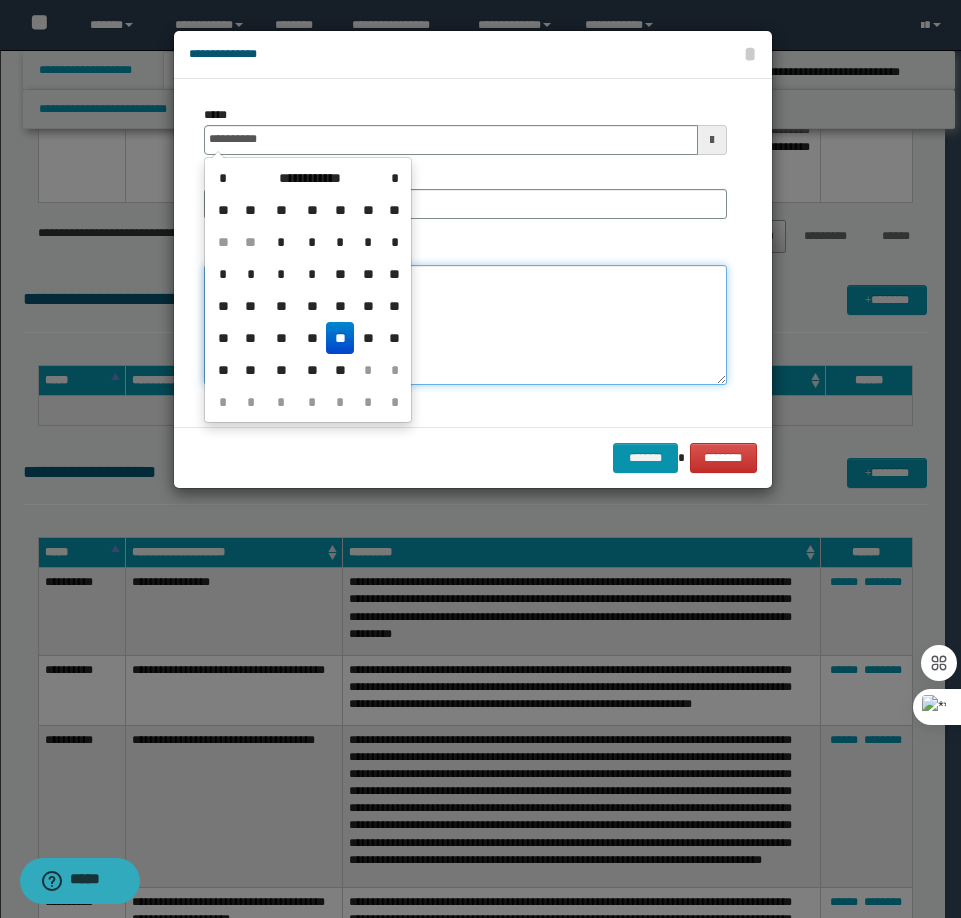 type on "**********" 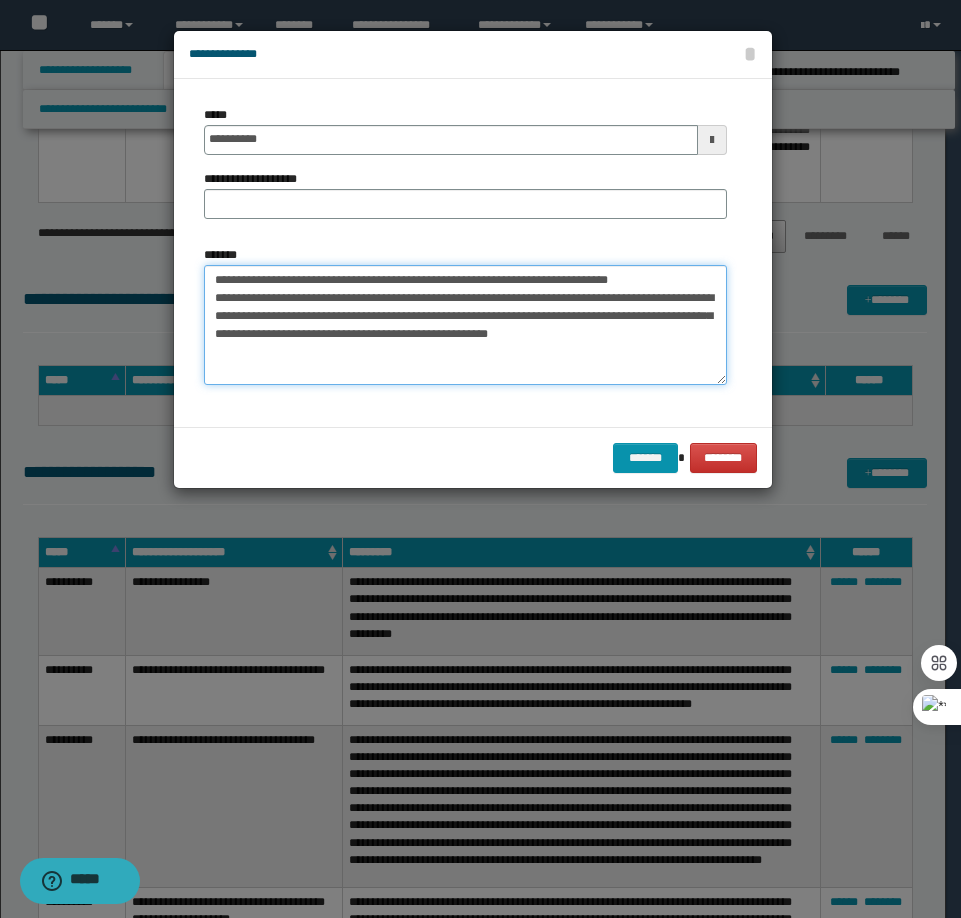 drag, startPoint x: 581, startPoint y: 294, endPoint x: 280, endPoint y: 286, distance: 301.1063 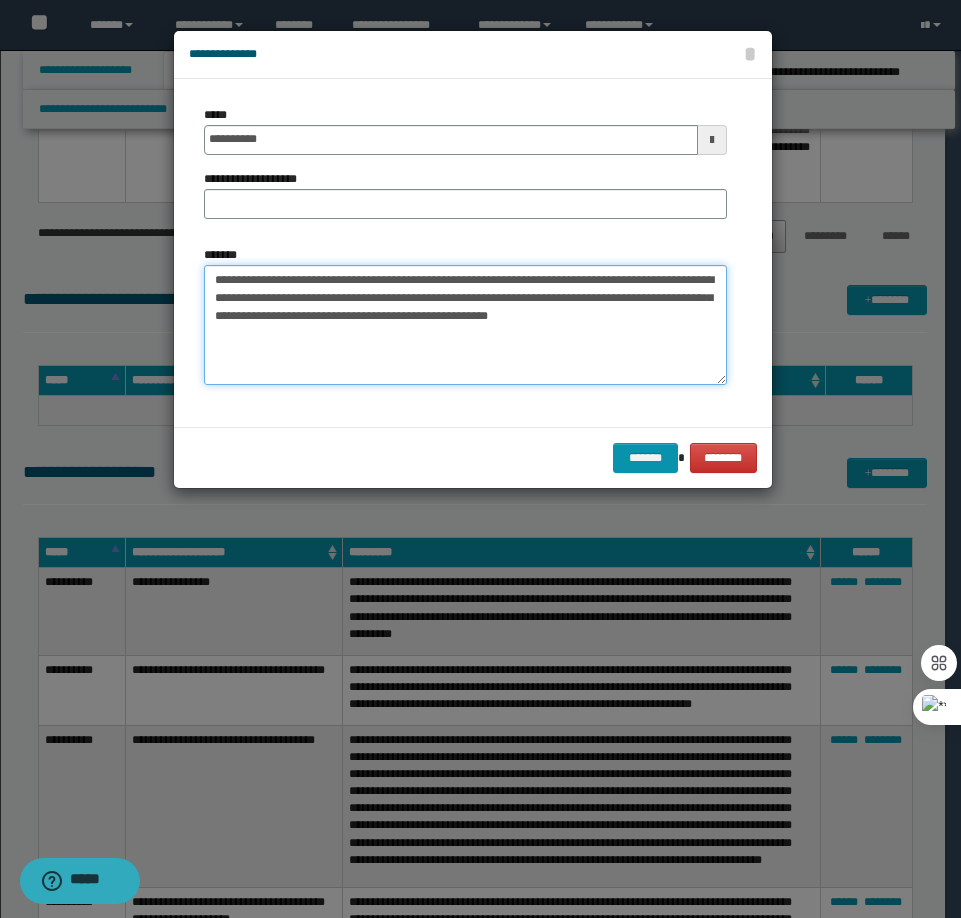 type on "**********" 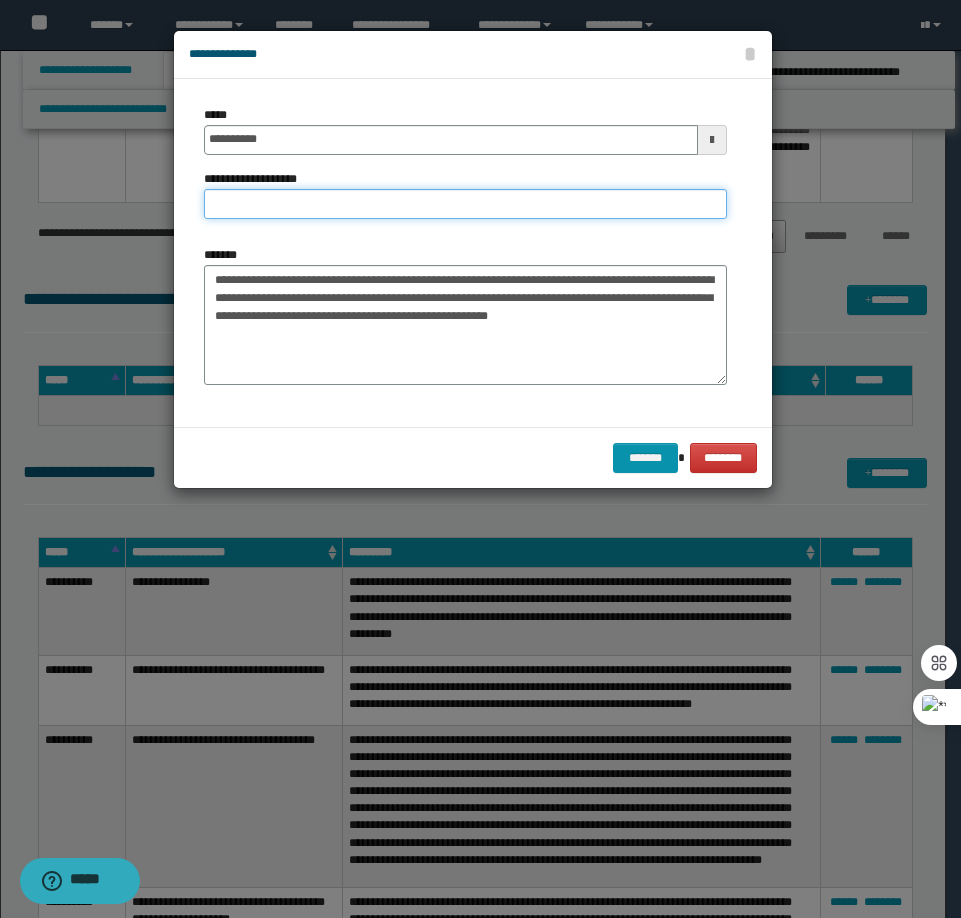 click on "**********" at bounding box center [465, 204] 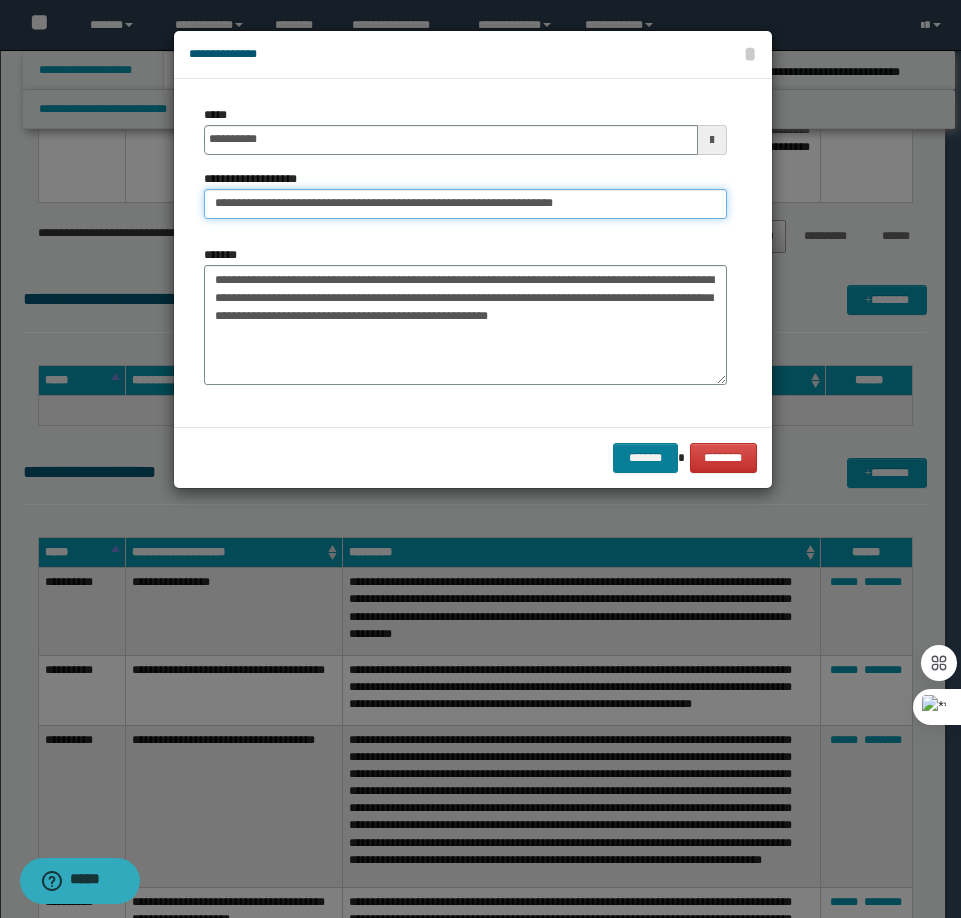 type on "**********" 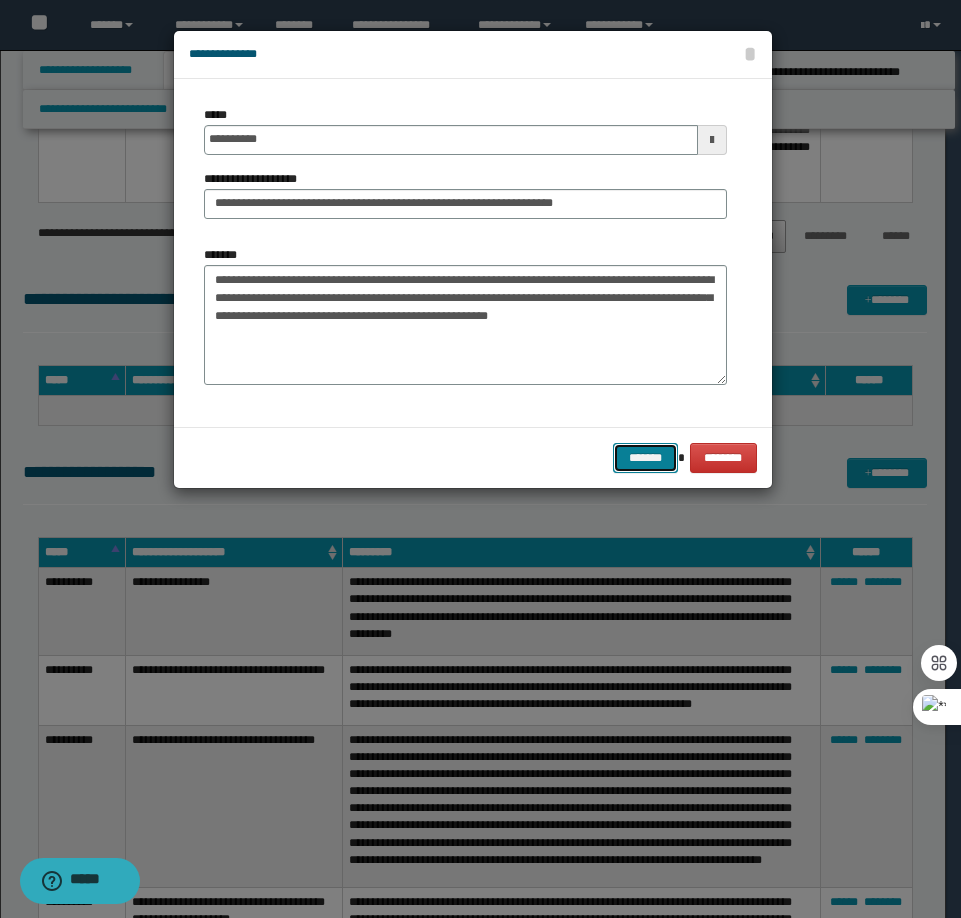 click on "*******" at bounding box center [645, 458] 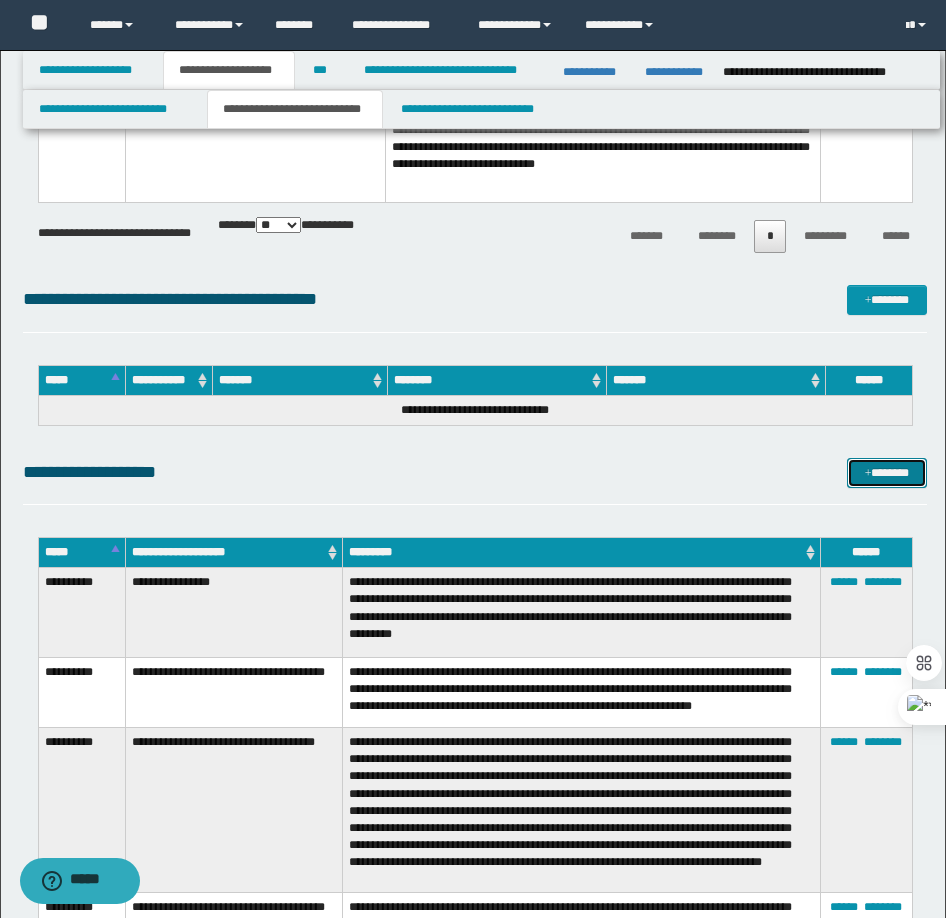 drag, startPoint x: 899, startPoint y: 473, endPoint x: 827, endPoint y: 460, distance: 73.1642 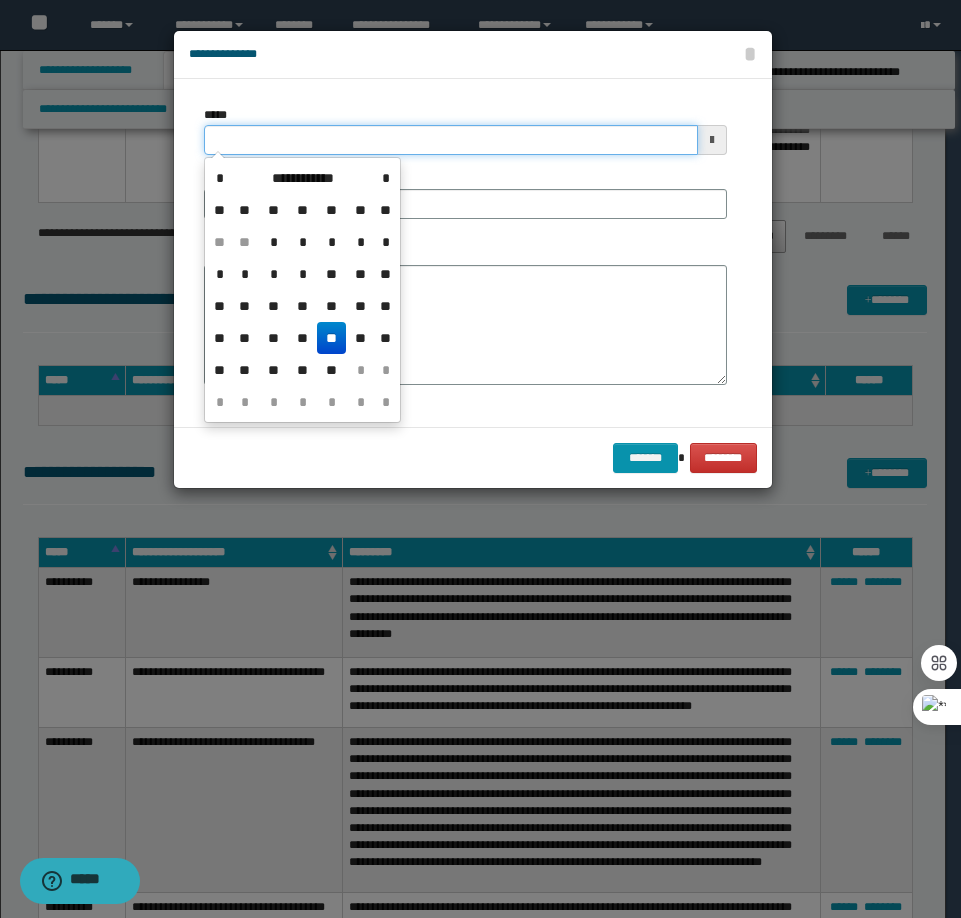 click on "*****" at bounding box center (451, 140) 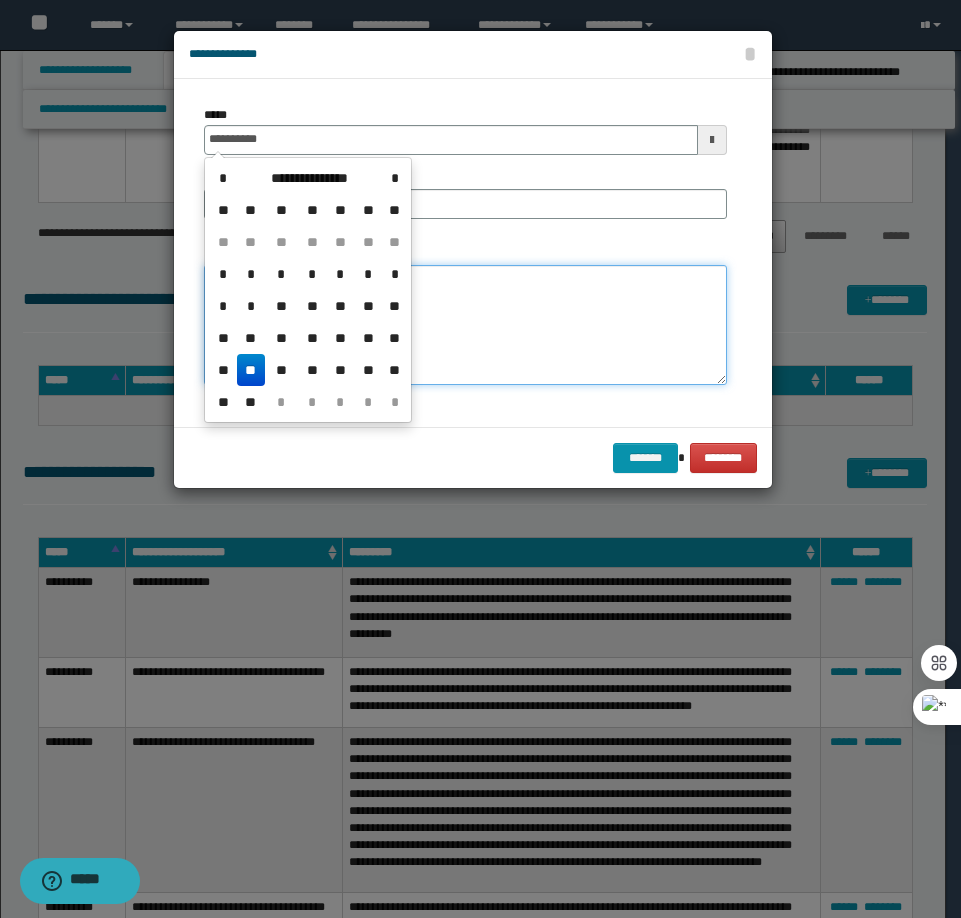 type on "**********" 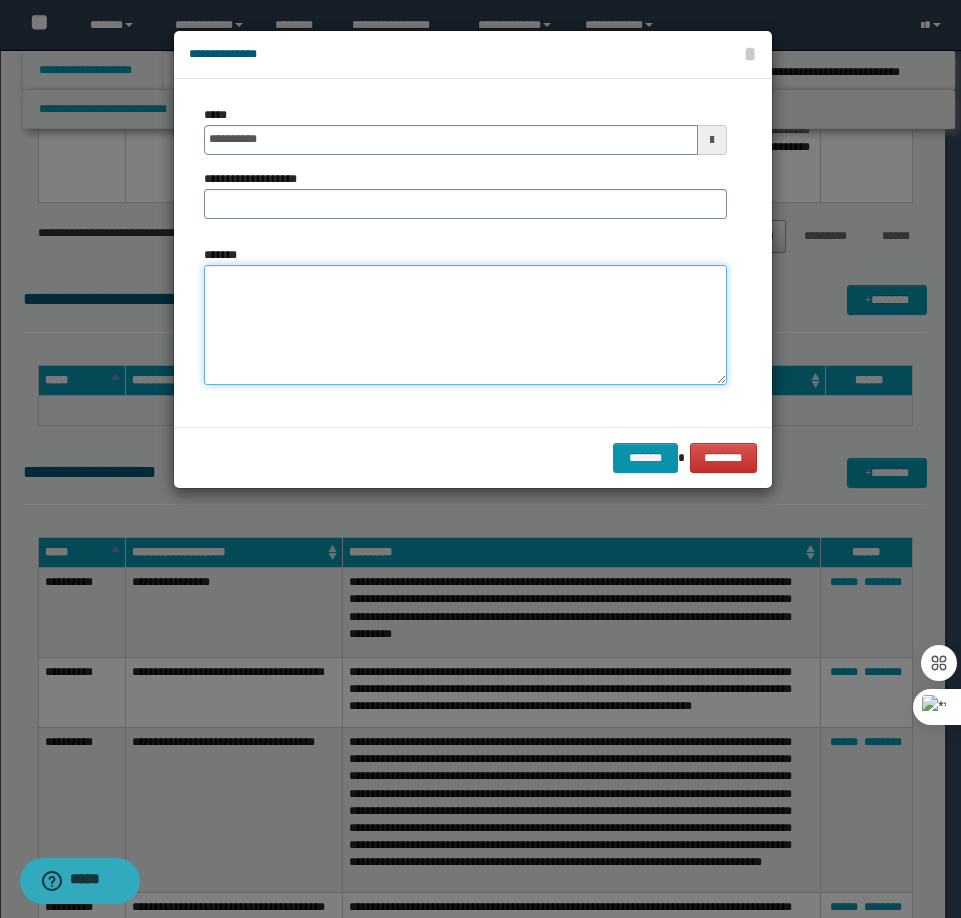 paste on "**********" 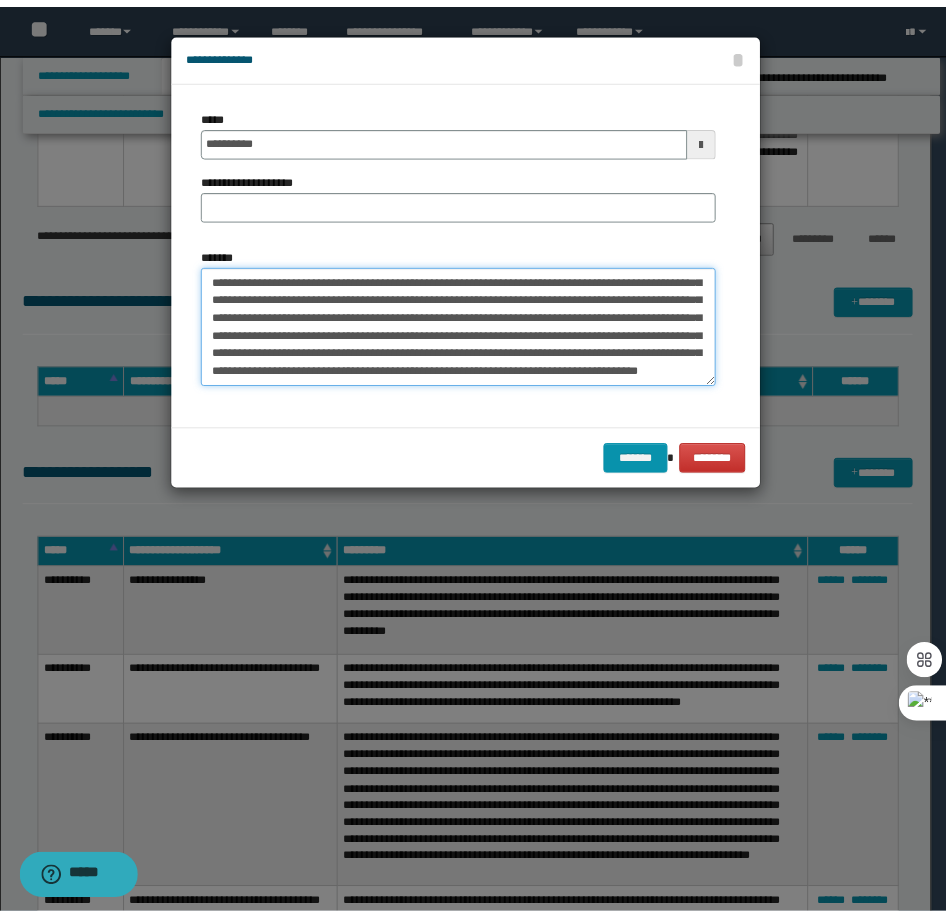 scroll, scrollTop: 0, scrollLeft: 0, axis: both 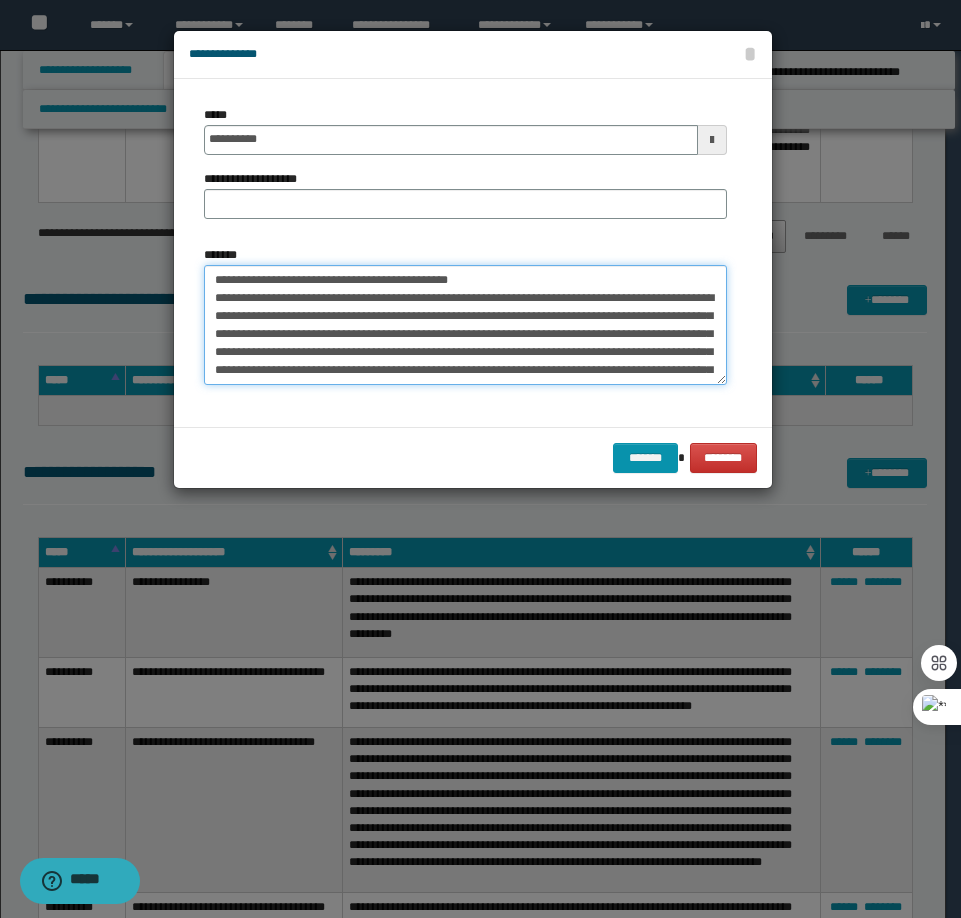 drag, startPoint x: 497, startPoint y: 280, endPoint x: 282, endPoint y: 280, distance: 215 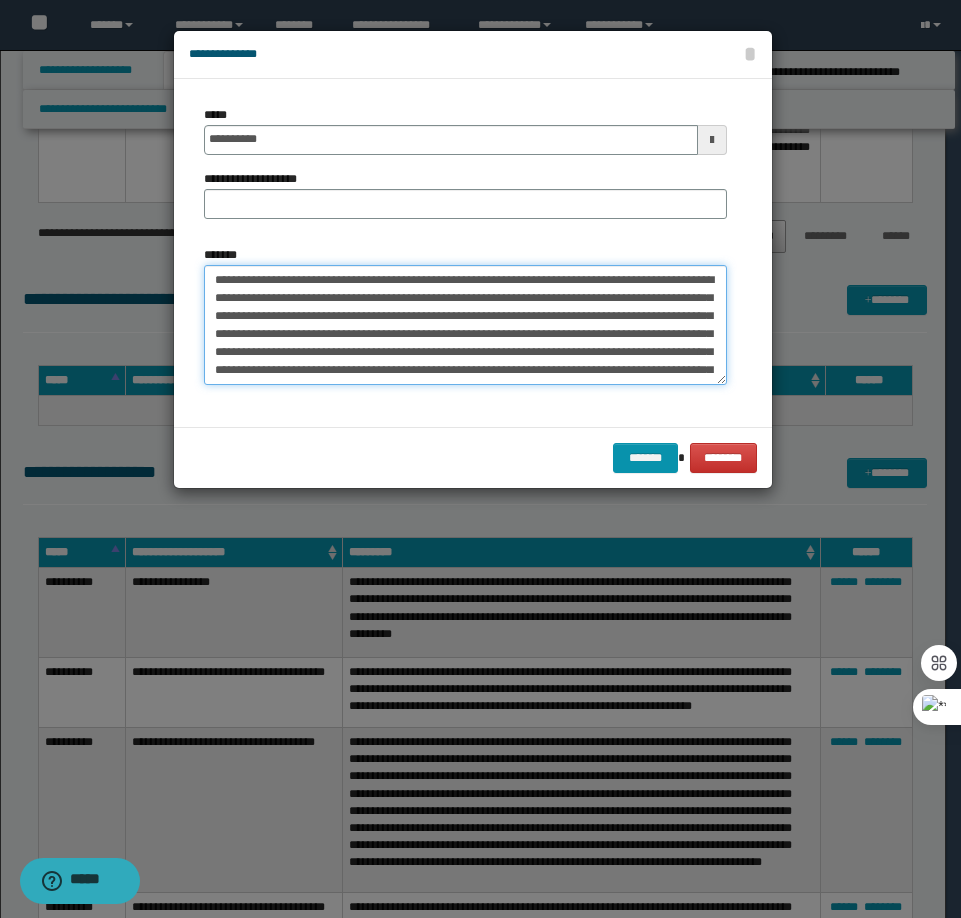 type on "**********" 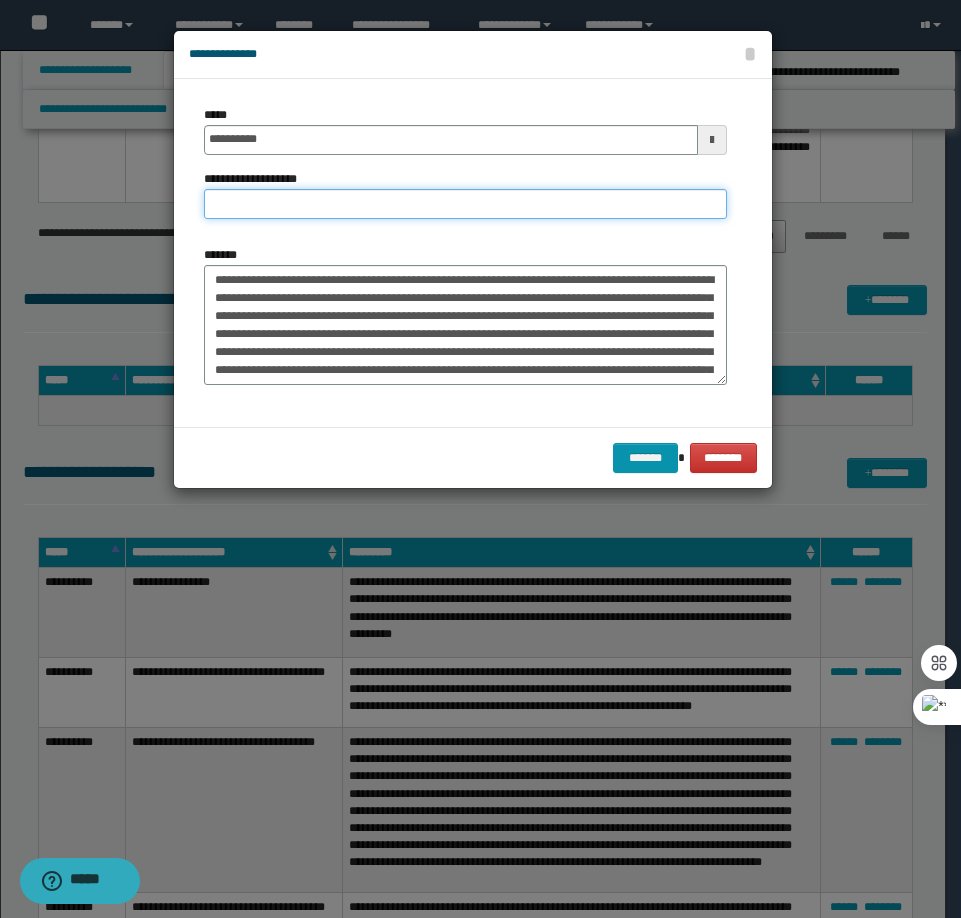 click on "**********" at bounding box center [465, 204] 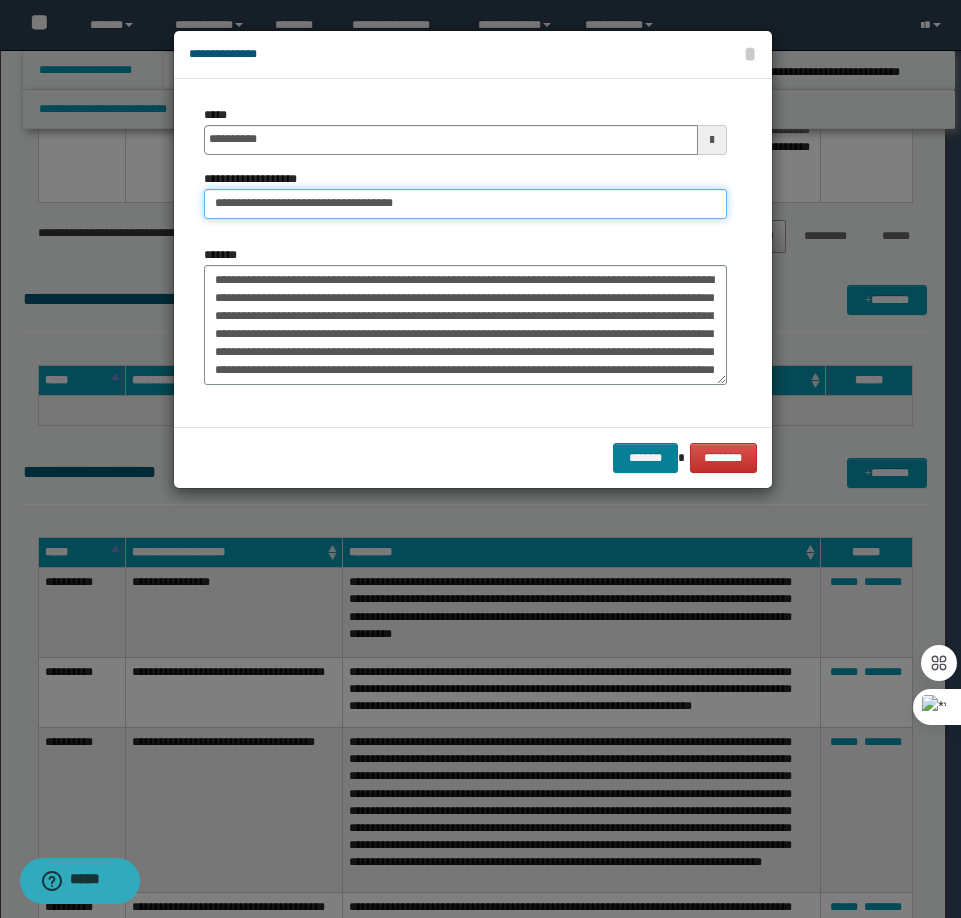 type on "**********" 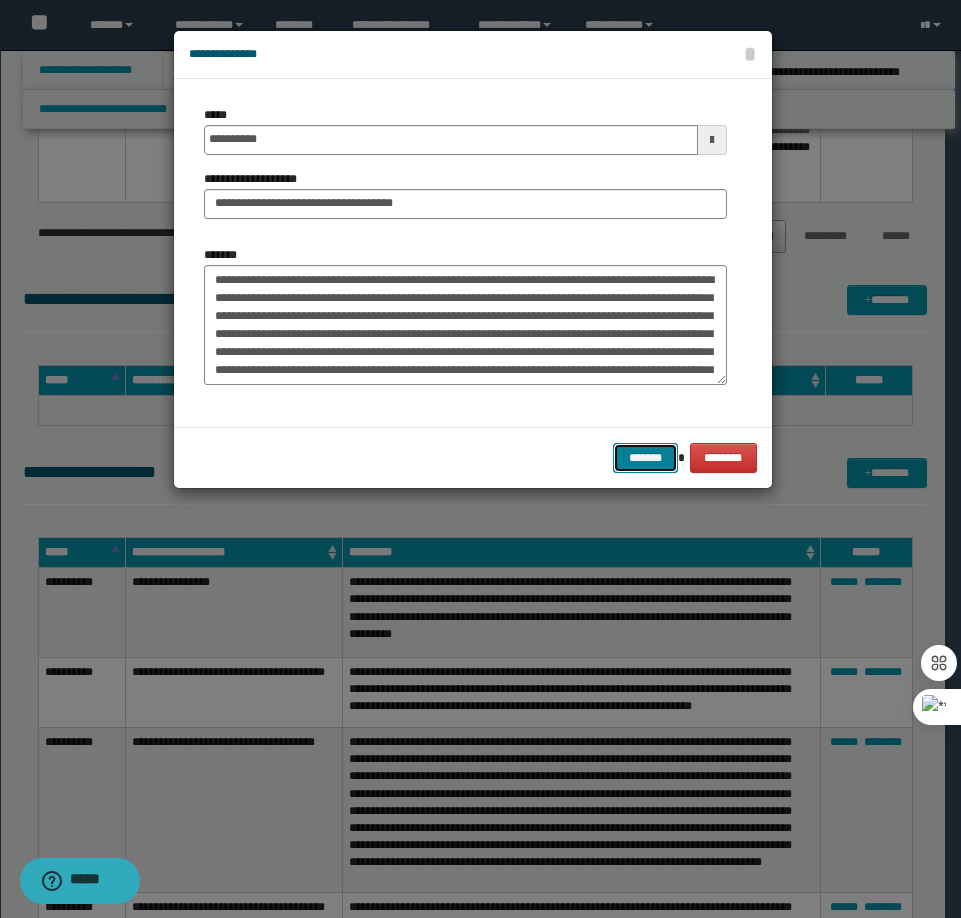 click on "*******" at bounding box center (645, 458) 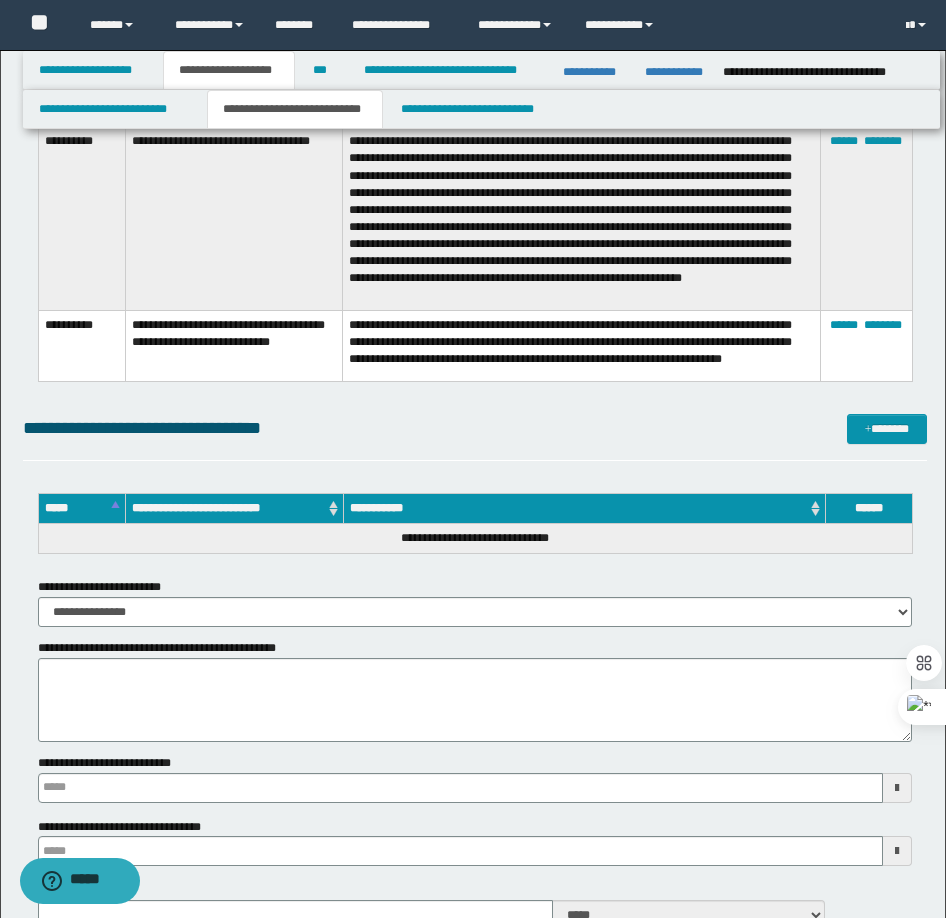 scroll, scrollTop: 4392, scrollLeft: 0, axis: vertical 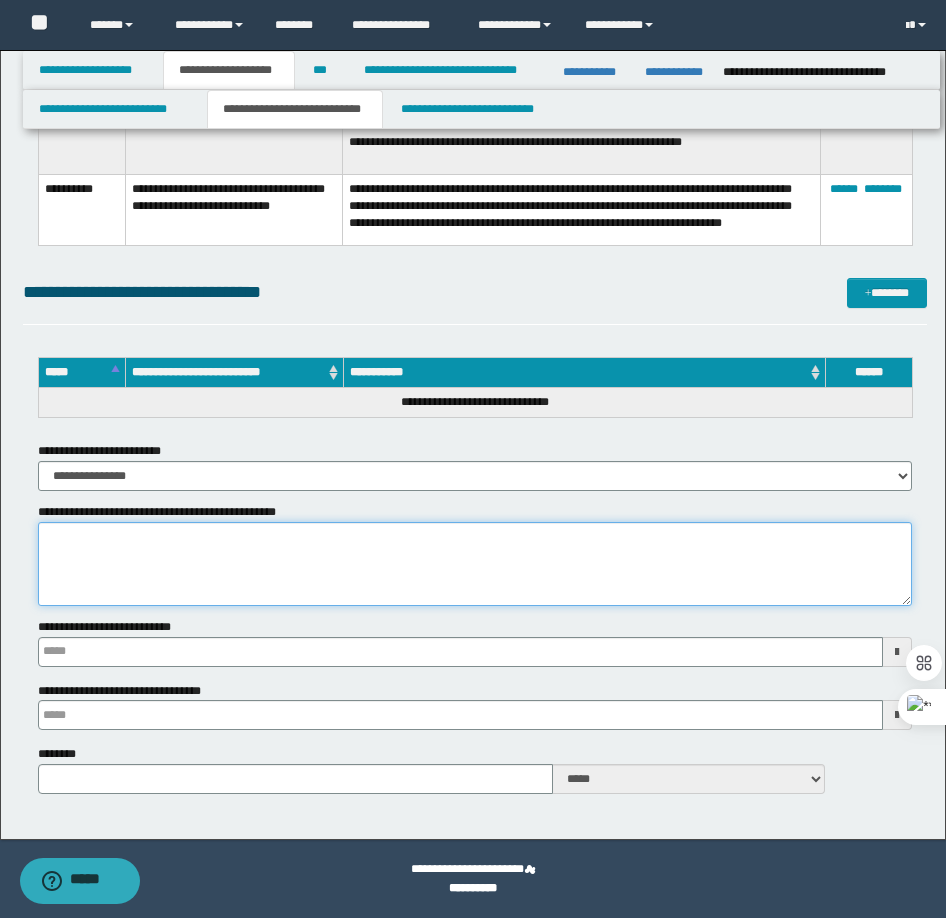 click on "**********" at bounding box center [475, 564] 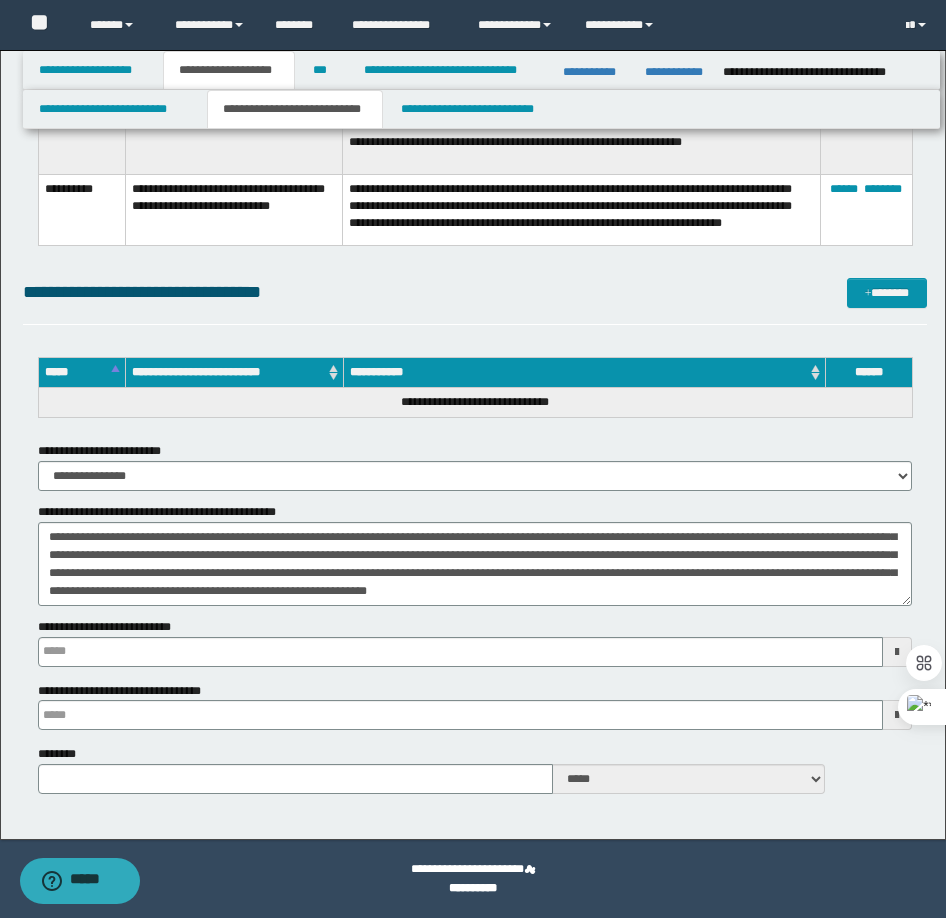 scroll, scrollTop: 162, scrollLeft: 0, axis: vertical 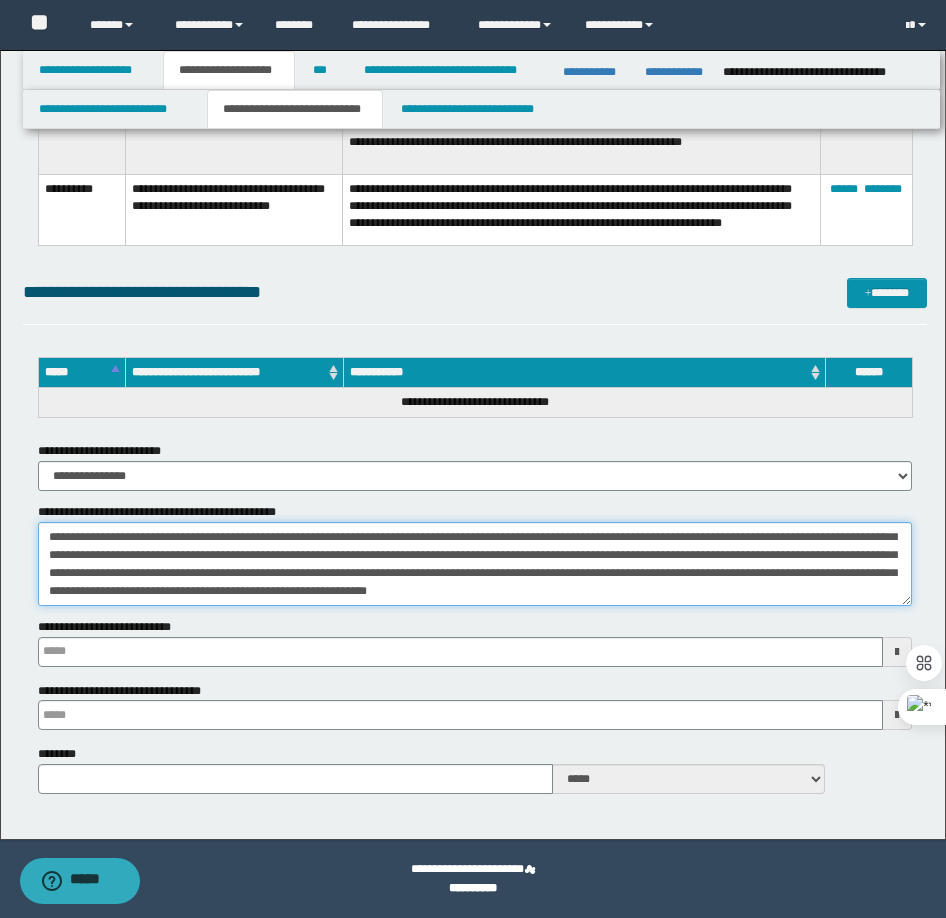 click on "**********" at bounding box center [475, 564] 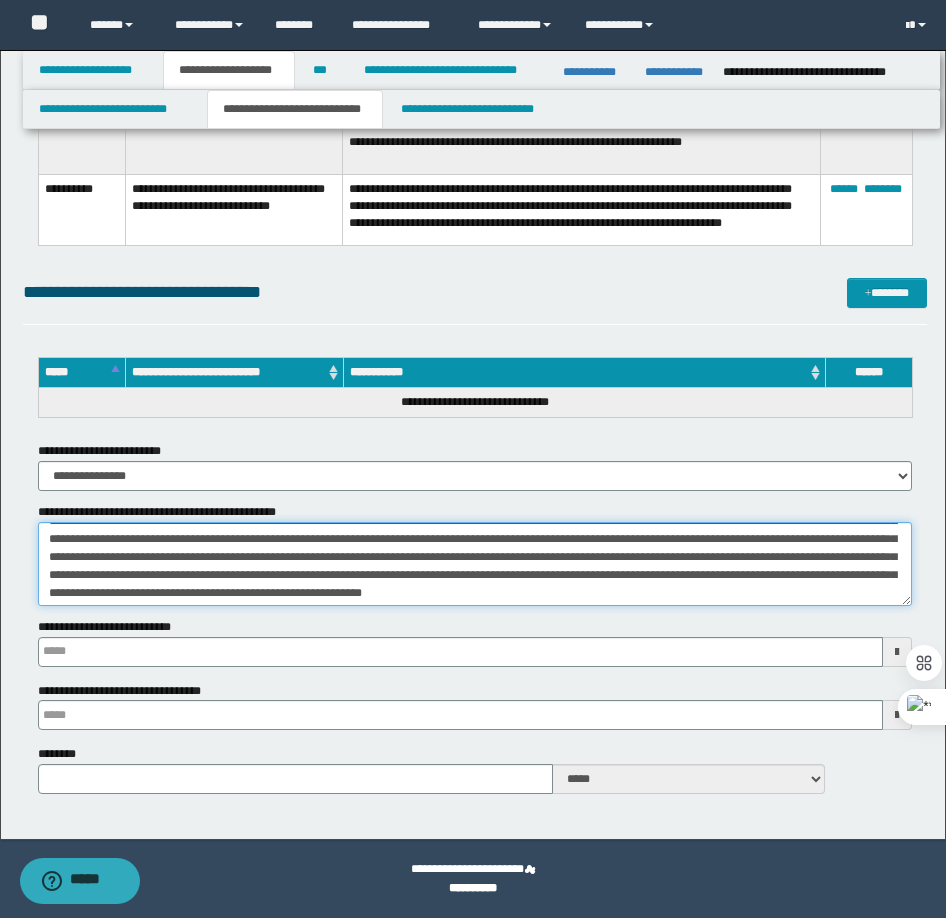 scroll, scrollTop: 224, scrollLeft: 0, axis: vertical 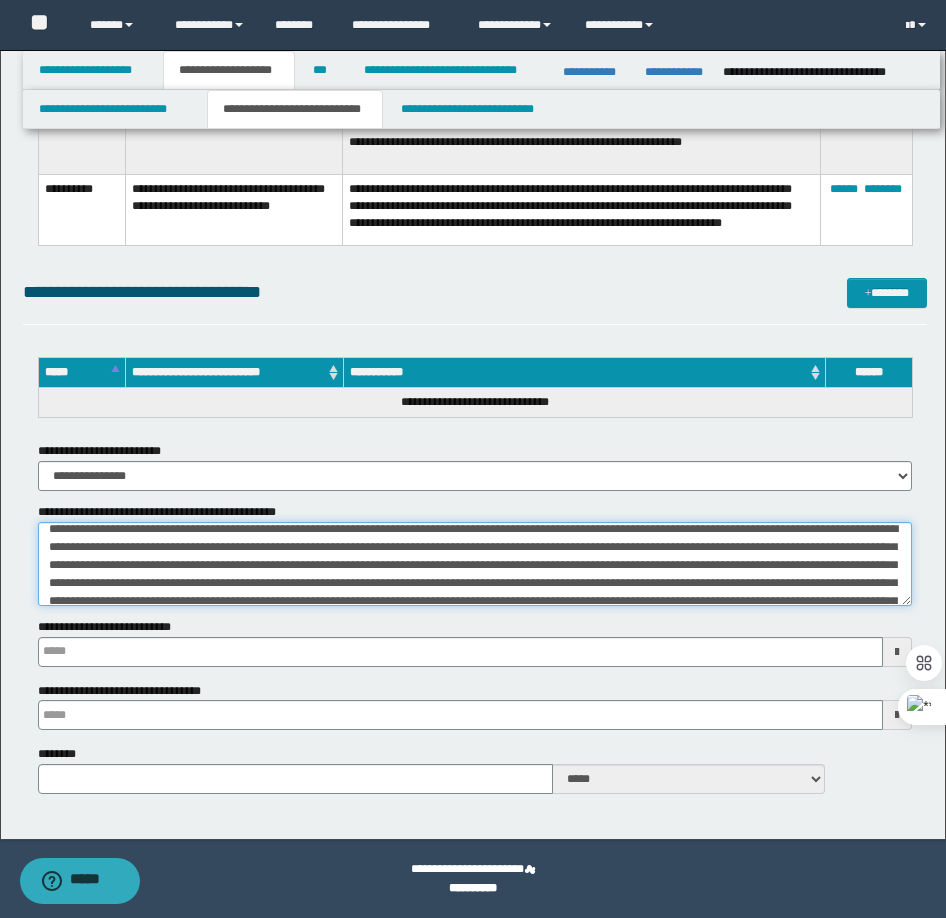 click on "**********" at bounding box center (475, 564) 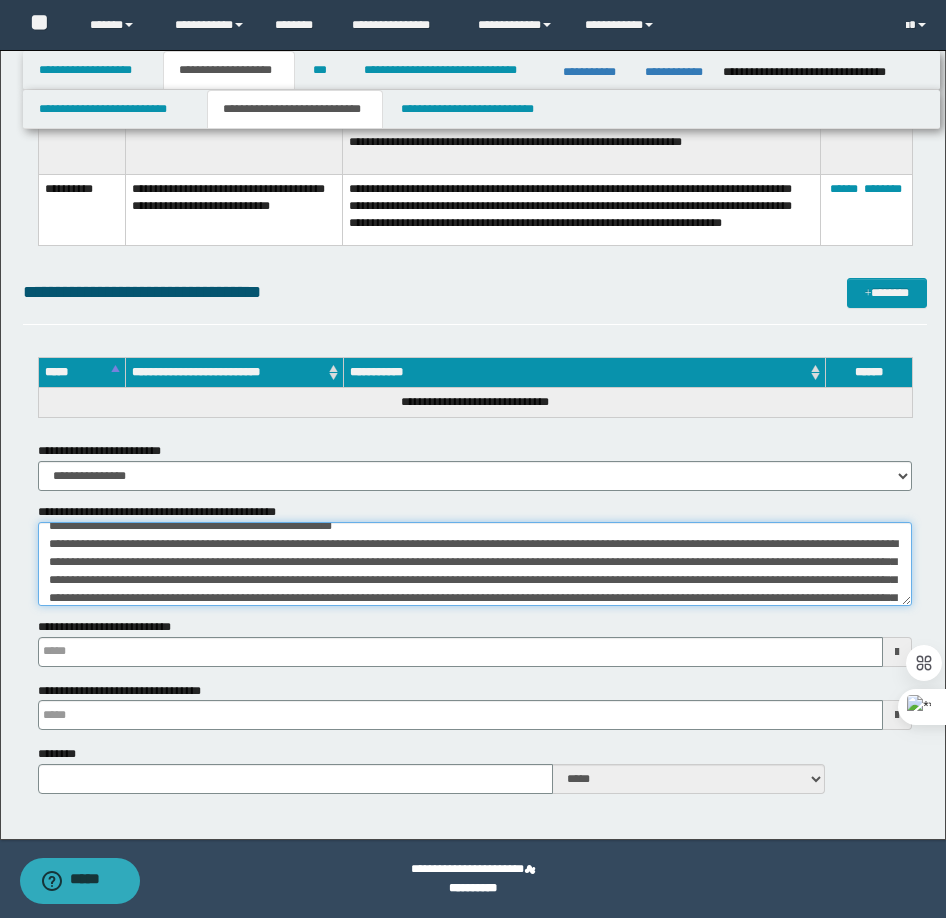 scroll, scrollTop: 0, scrollLeft: 0, axis: both 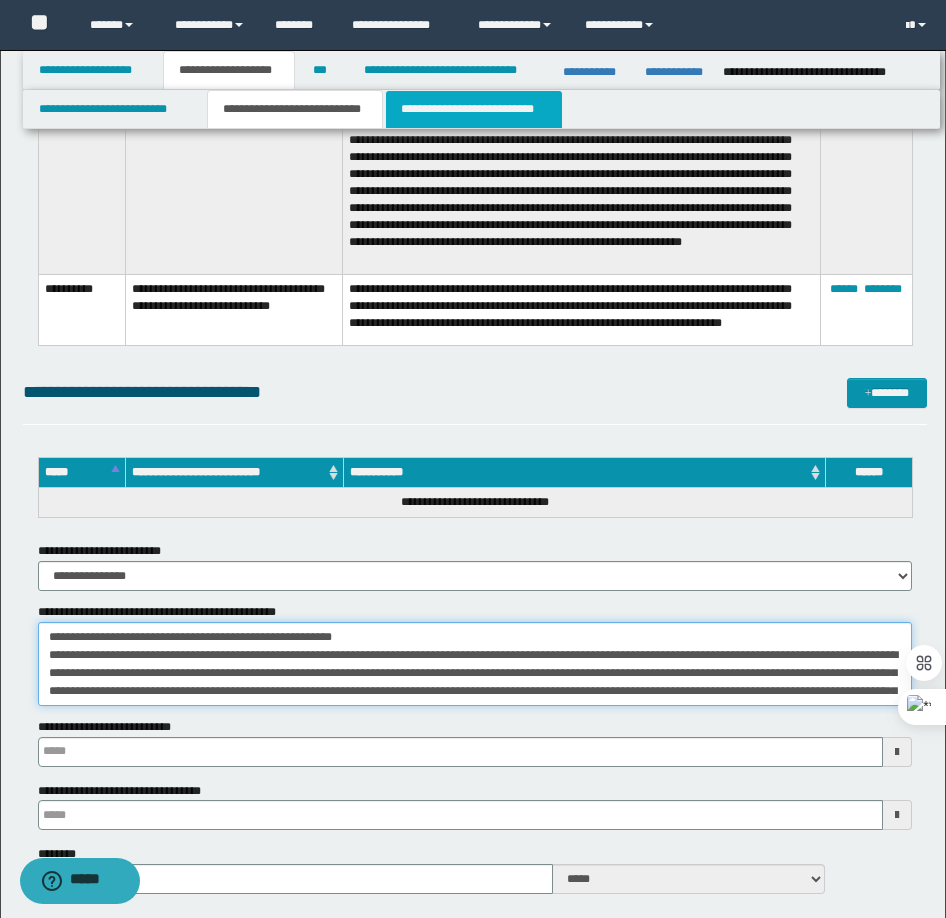 type on "**********" 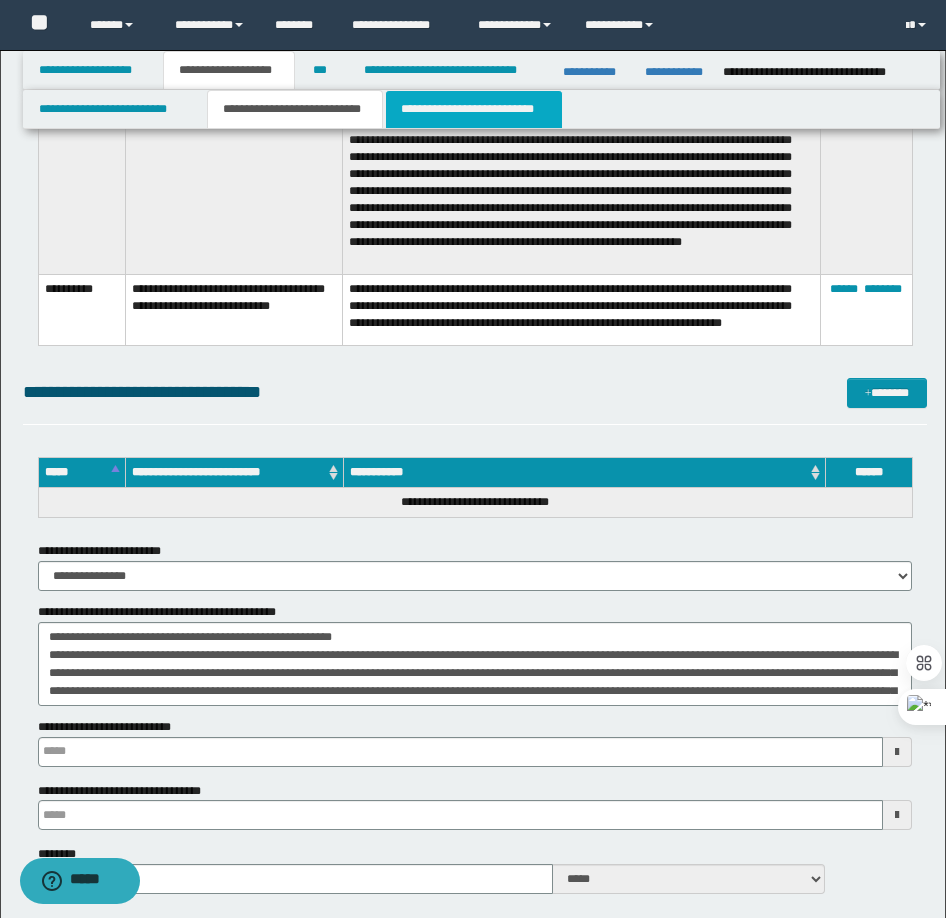 click on "**********" at bounding box center [474, 109] 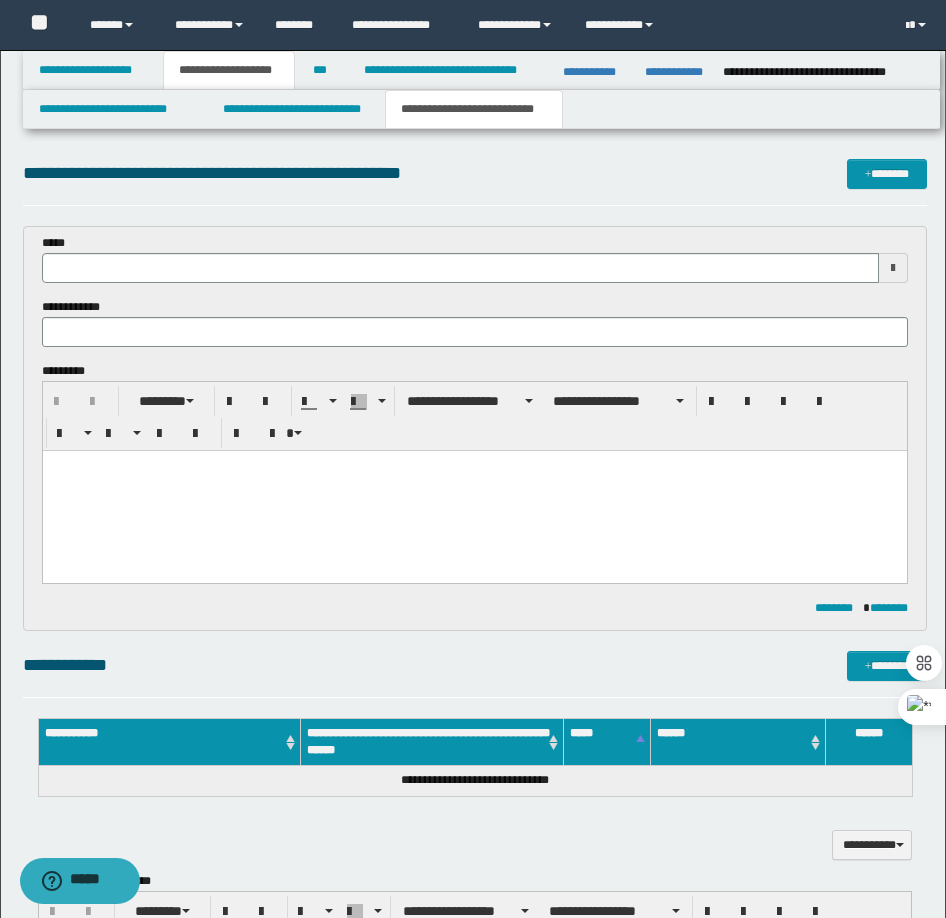 scroll, scrollTop: 0, scrollLeft: 0, axis: both 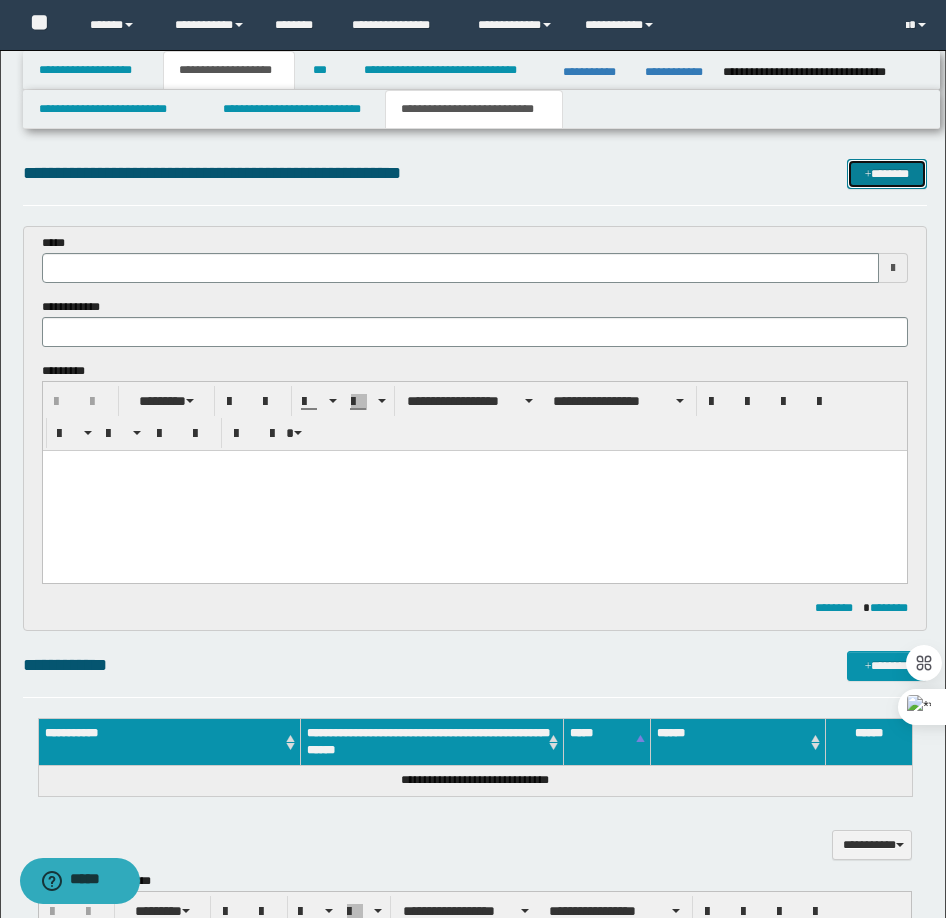 click on "*******" at bounding box center [887, 174] 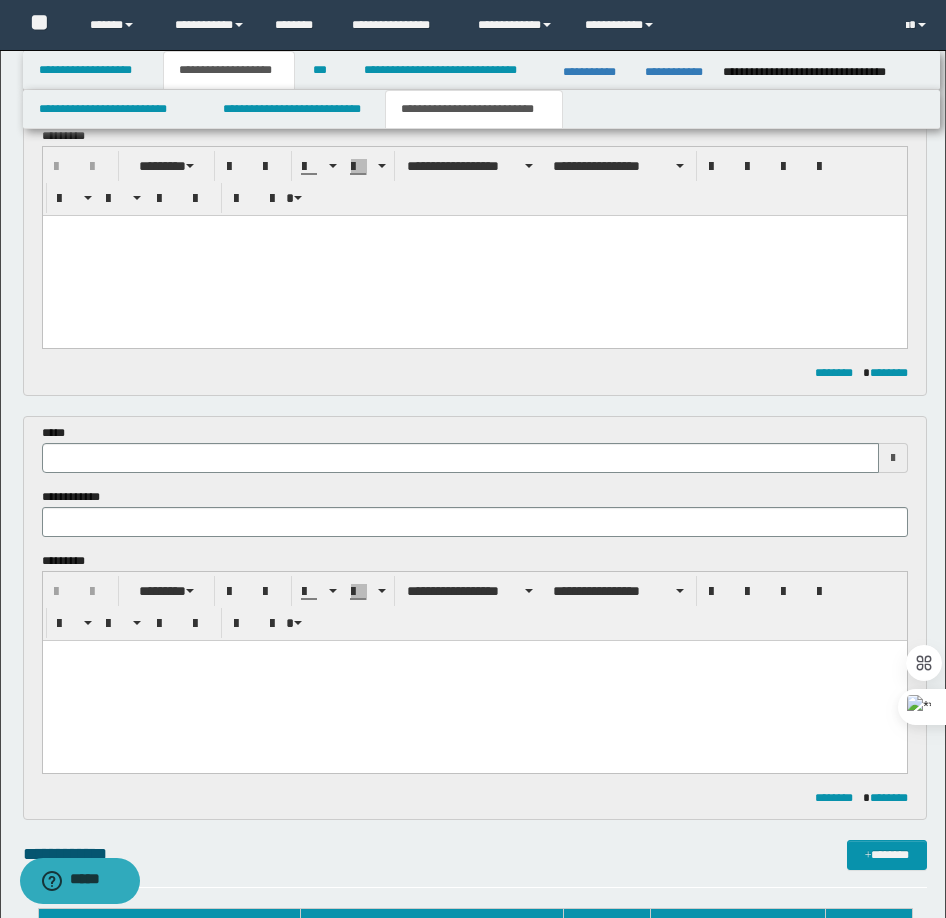 scroll, scrollTop: 0, scrollLeft: 0, axis: both 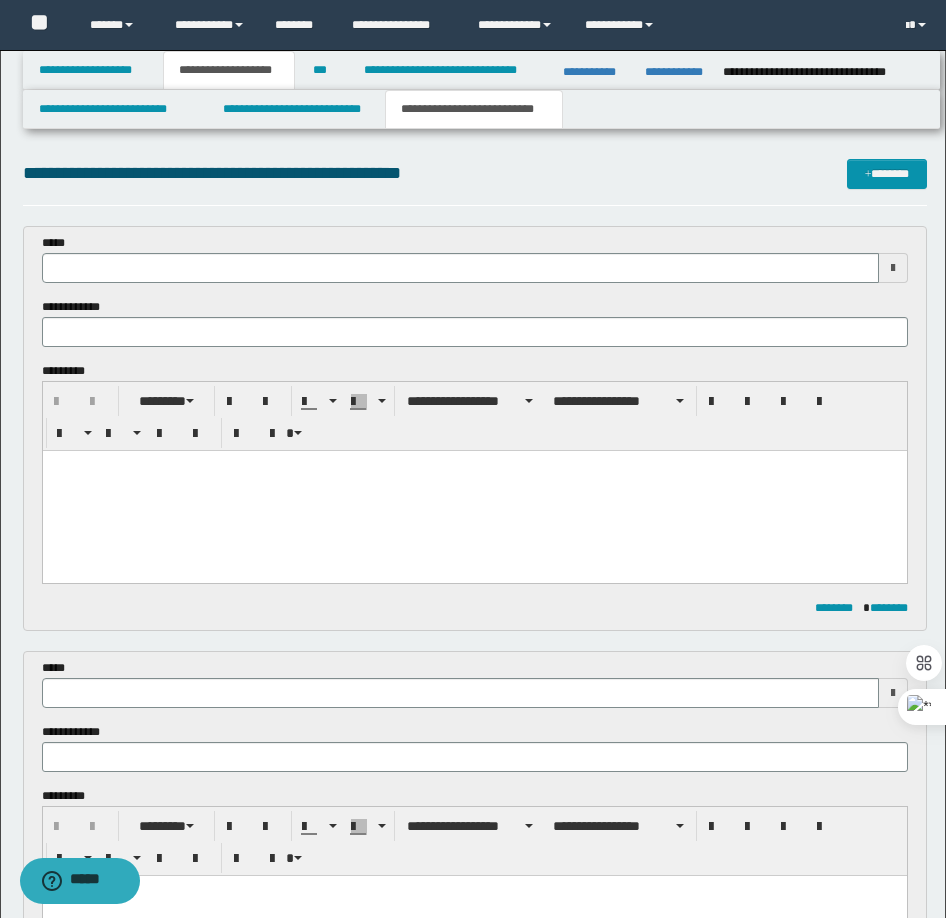 click at bounding box center (474, 491) 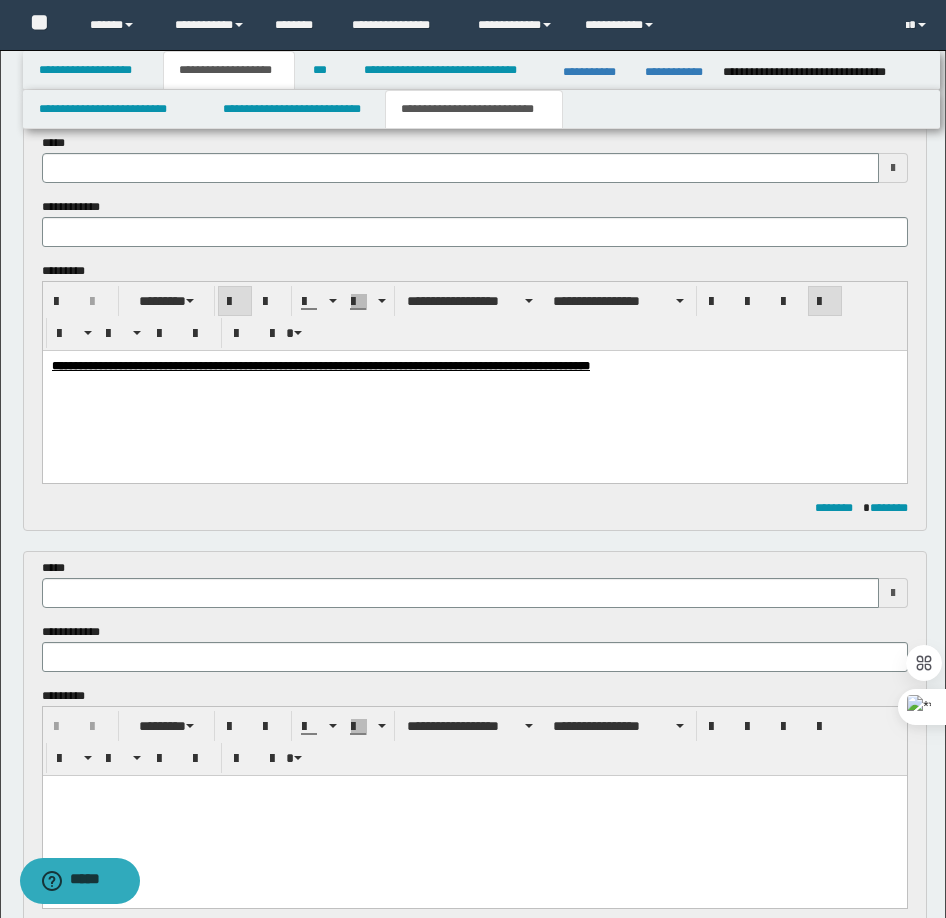 scroll, scrollTop: 300, scrollLeft: 0, axis: vertical 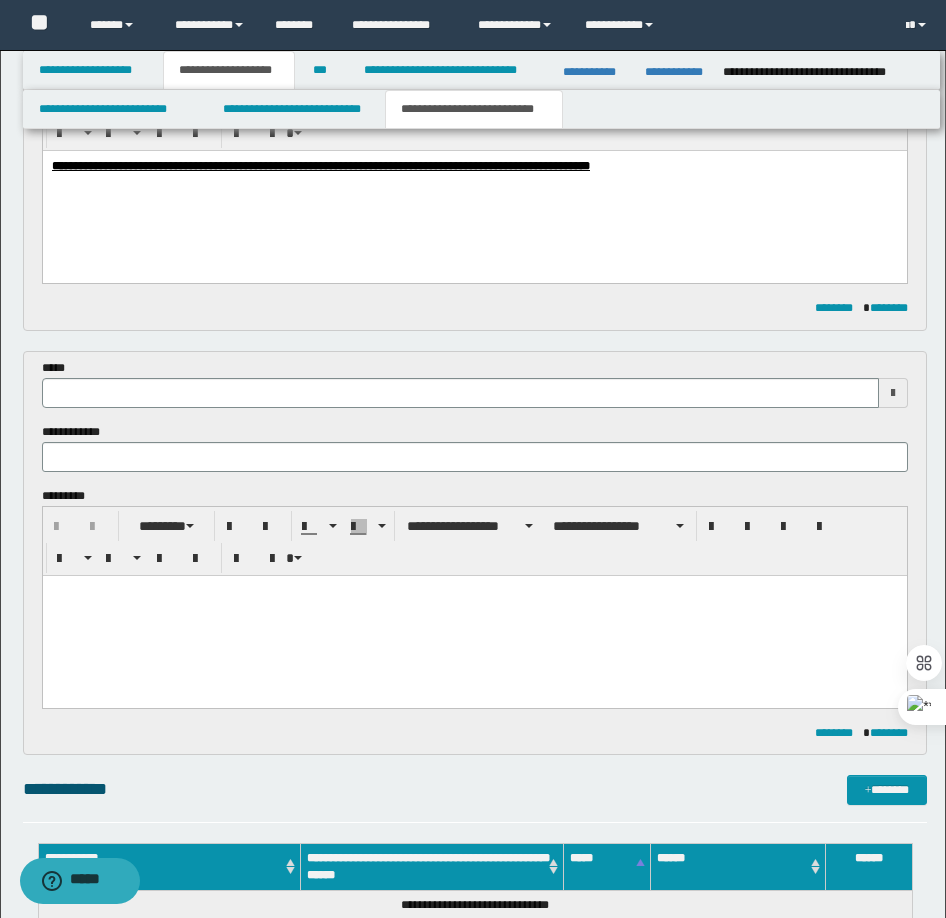 click at bounding box center [474, 615] 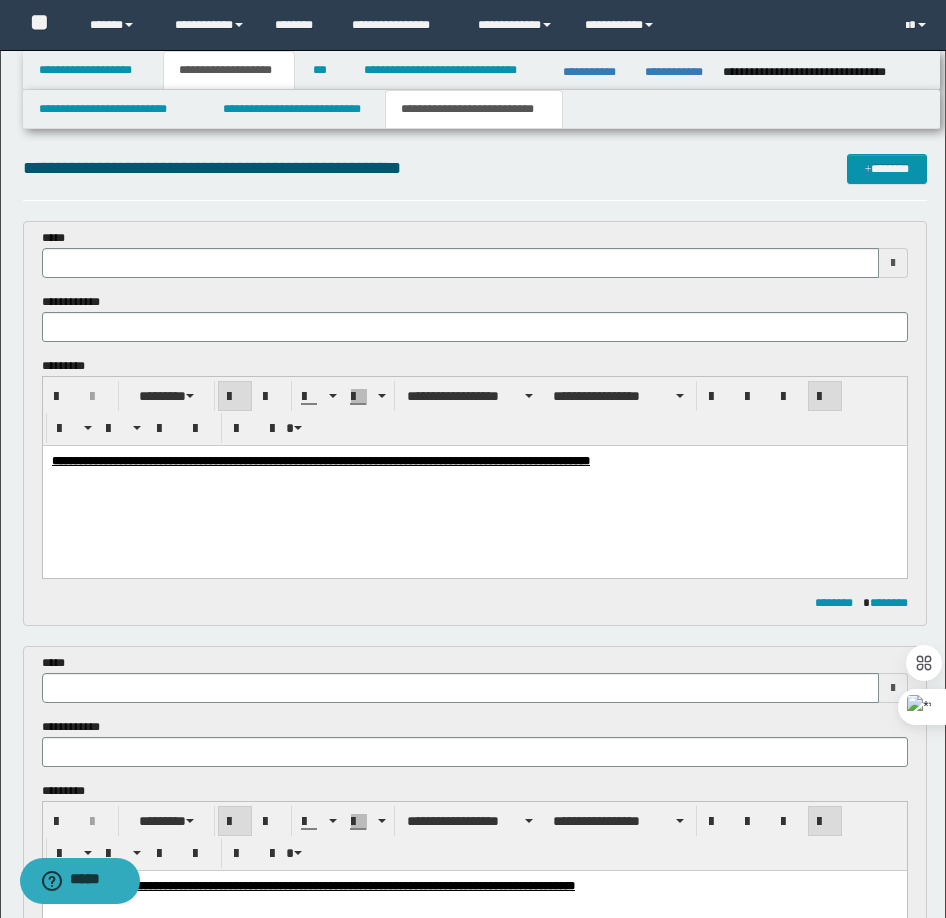 scroll, scrollTop: 0, scrollLeft: 0, axis: both 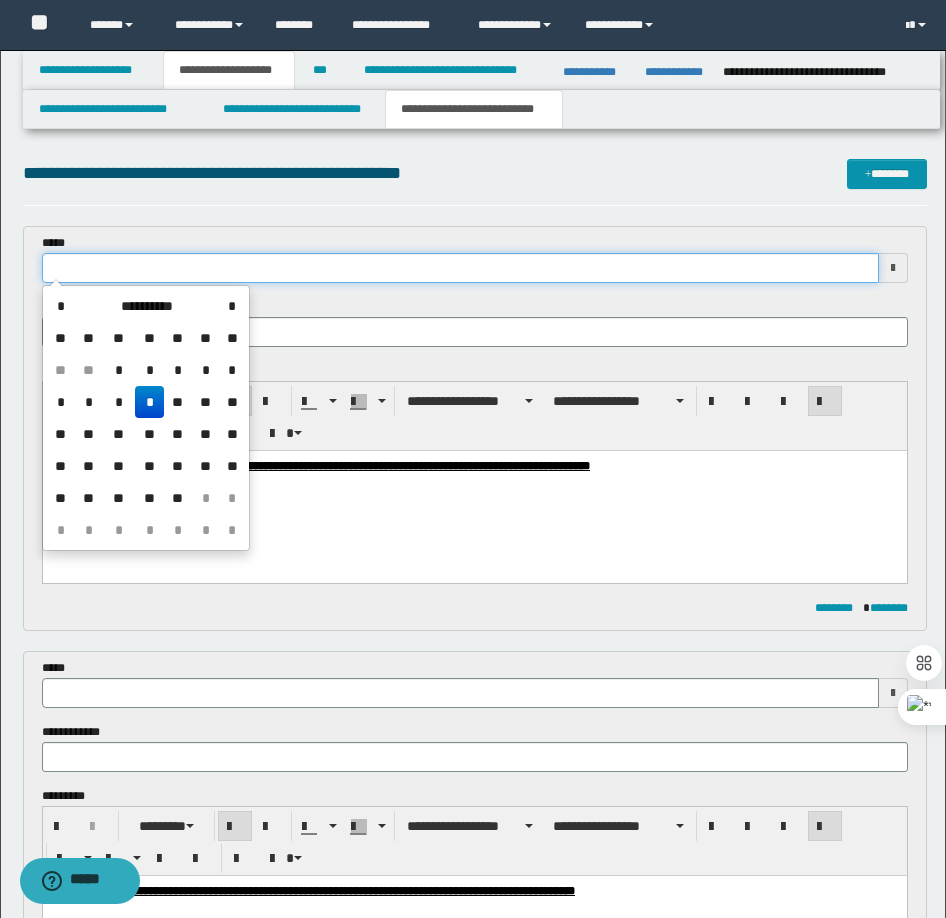 click at bounding box center [460, 268] 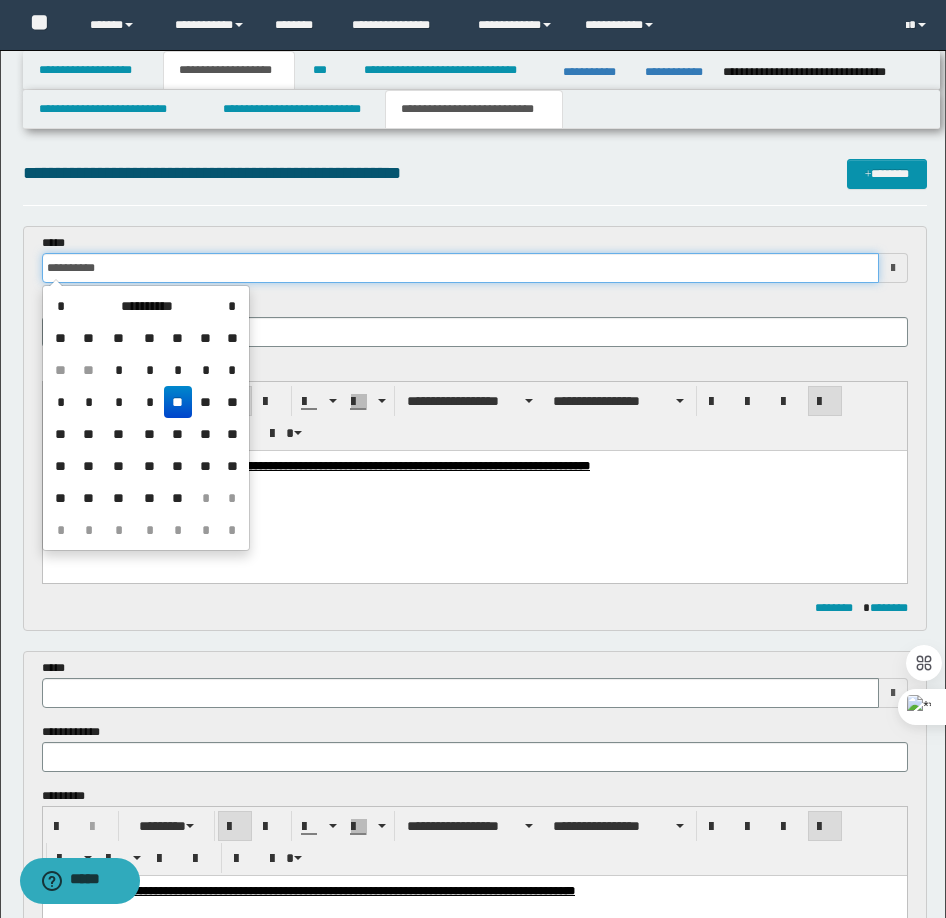 type 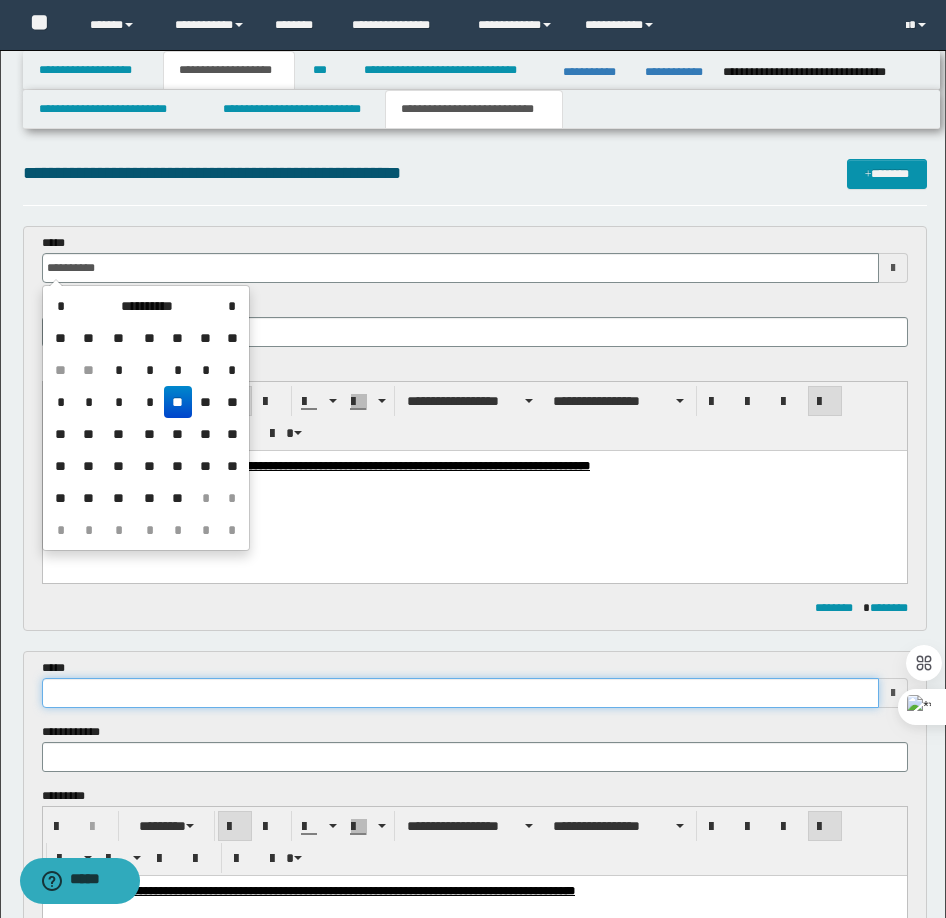 type on "**********" 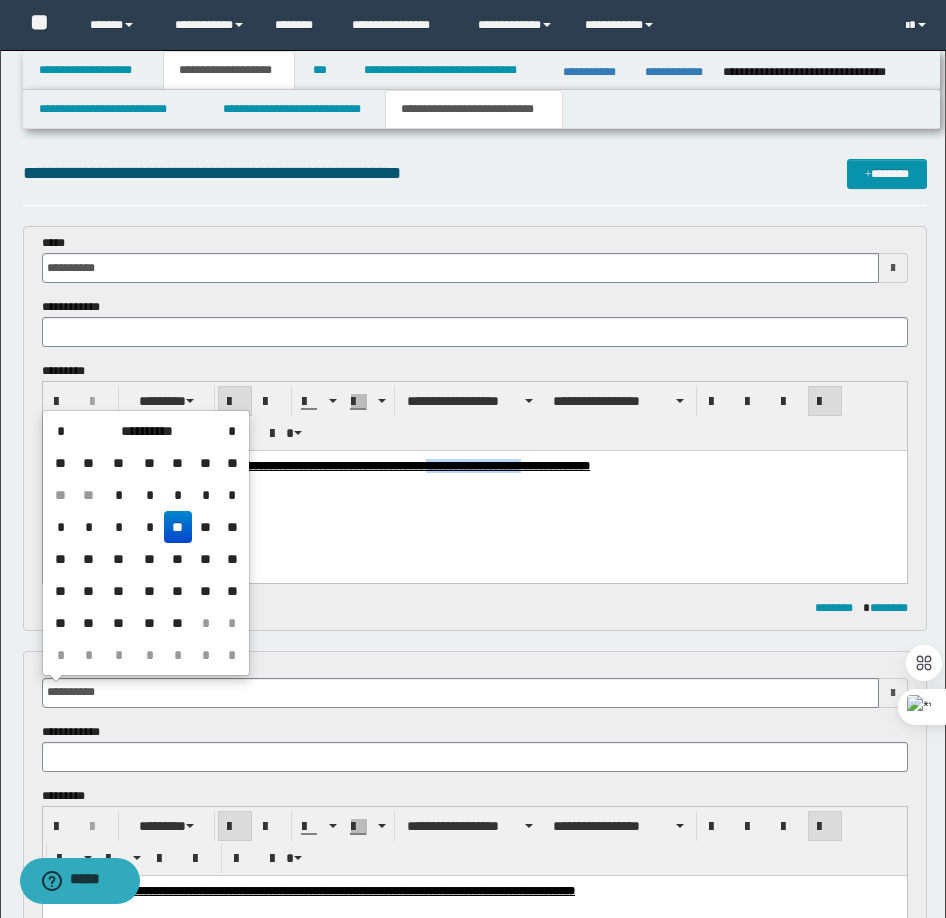 drag, startPoint x: 582, startPoint y: 465, endPoint x: 690, endPoint y: 485, distance: 109.83624 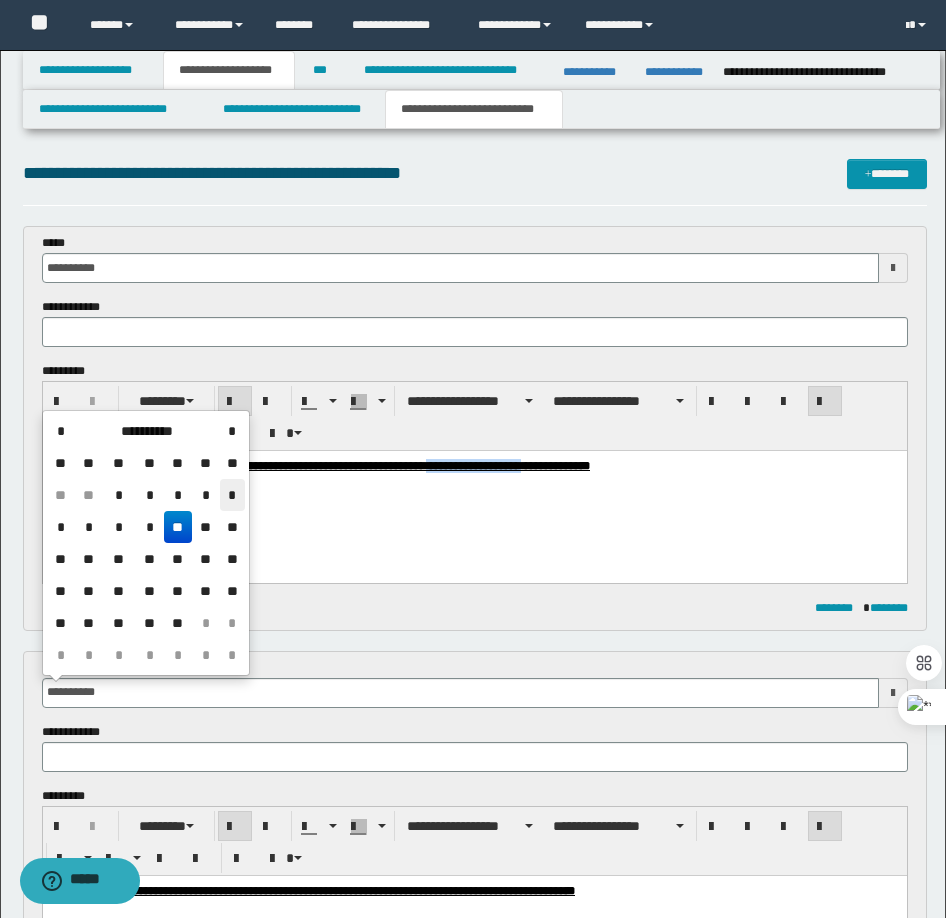 copy on "**********" 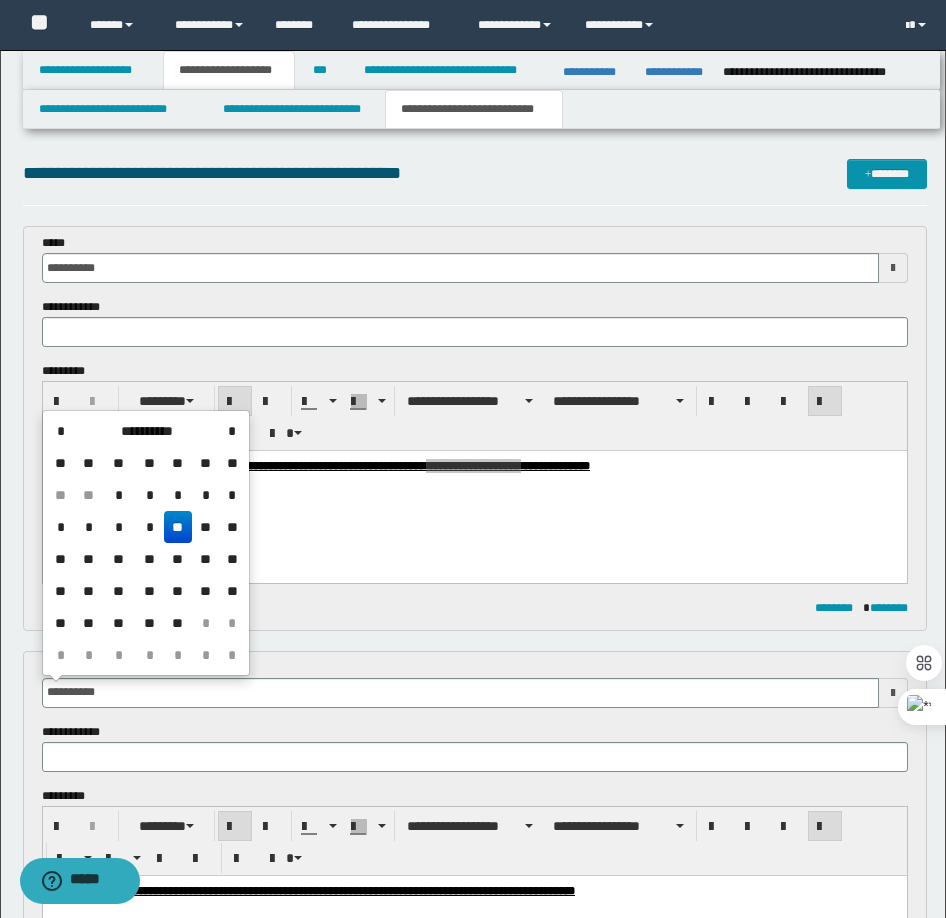 type on "**********" 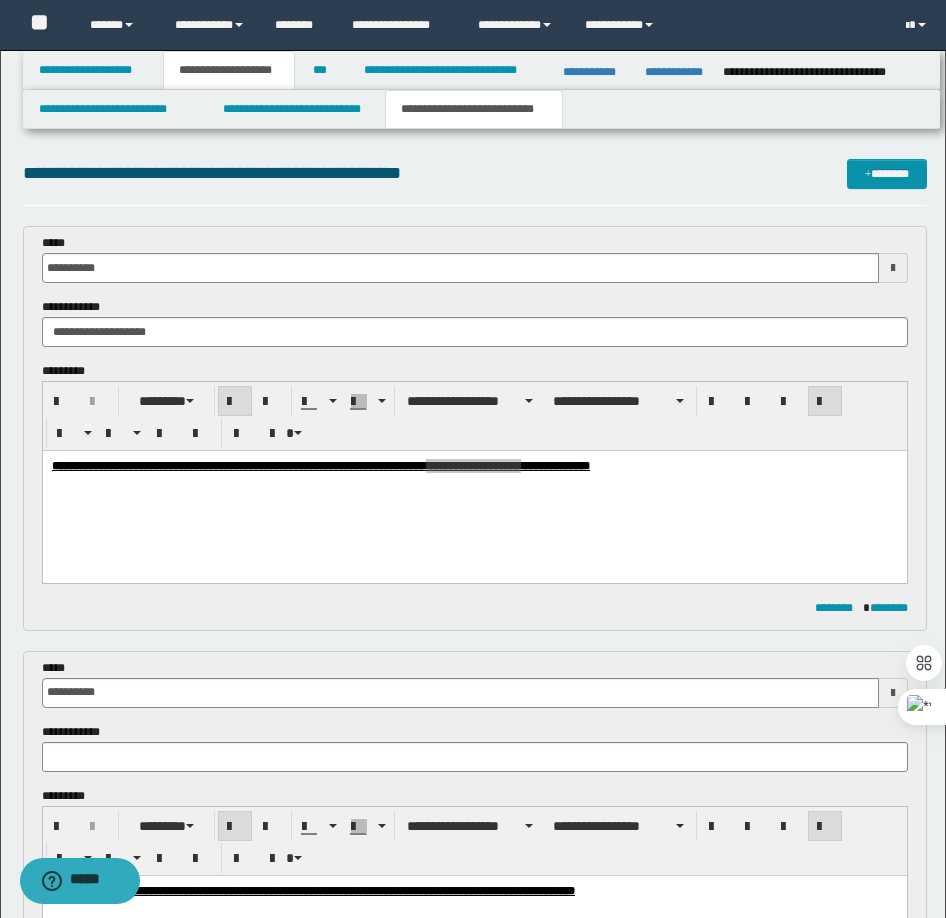 type on "**********" 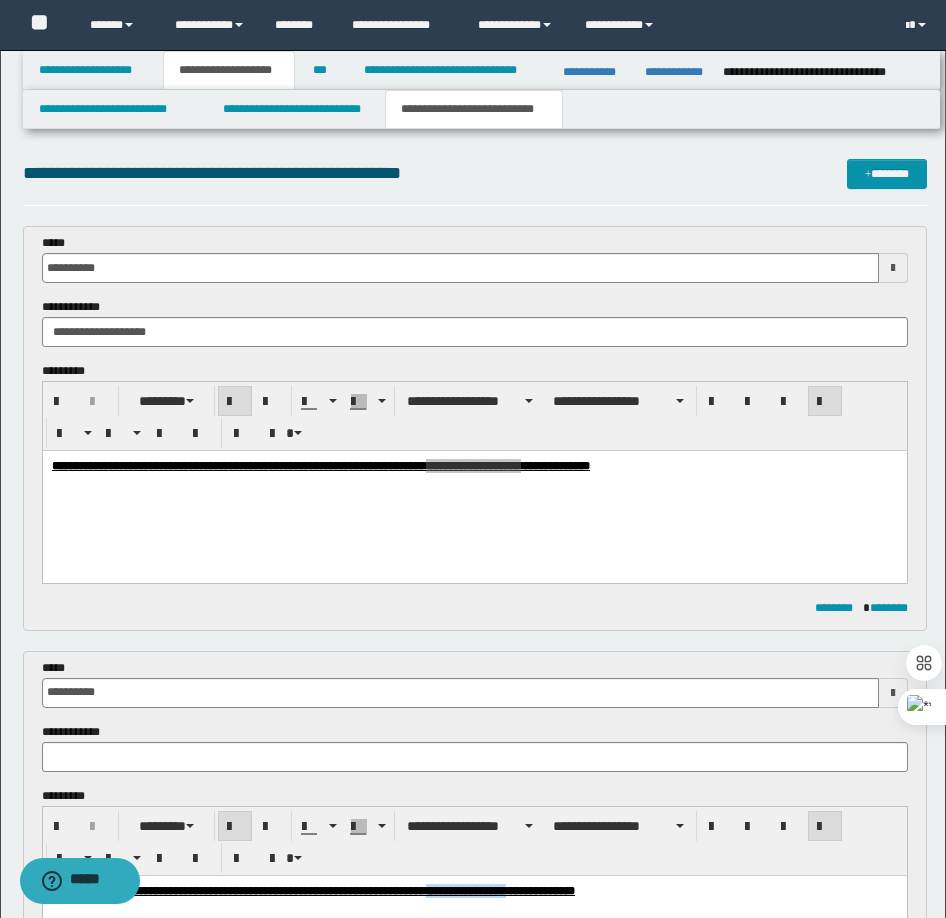 drag, startPoint x: 582, startPoint y: 891, endPoint x: 676, endPoint y: 897, distance: 94.19129 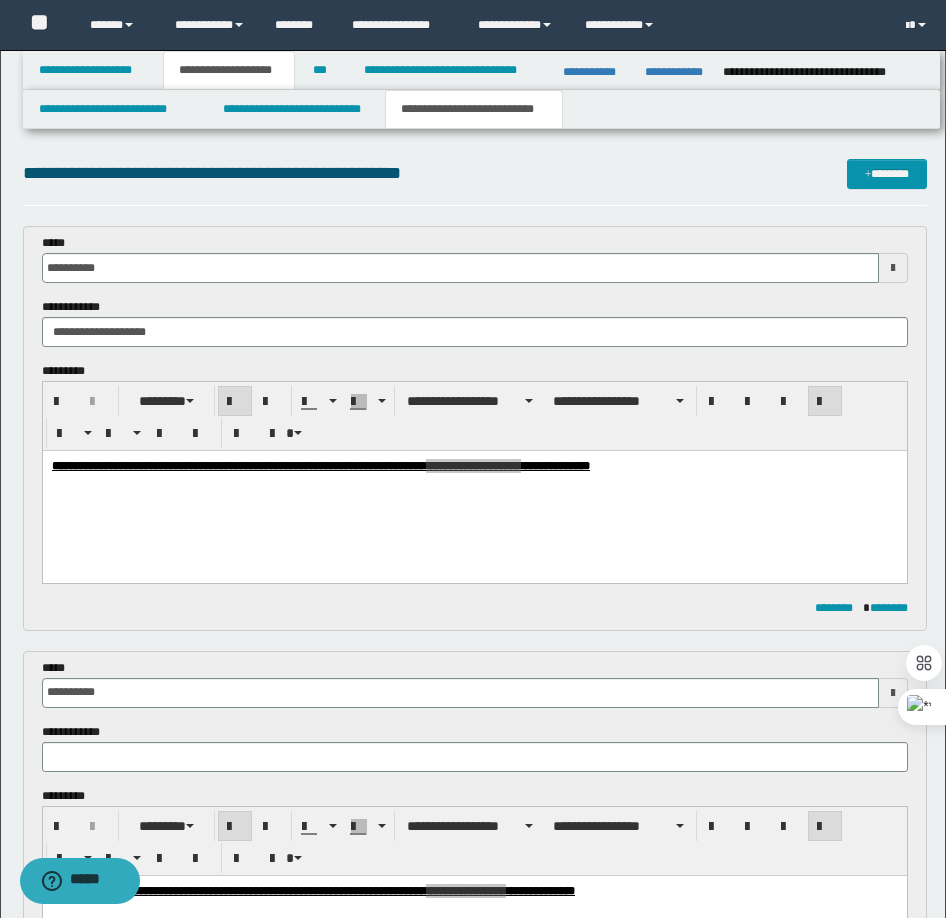 drag, startPoint x: 234, startPoint y: 772, endPoint x: 232, endPoint y: 759, distance: 13.152946 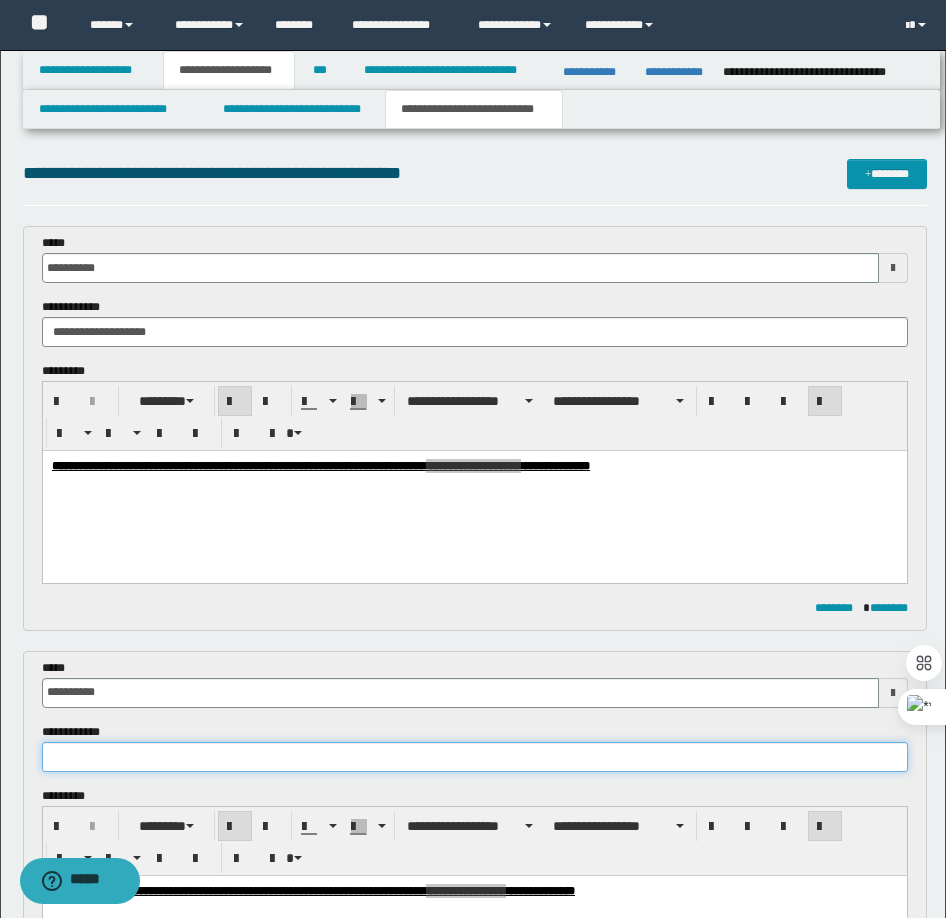 click at bounding box center (475, 757) 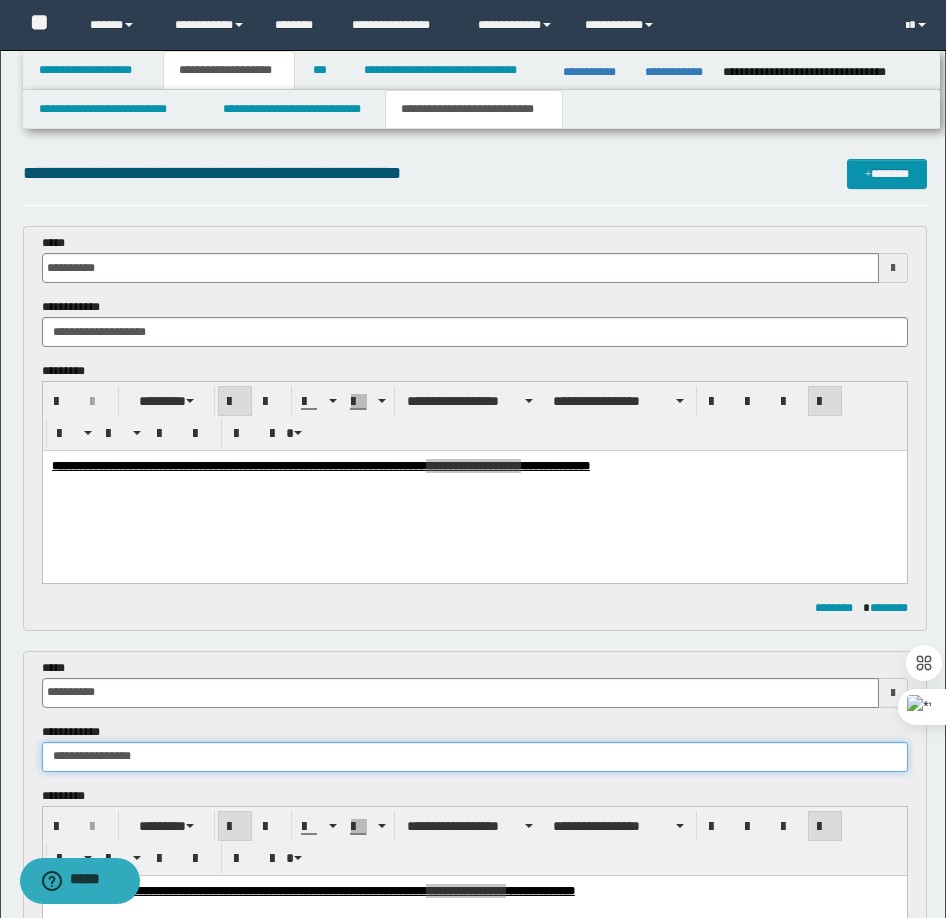 type on "**********" 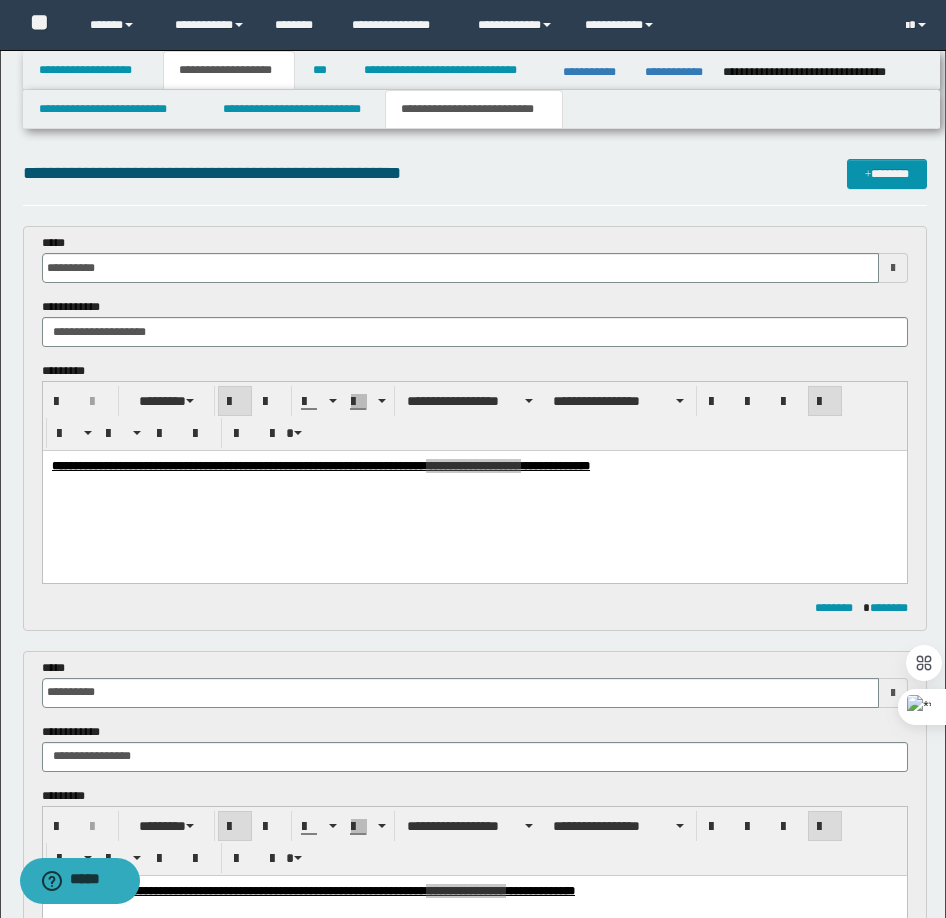 click on "********
********" at bounding box center (475, 608) 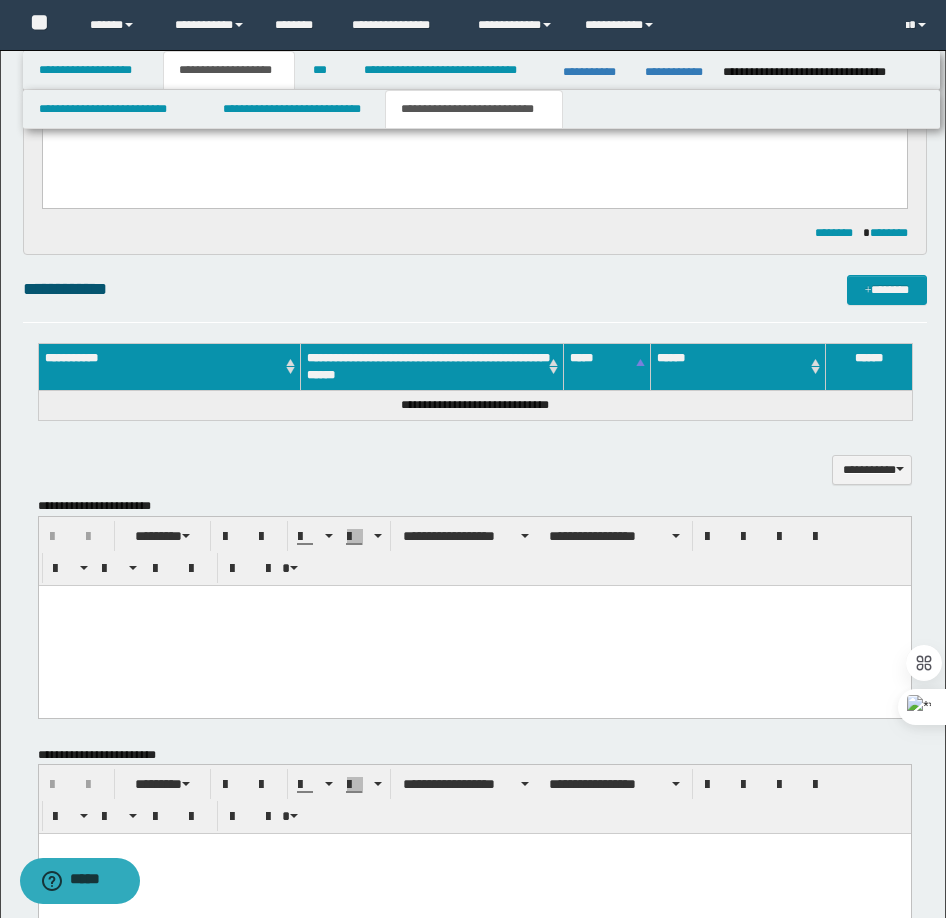 scroll, scrollTop: 1222, scrollLeft: 0, axis: vertical 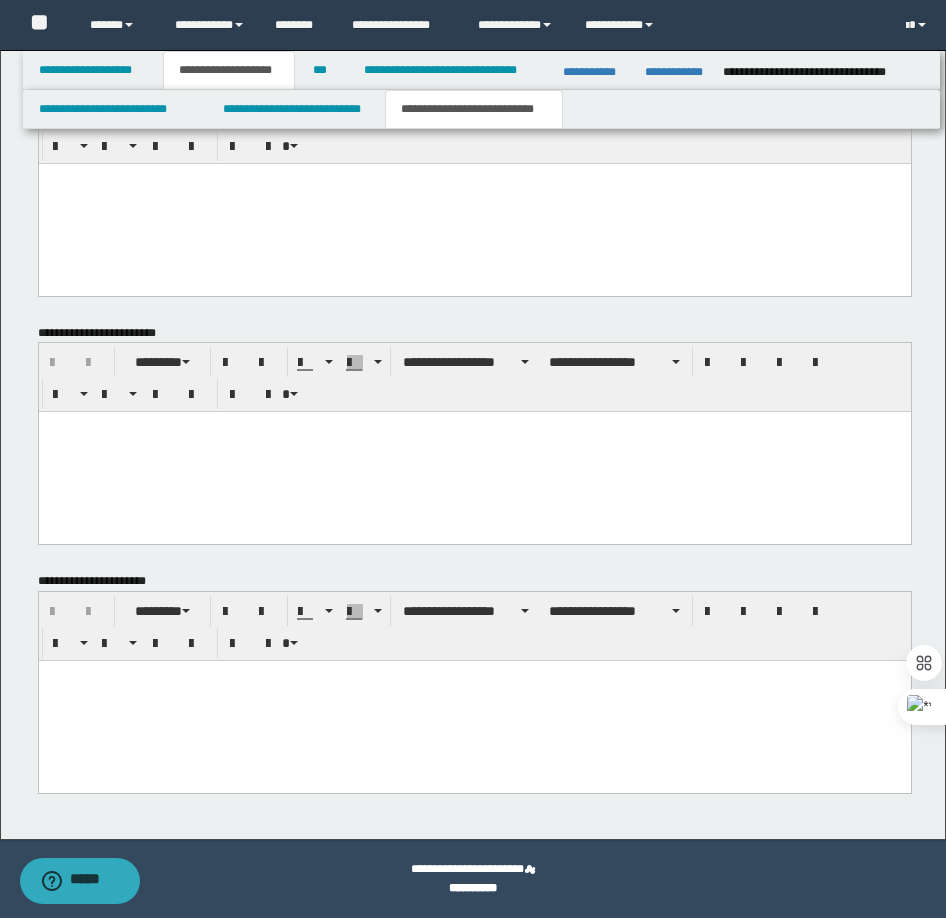 click at bounding box center (474, 701) 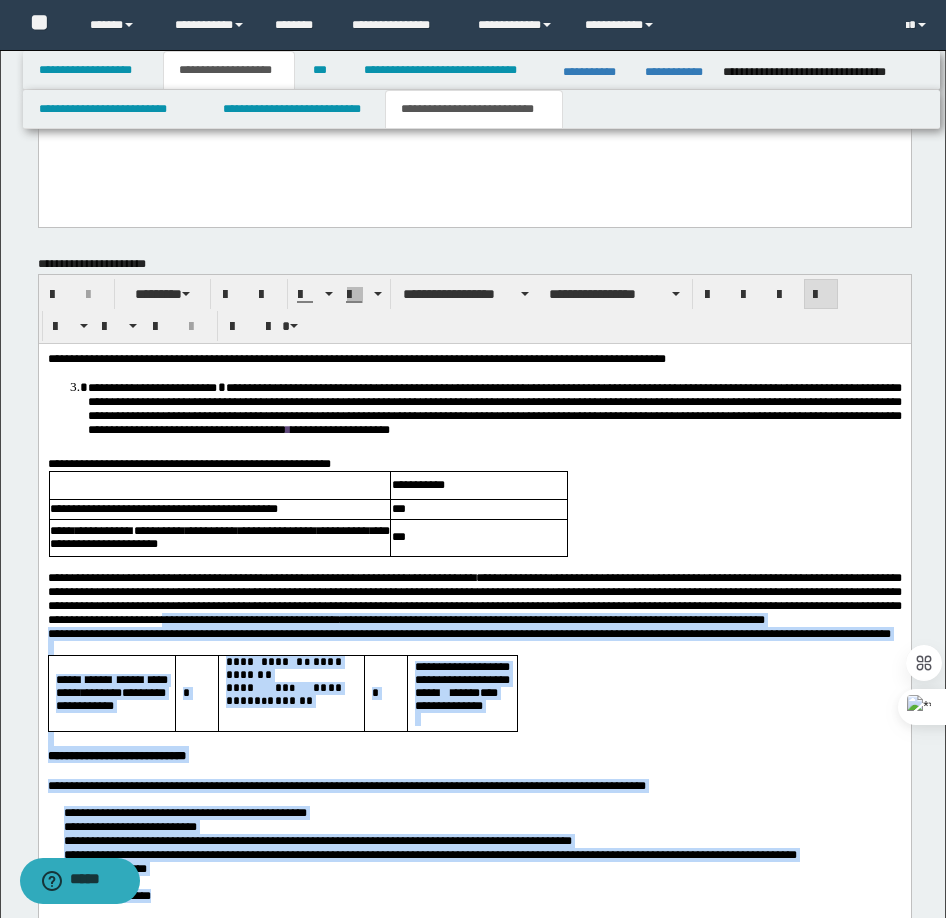 scroll, scrollTop: 1507, scrollLeft: 0, axis: vertical 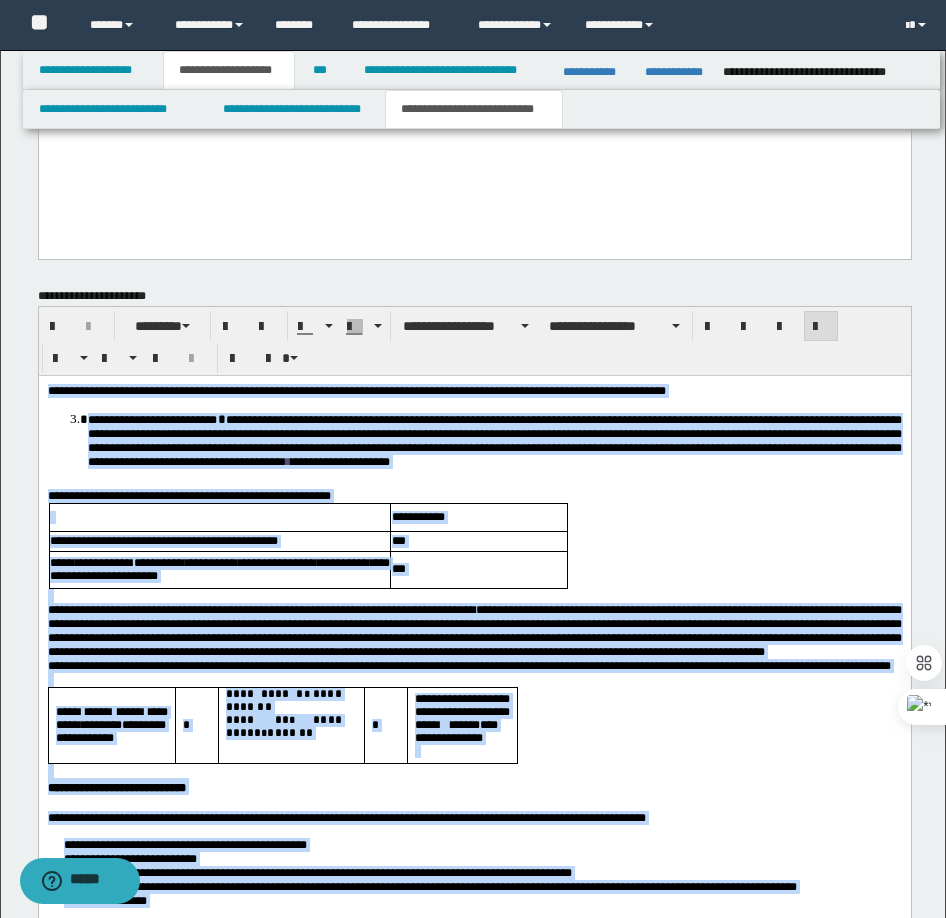 drag, startPoint x: 202, startPoint y: 1000, endPoint x: 47, endPoint y: 377, distance: 641.9922 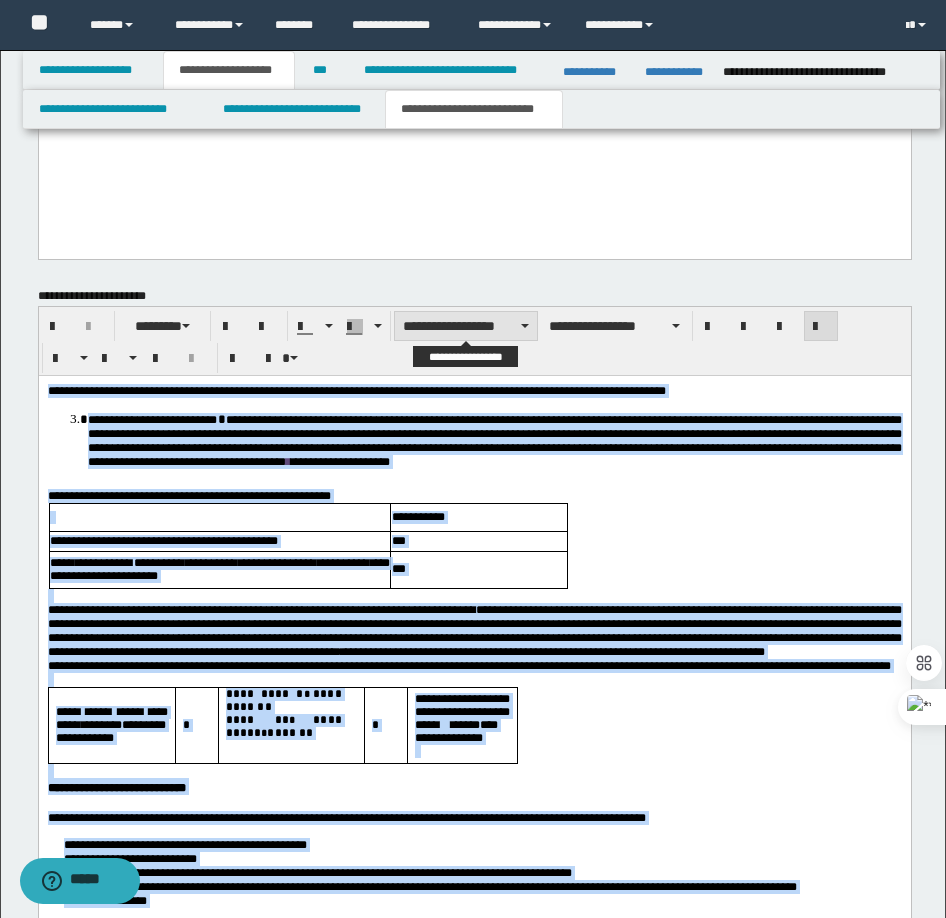 drag, startPoint x: 512, startPoint y: 324, endPoint x: 509, endPoint y: 334, distance: 10.440307 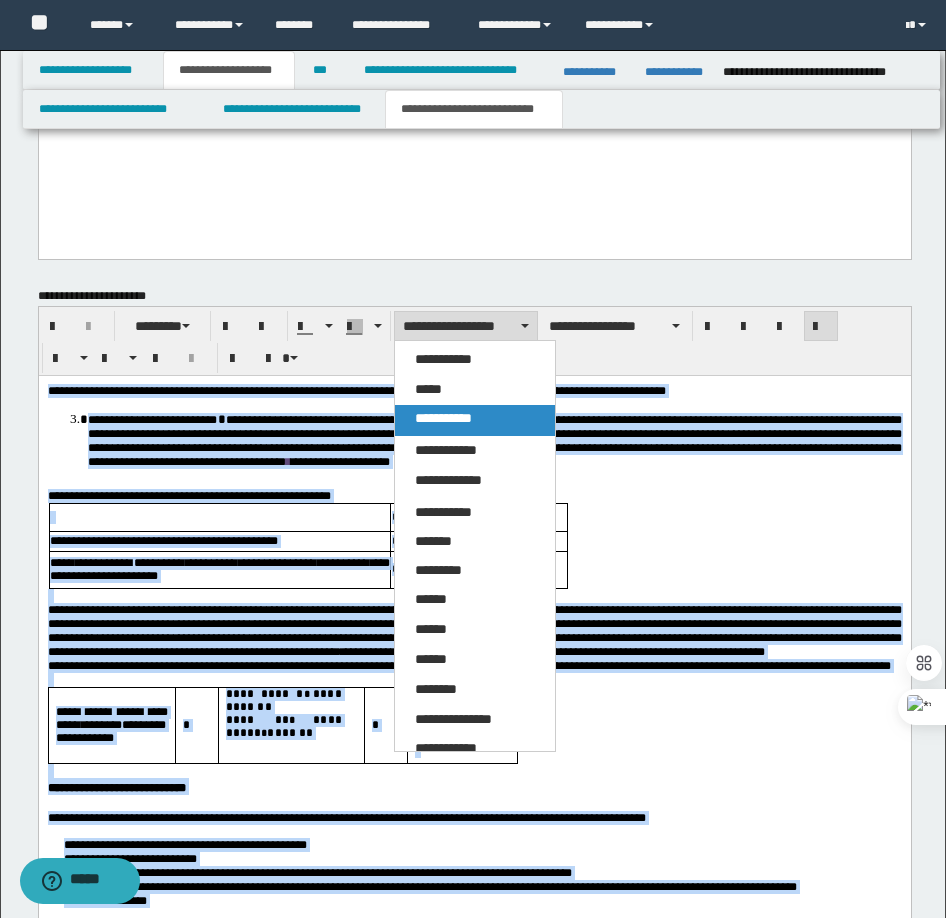 click on "**********" at bounding box center (475, 420) 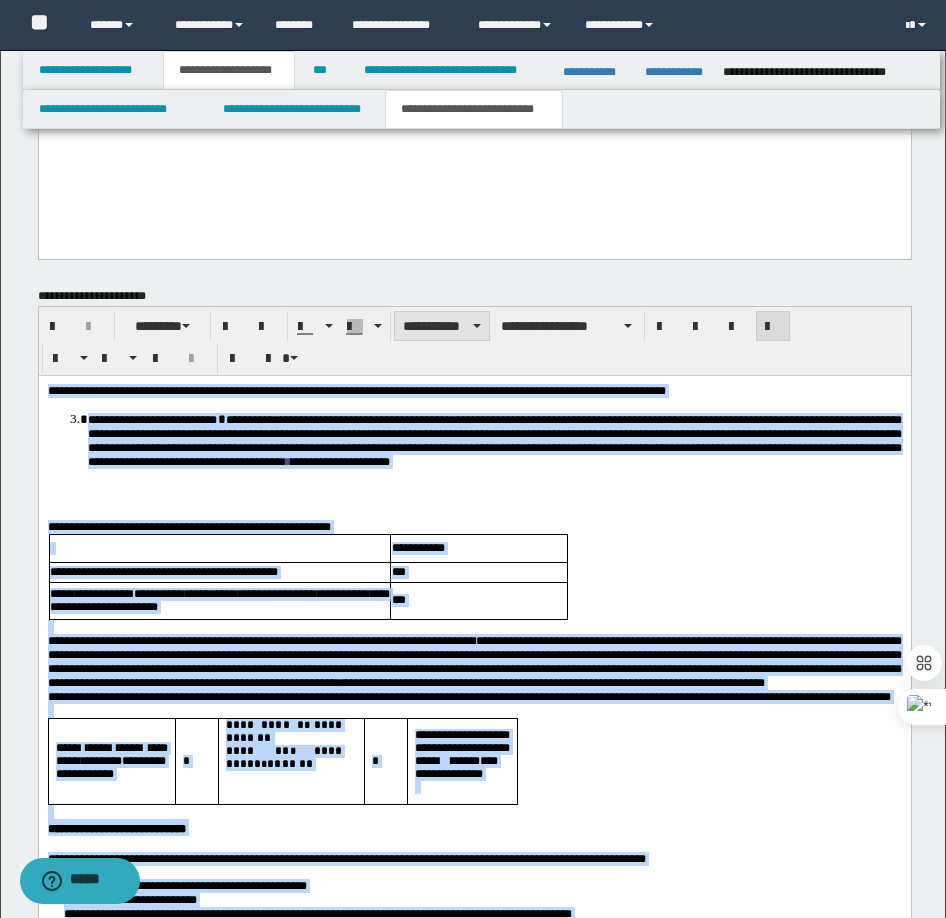 click on "**********" at bounding box center [442, 326] 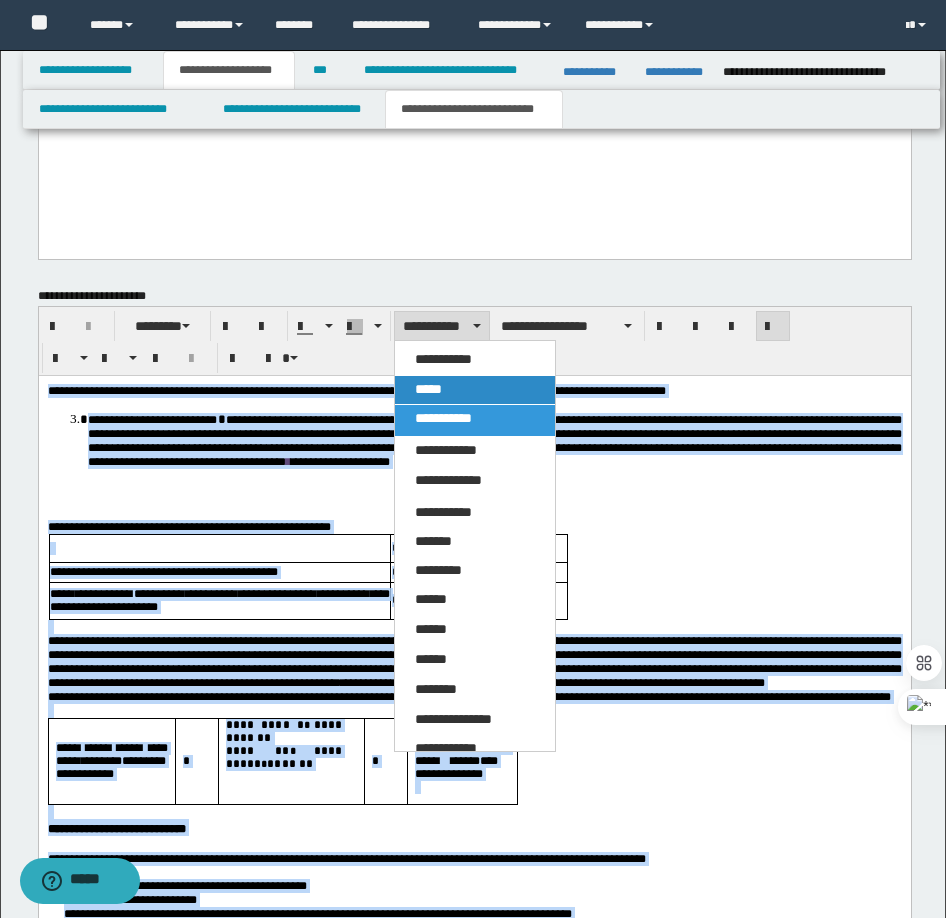drag, startPoint x: 429, startPoint y: 381, endPoint x: 389, endPoint y: 4, distance: 379.1161 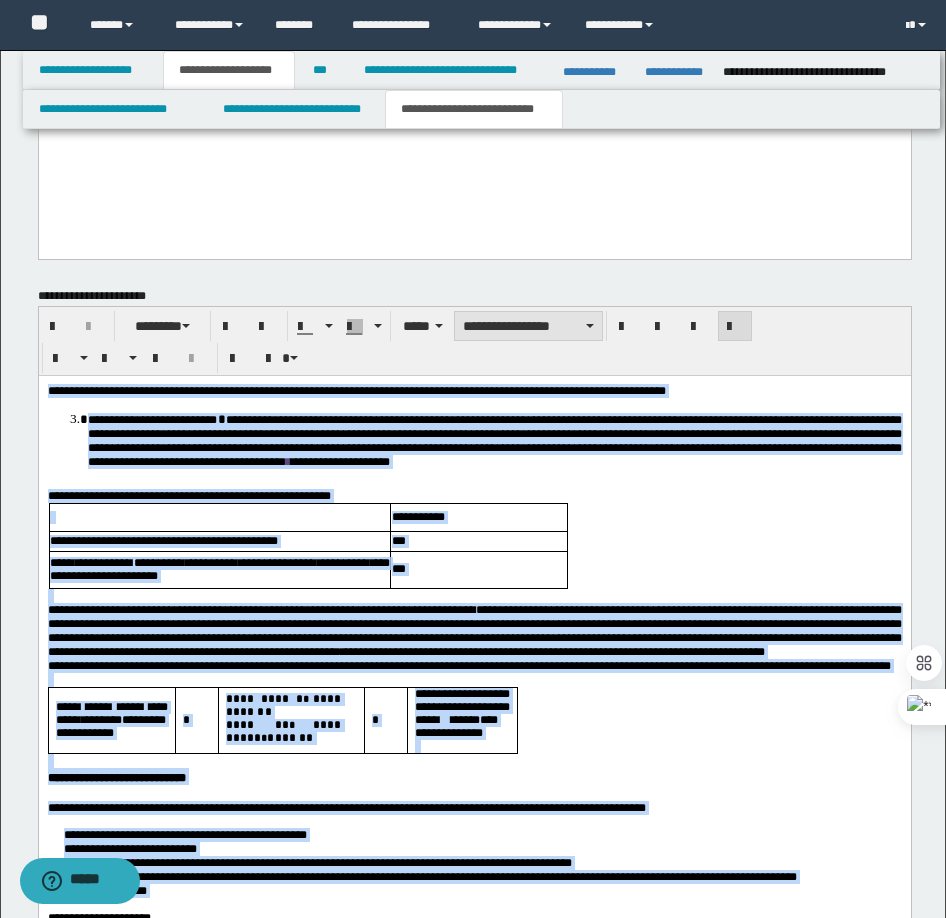 click on "**********" at bounding box center (528, 326) 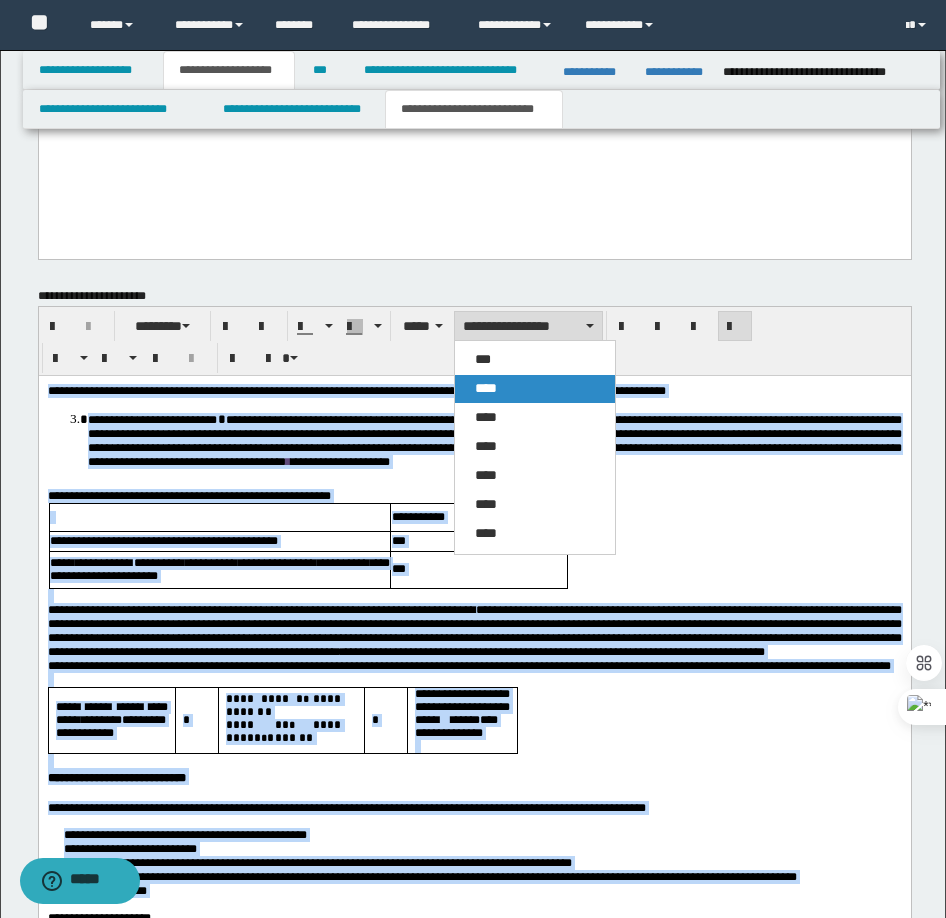 click on "****" at bounding box center [486, 388] 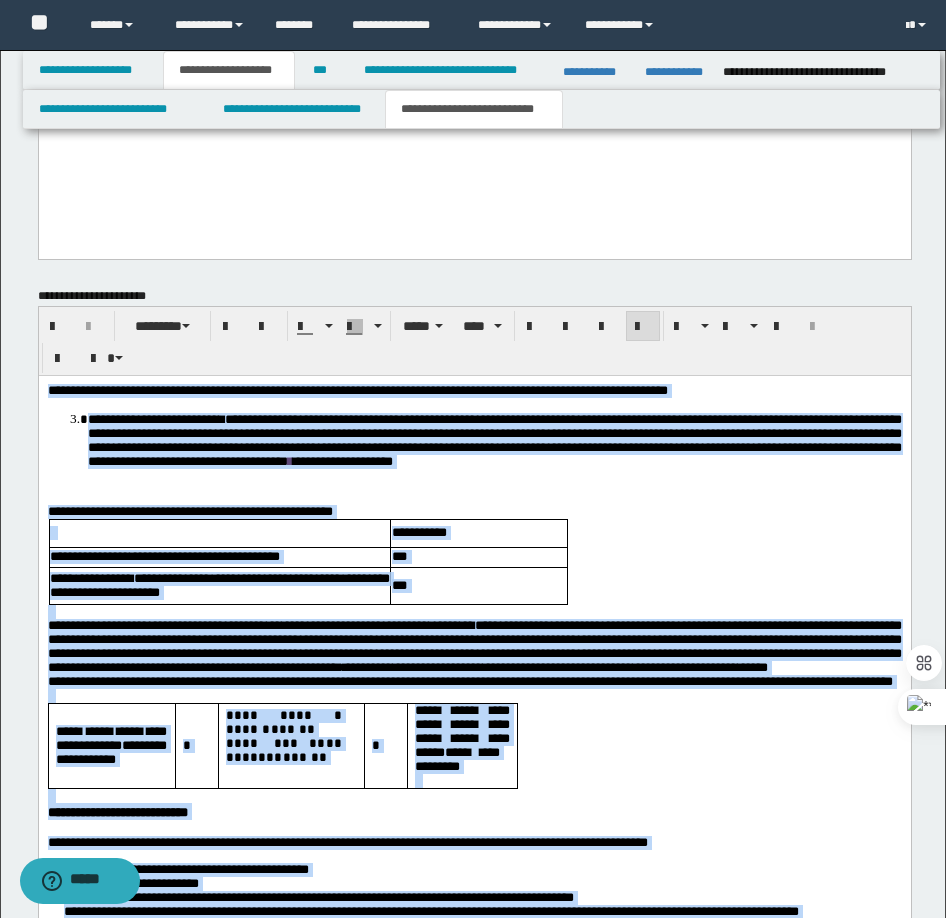 click at bounding box center (643, 326) 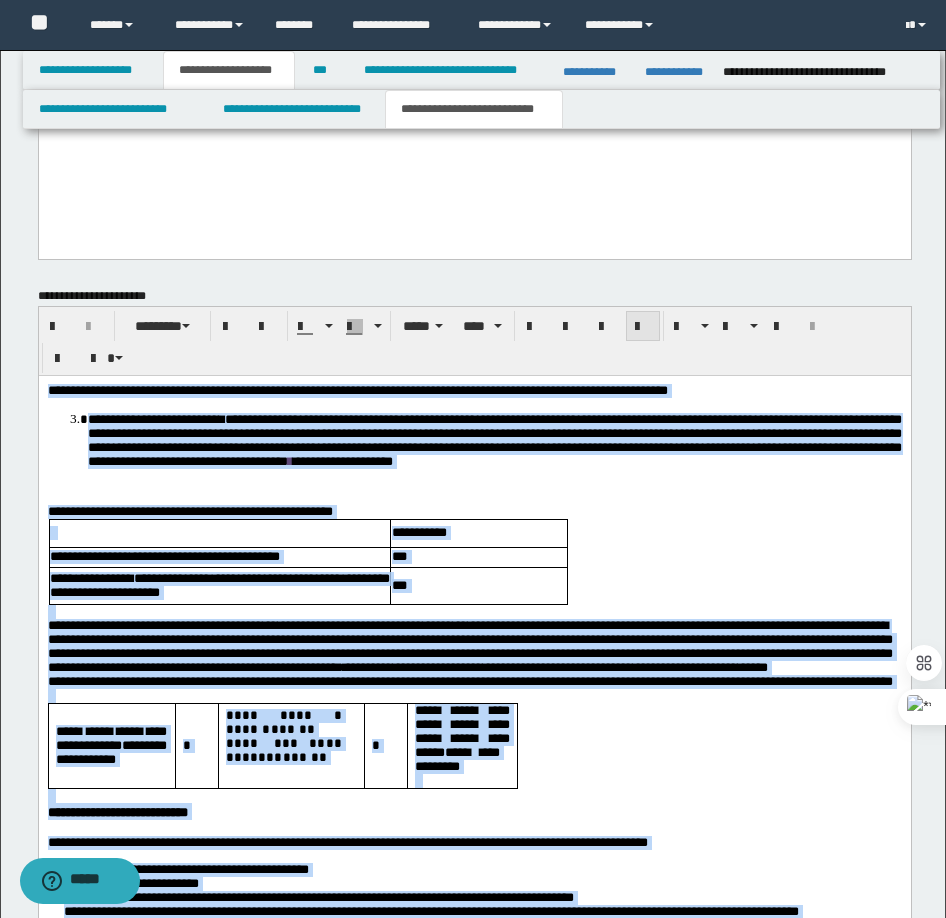 click at bounding box center (643, 327) 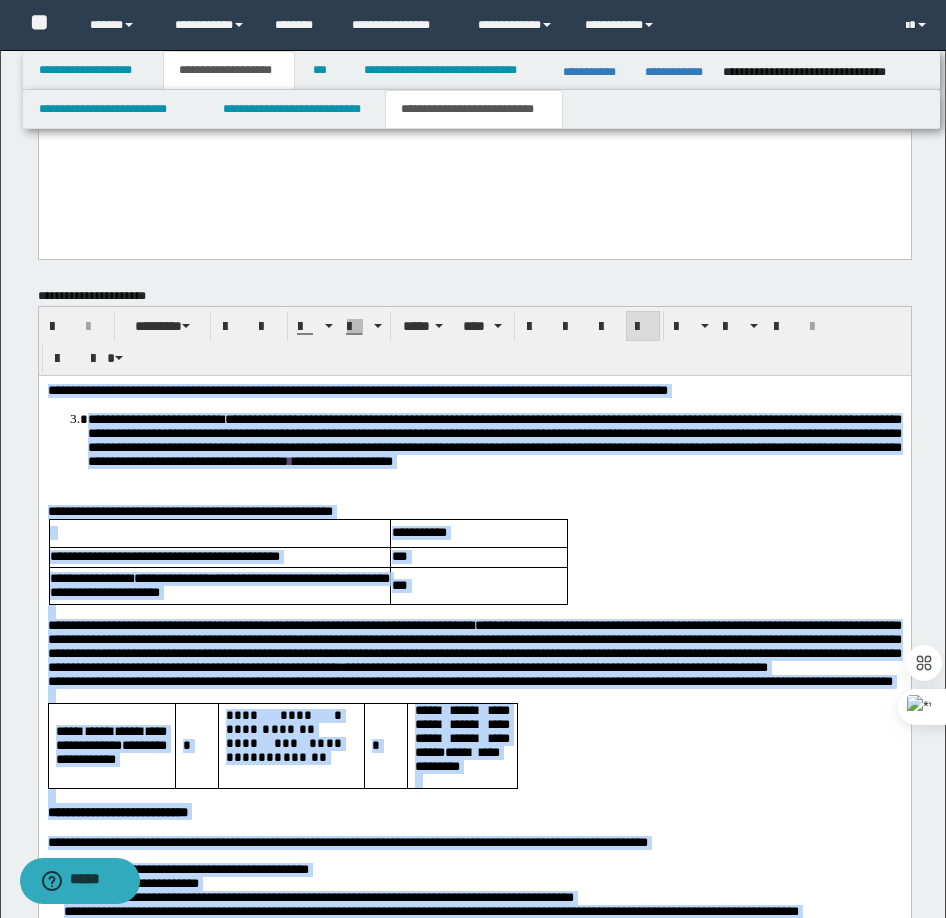 click on "**********" at bounding box center (474, 512) 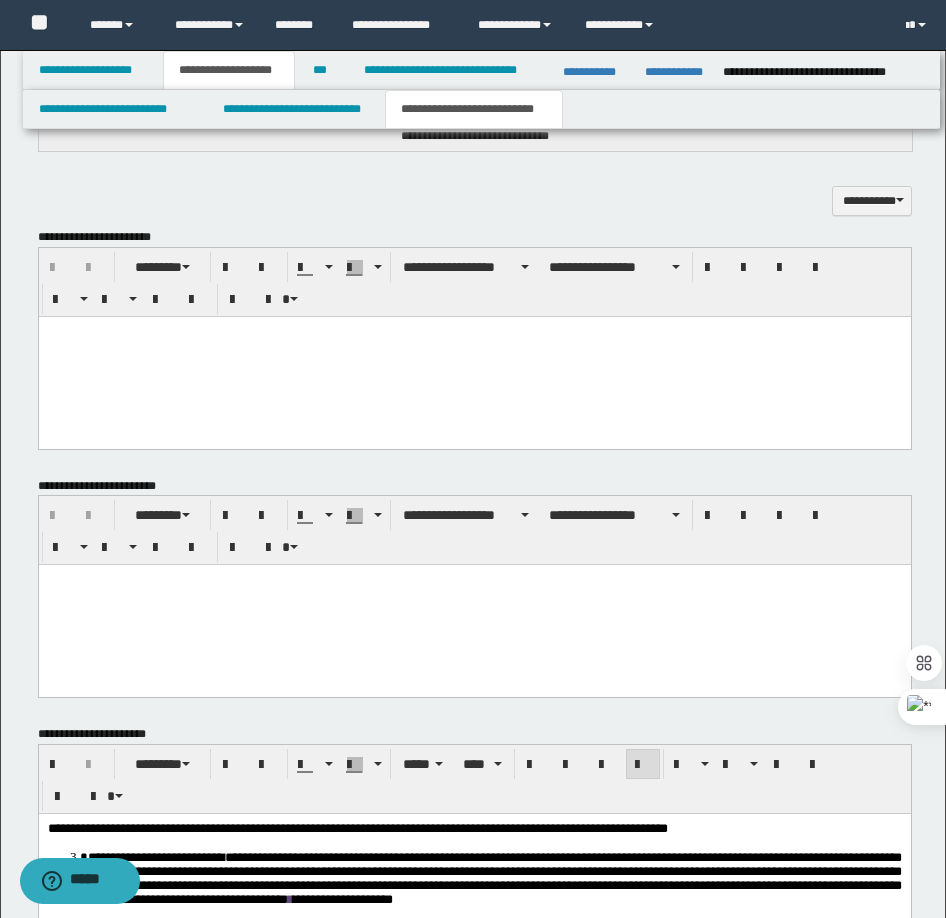 scroll, scrollTop: 771, scrollLeft: 0, axis: vertical 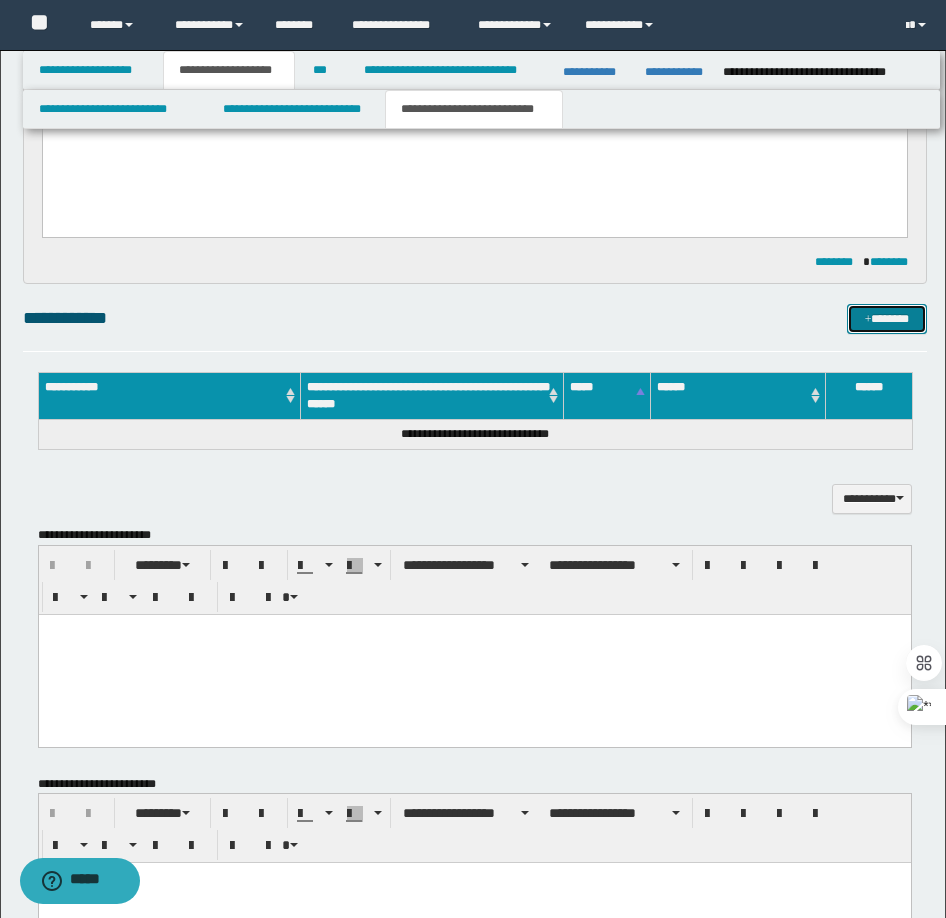 drag, startPoint x: 868, startPoint y: 318, endPoint x: 833, endPoint y: 317, distance: 35.014282 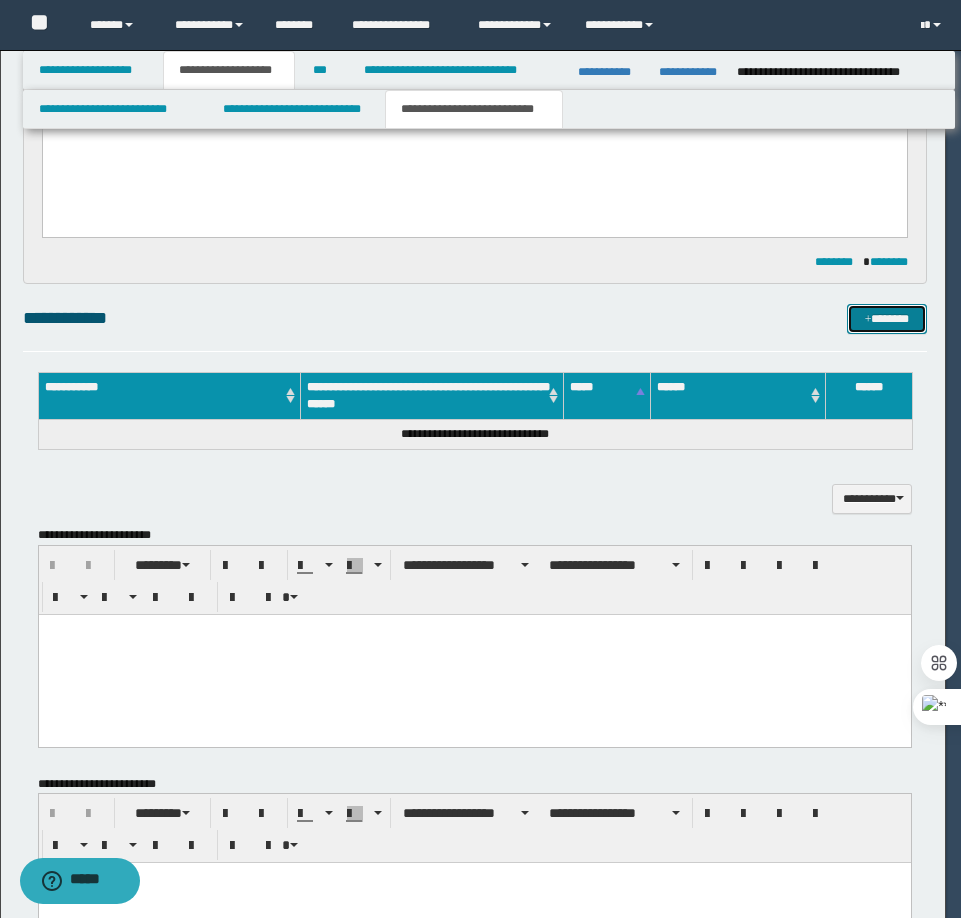 type 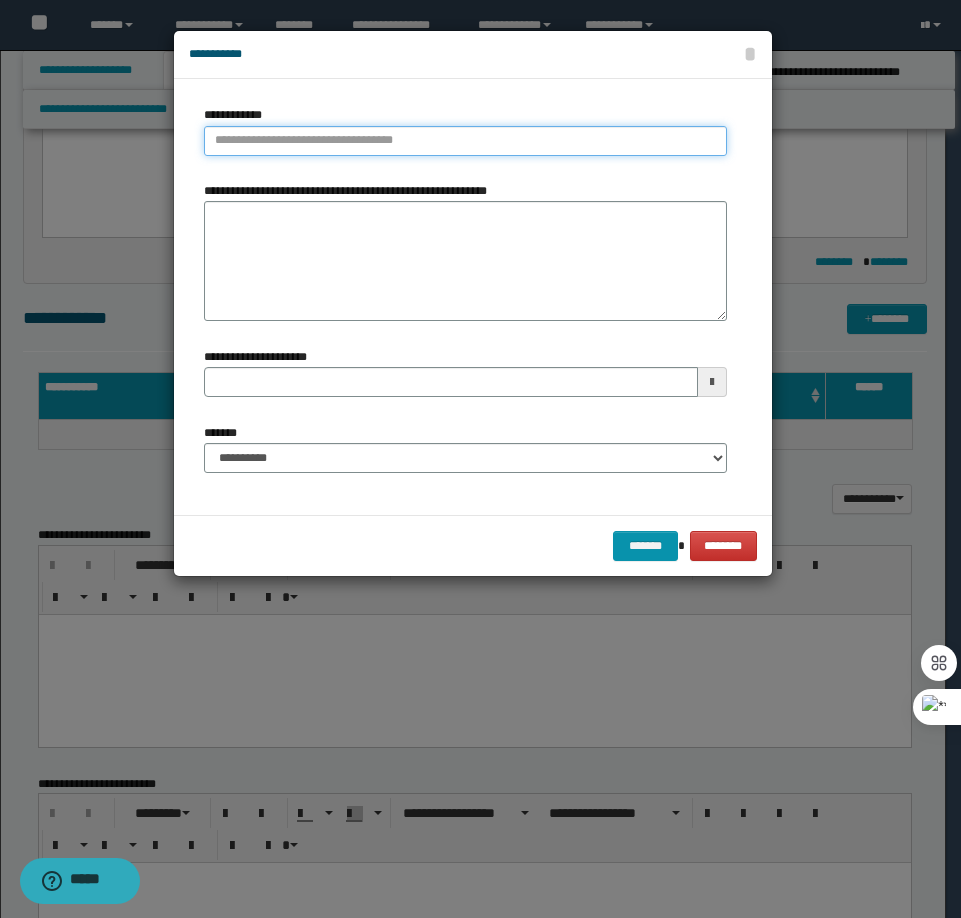 click on "**********" at bounding box center [465, 141] 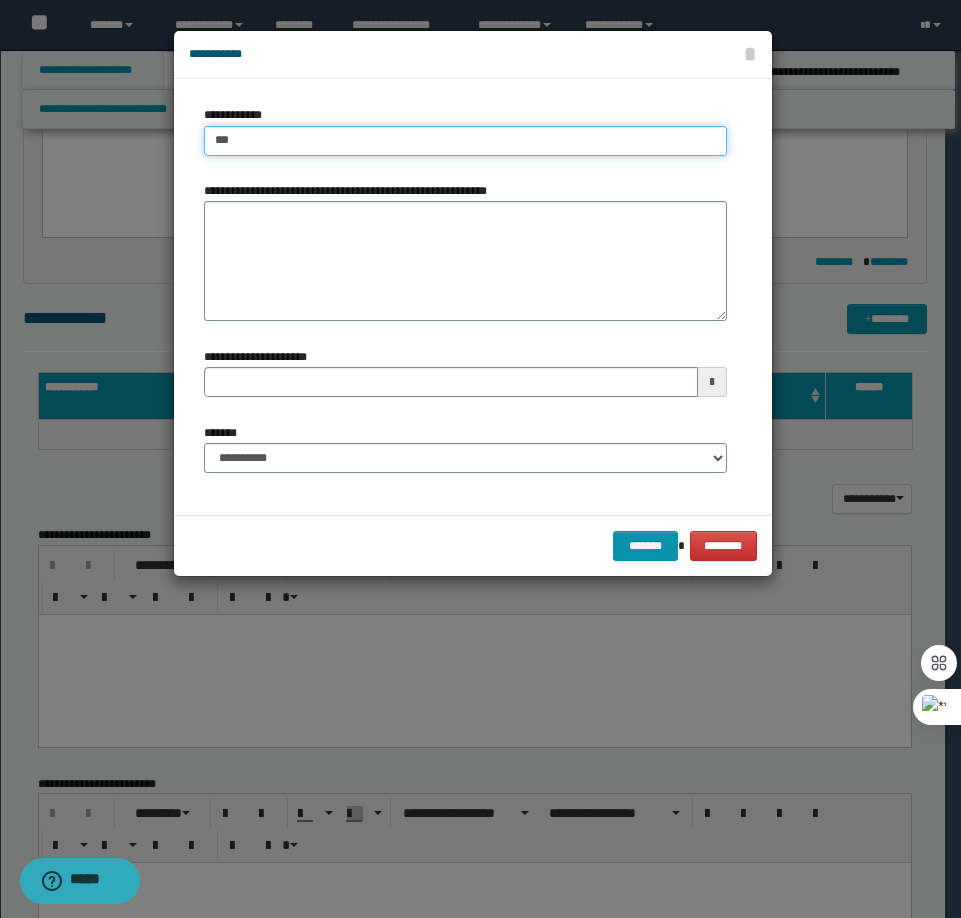 type on "****" 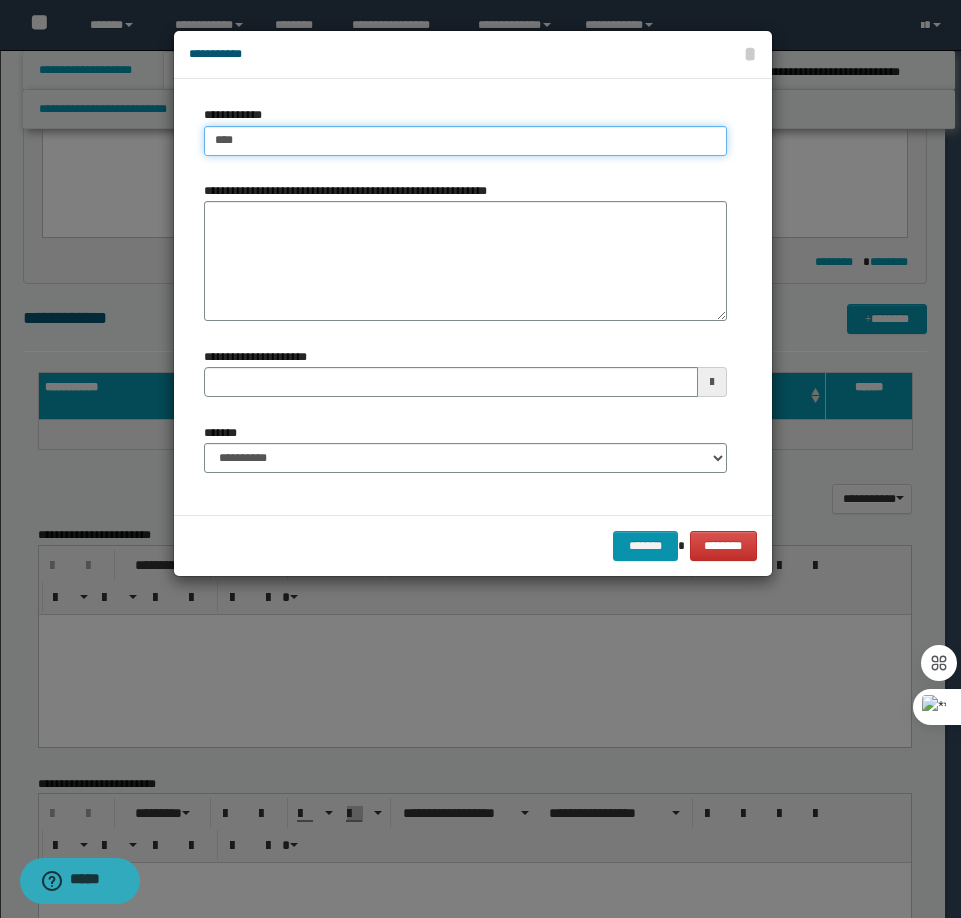 type on "****" 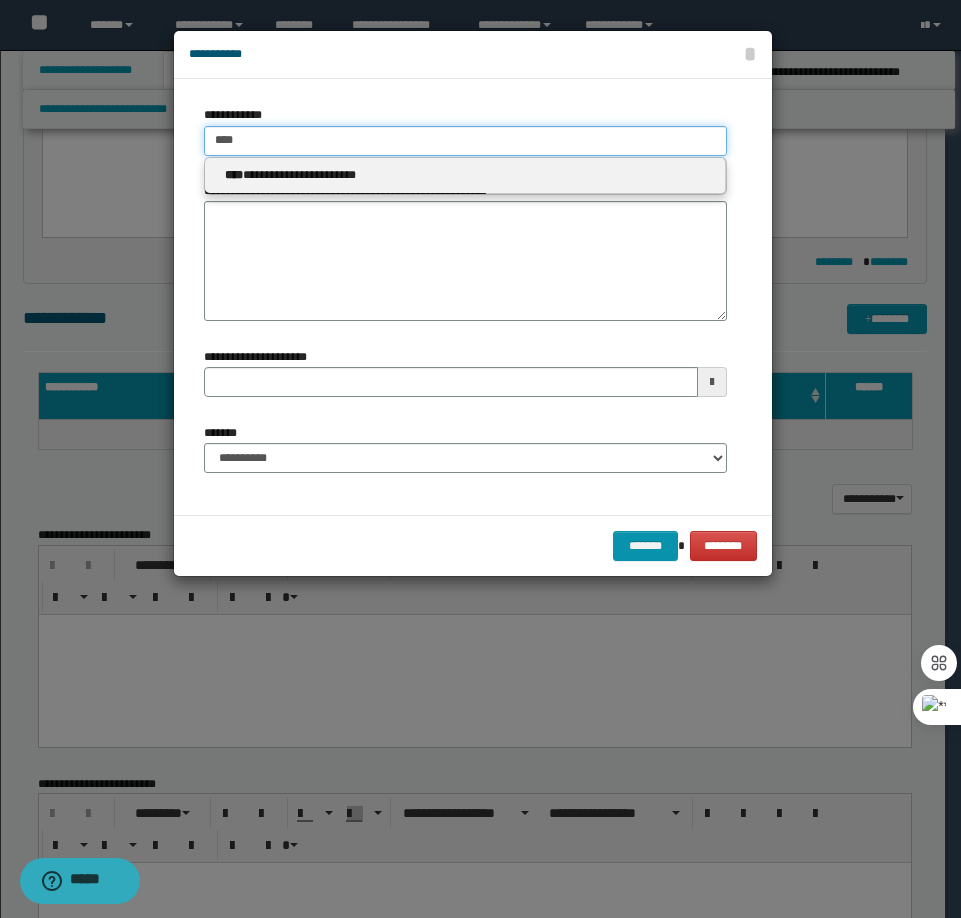 type on "****" 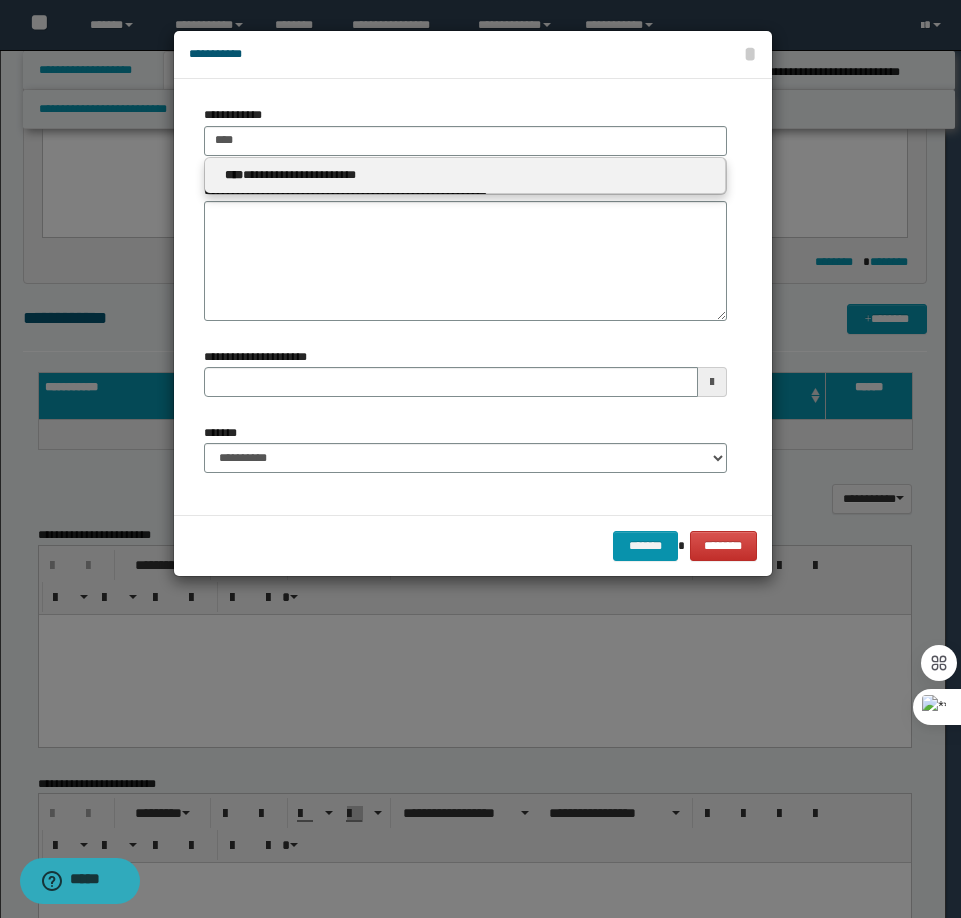 click on "**********" at bounding box center (465, 176) 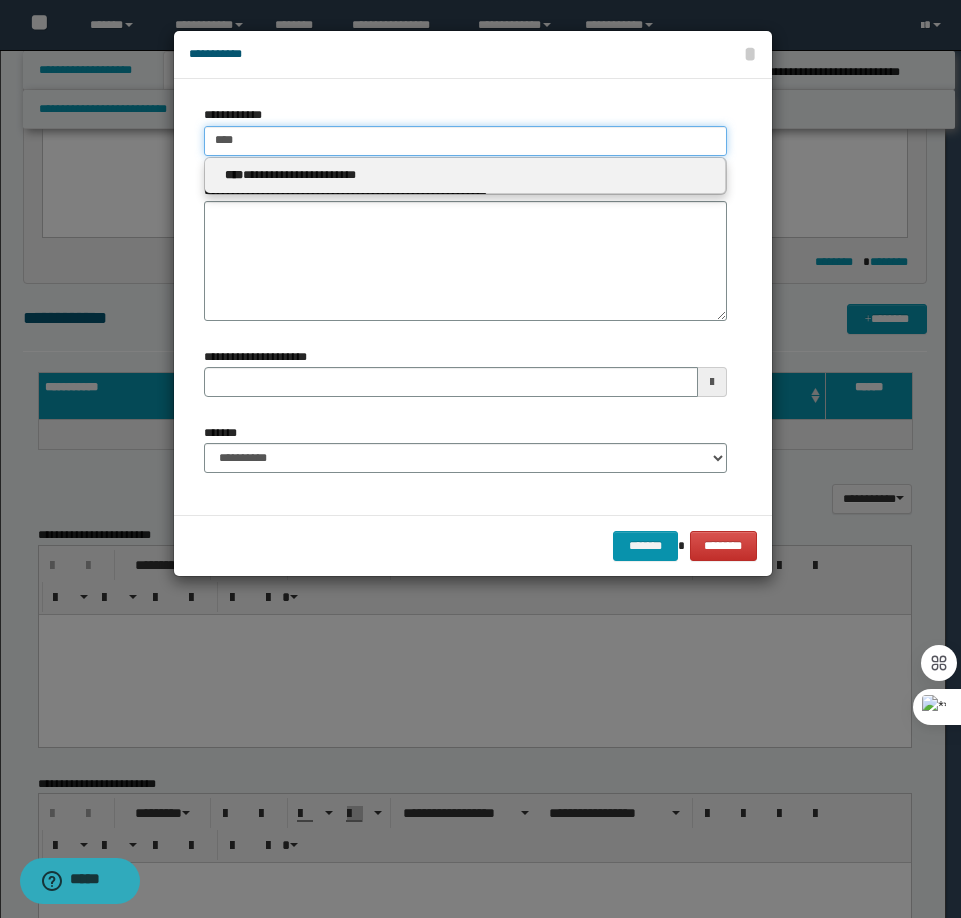 type 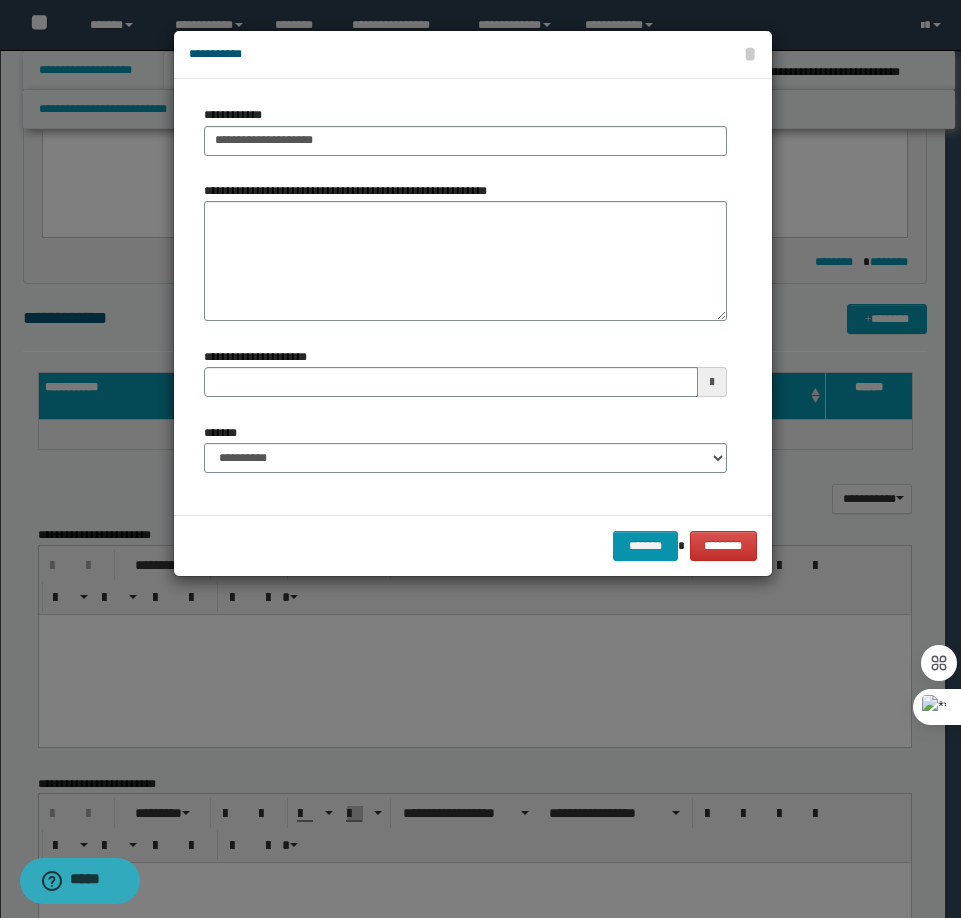 type 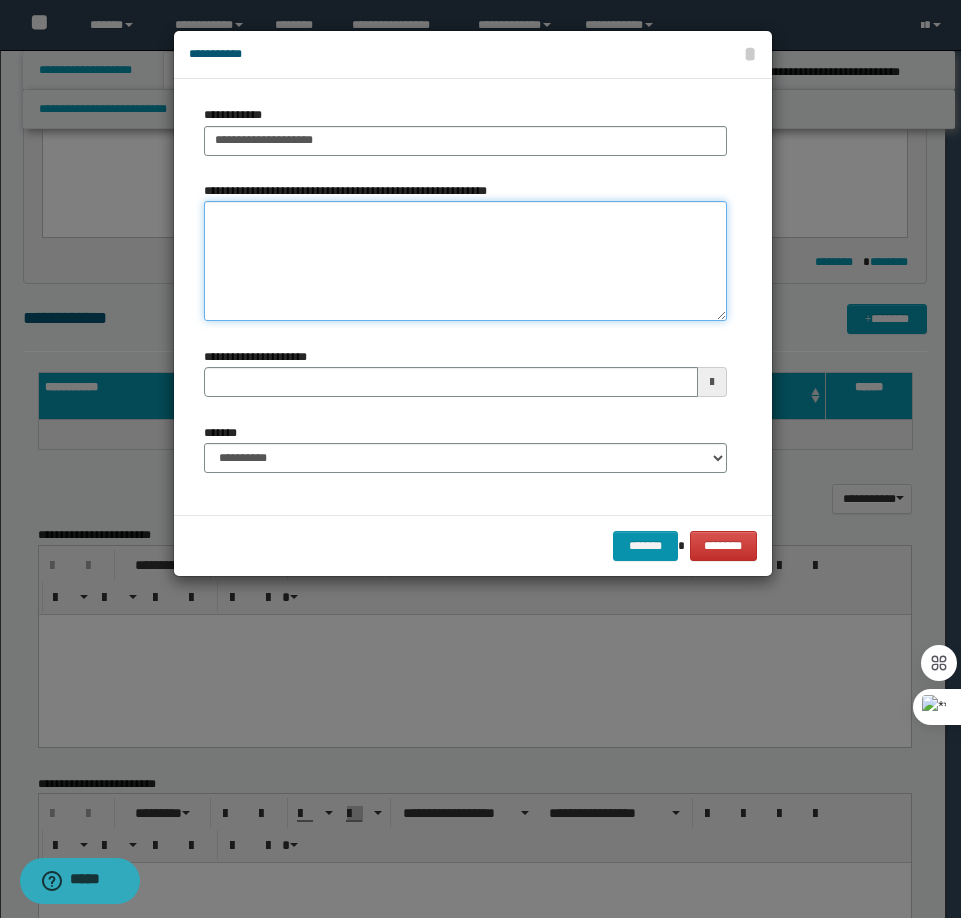 type 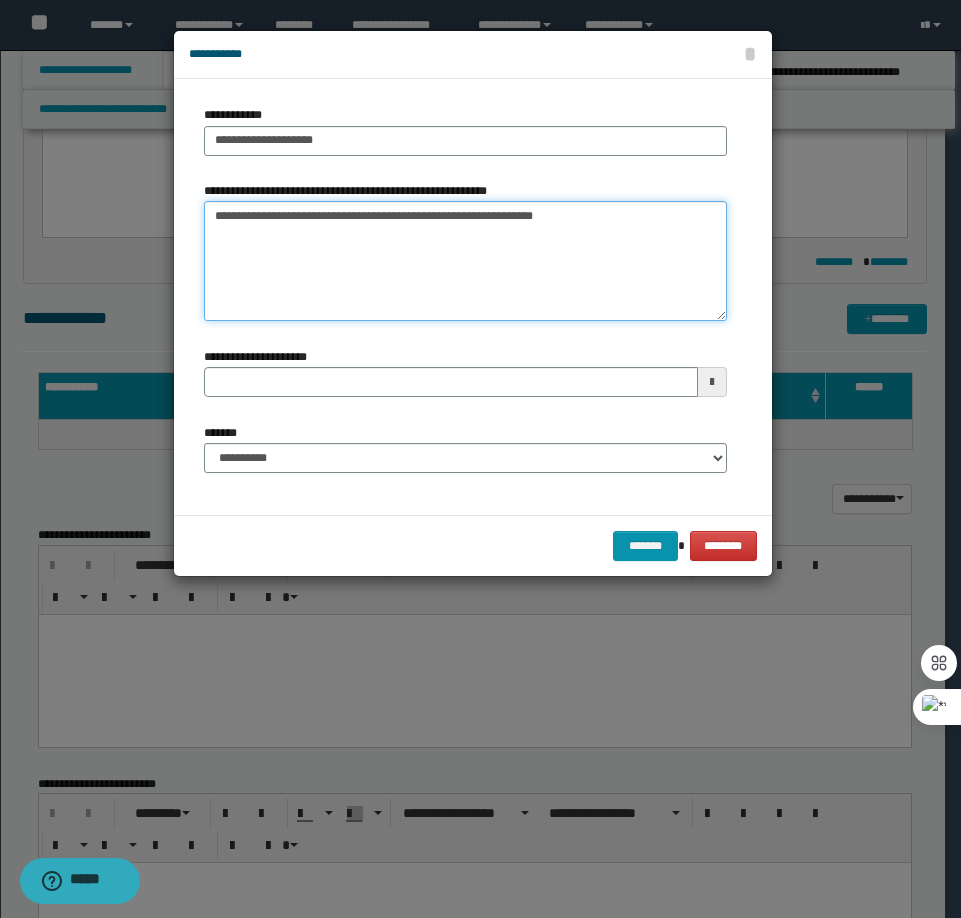 type 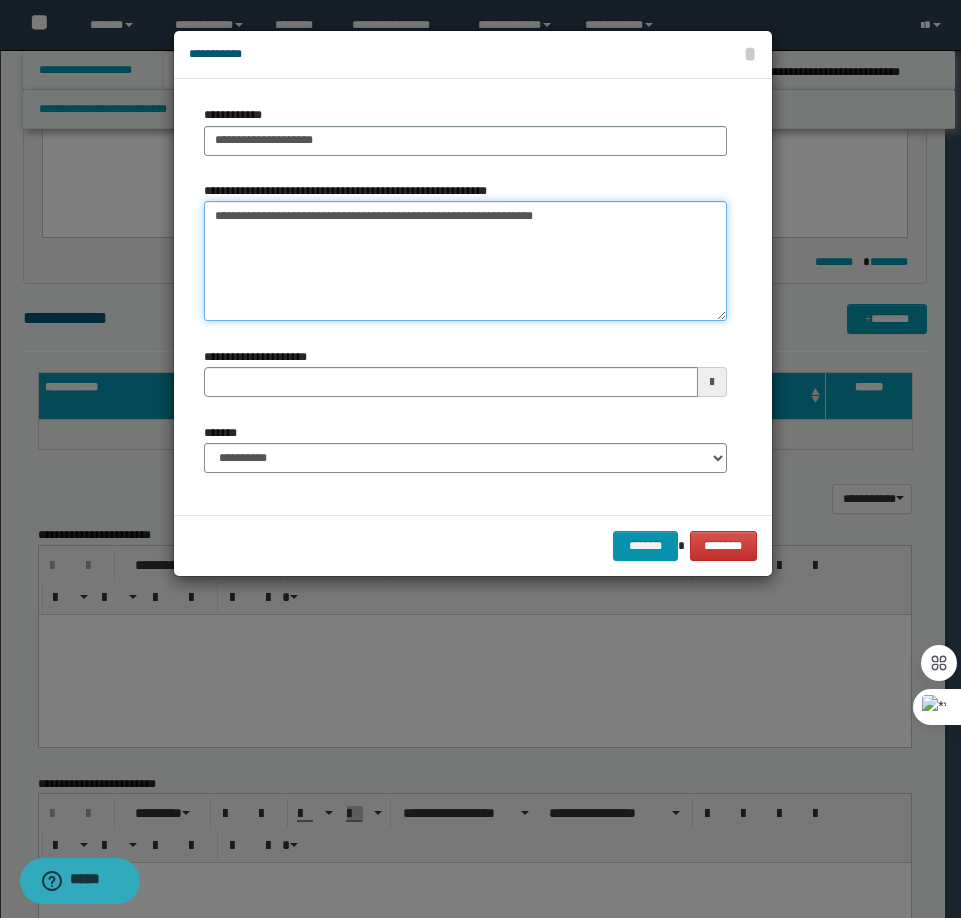 type on "**********" 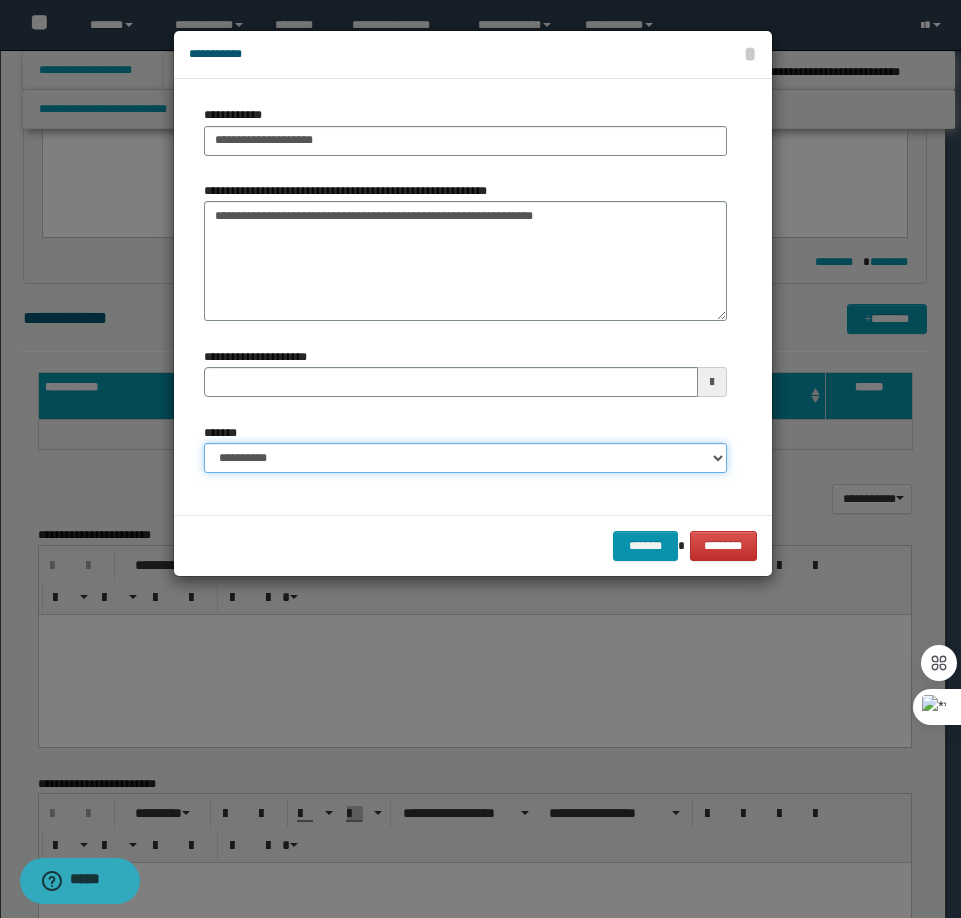 click on "**********" at bounding box center (465, 458) 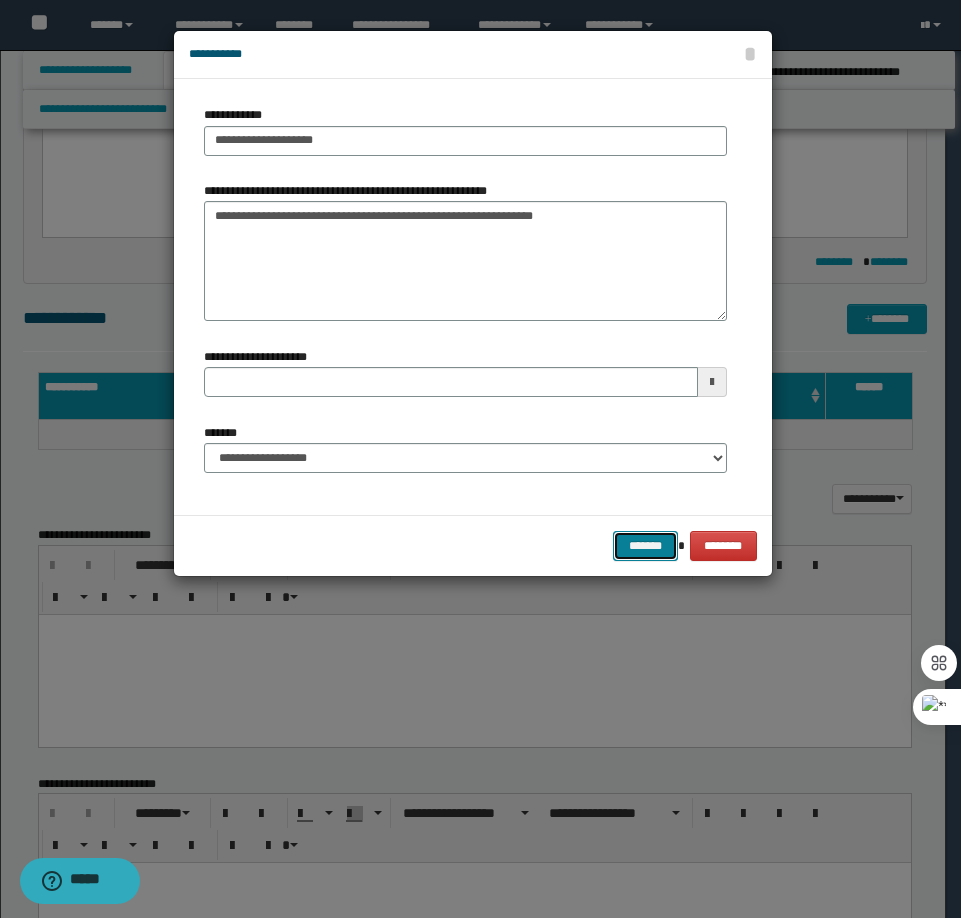 click on "*******" at bounding box center (645, 546) 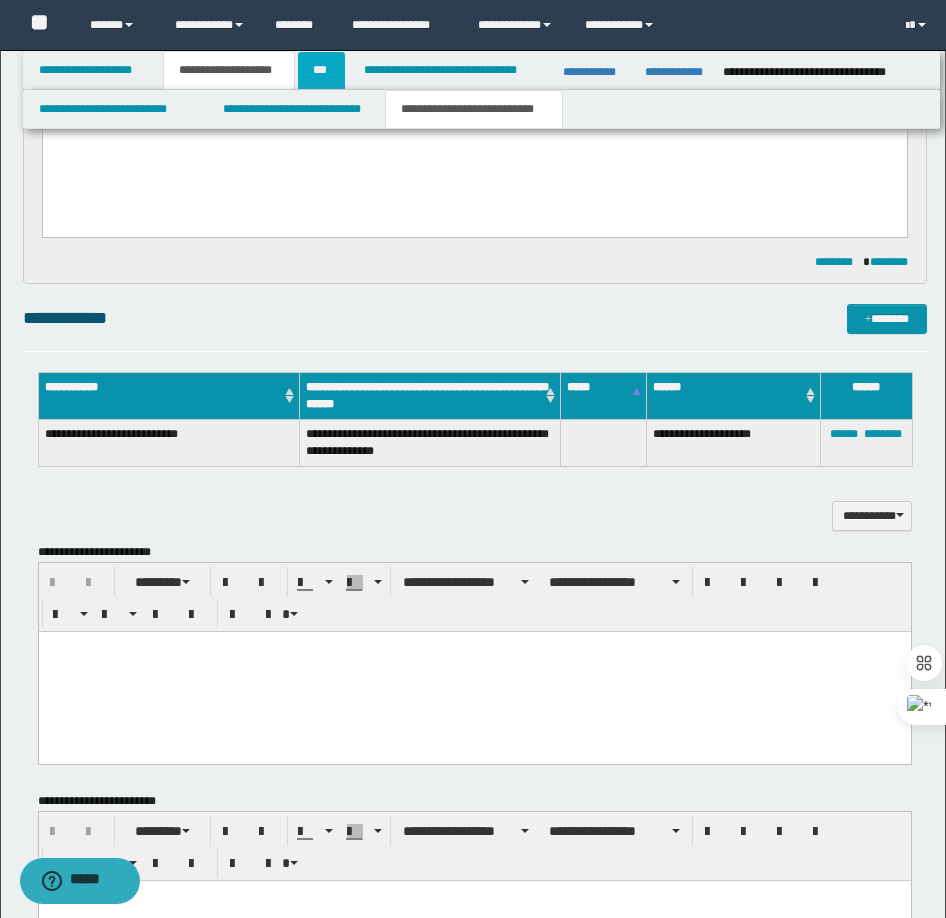 click on "***" at bounding box center (321, 70) 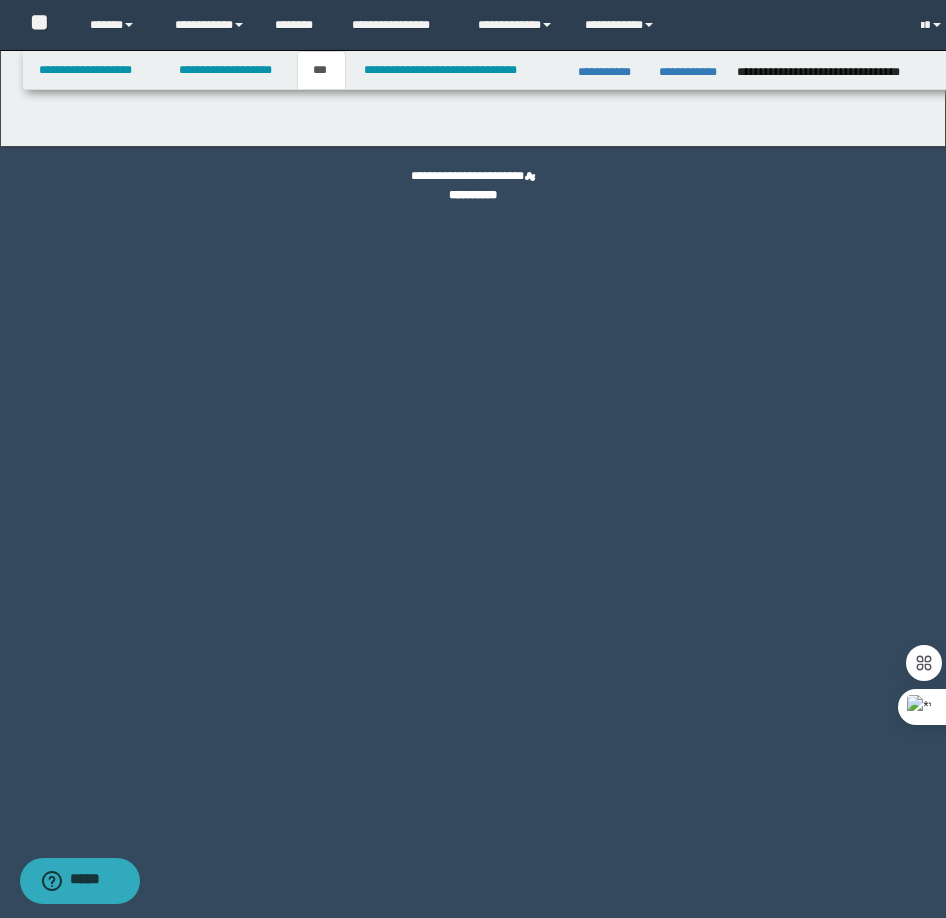 scroll, scrollTop: 0, scrollLeft: 0, axis: both 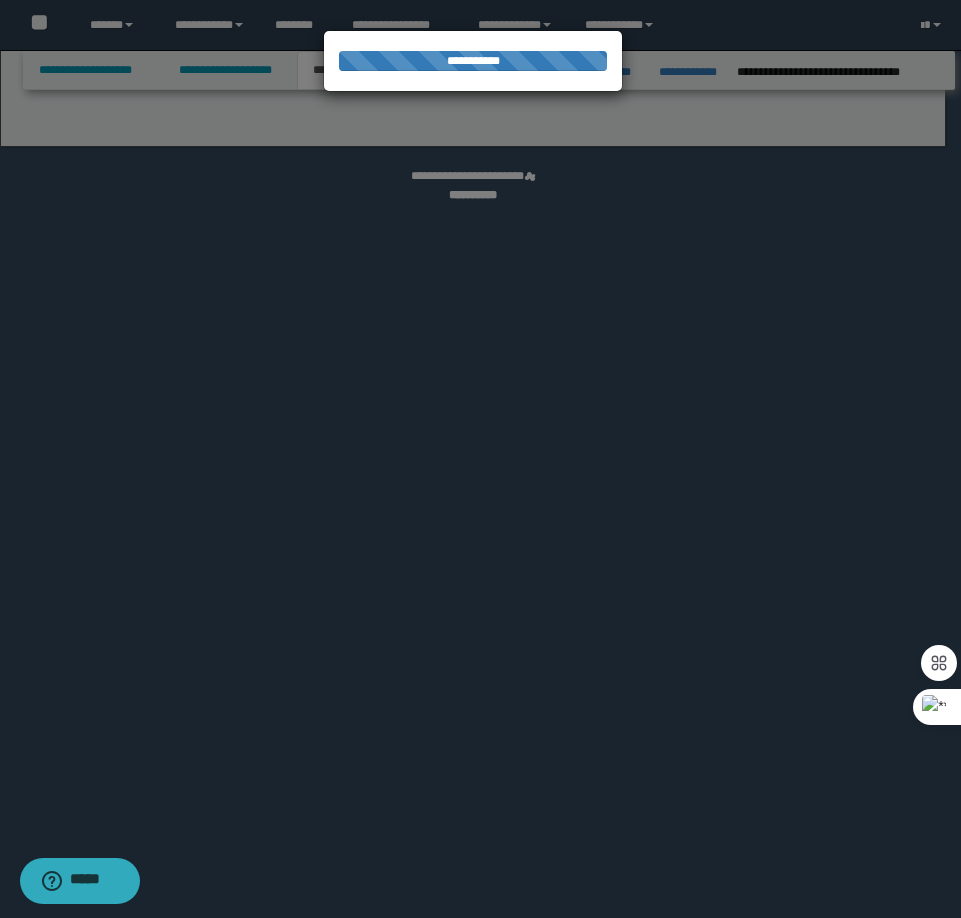 select on "*" 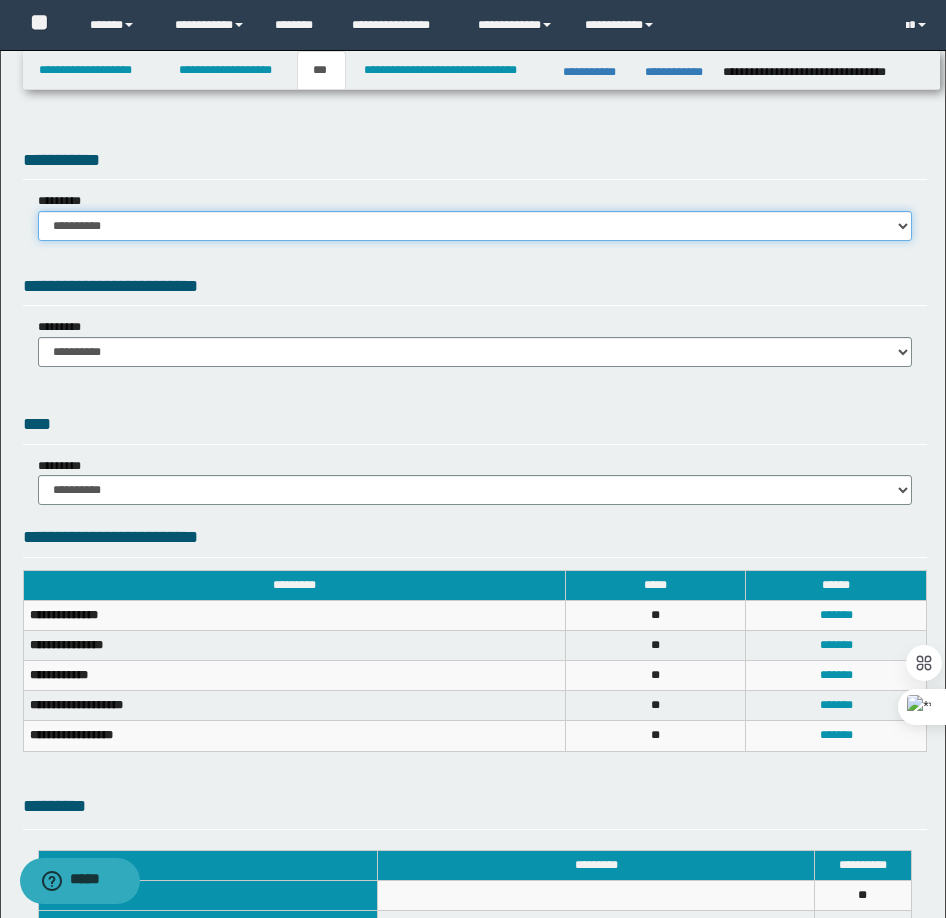 drag, startPoint x: 125, startPoint y: 230, endPoint x: 117, endPoint y: 239, distance: 12.0415945 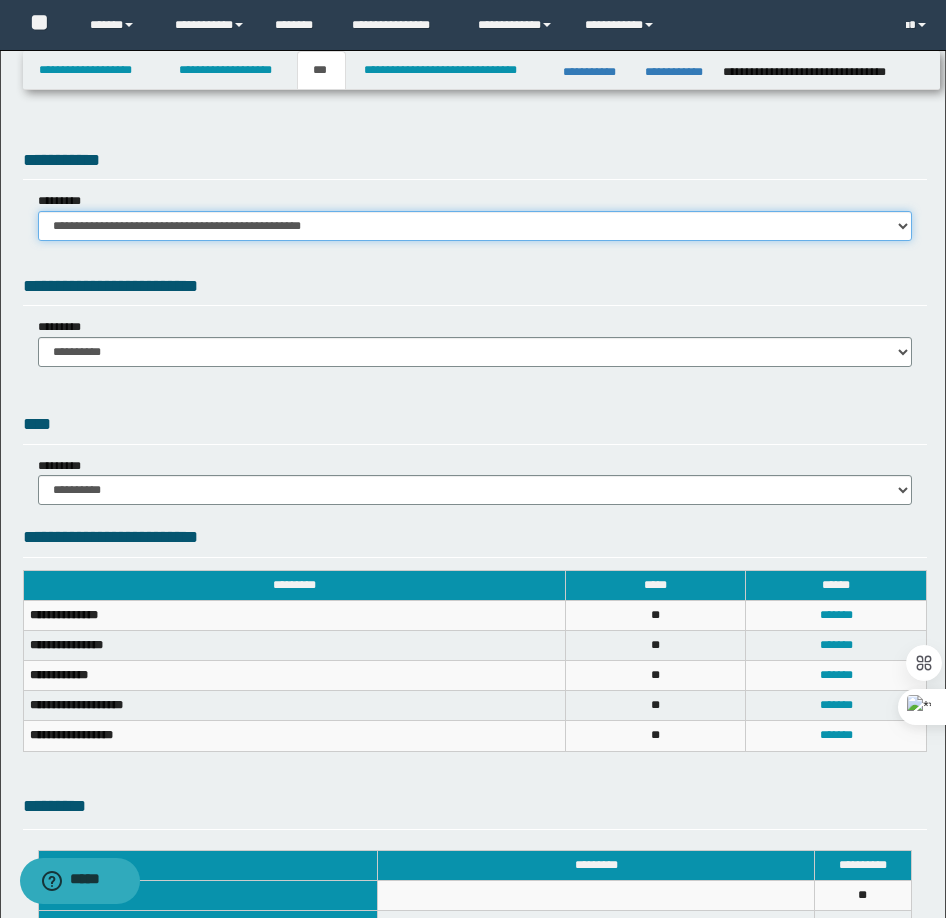 click on "**********" at bounding box center (475, 226) 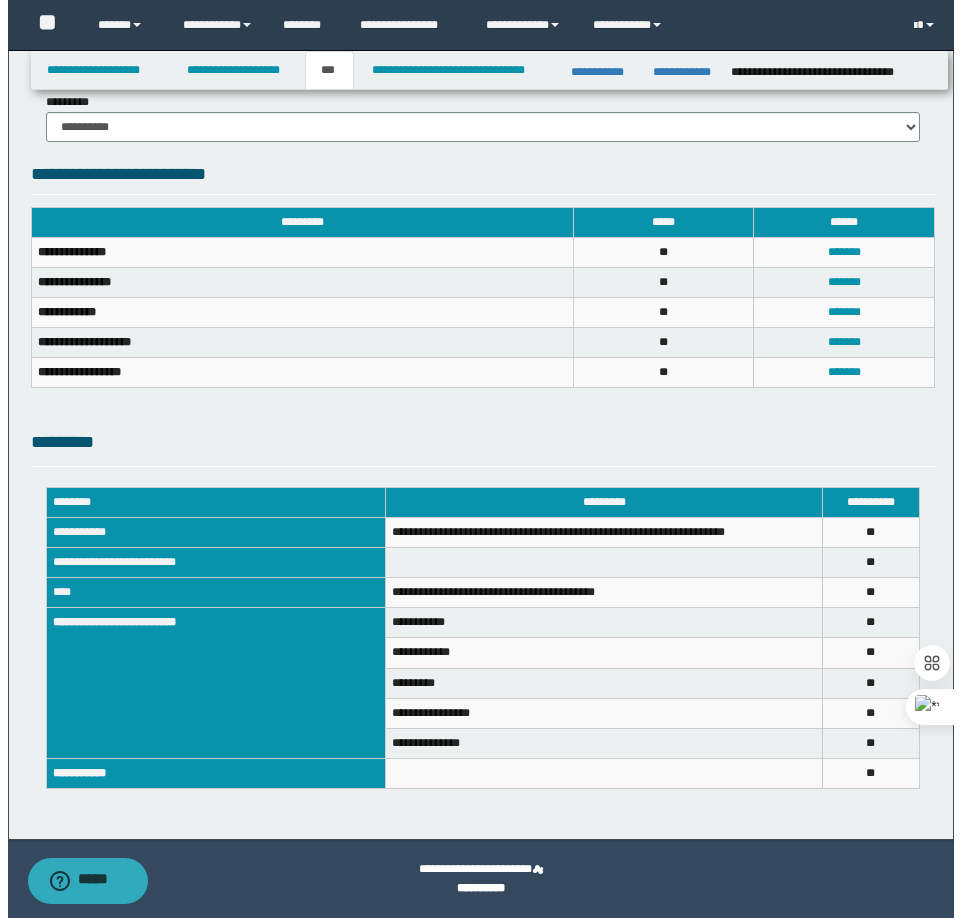 scroll, scrollTop: 434, scrollLeft: 0, axis: vertical 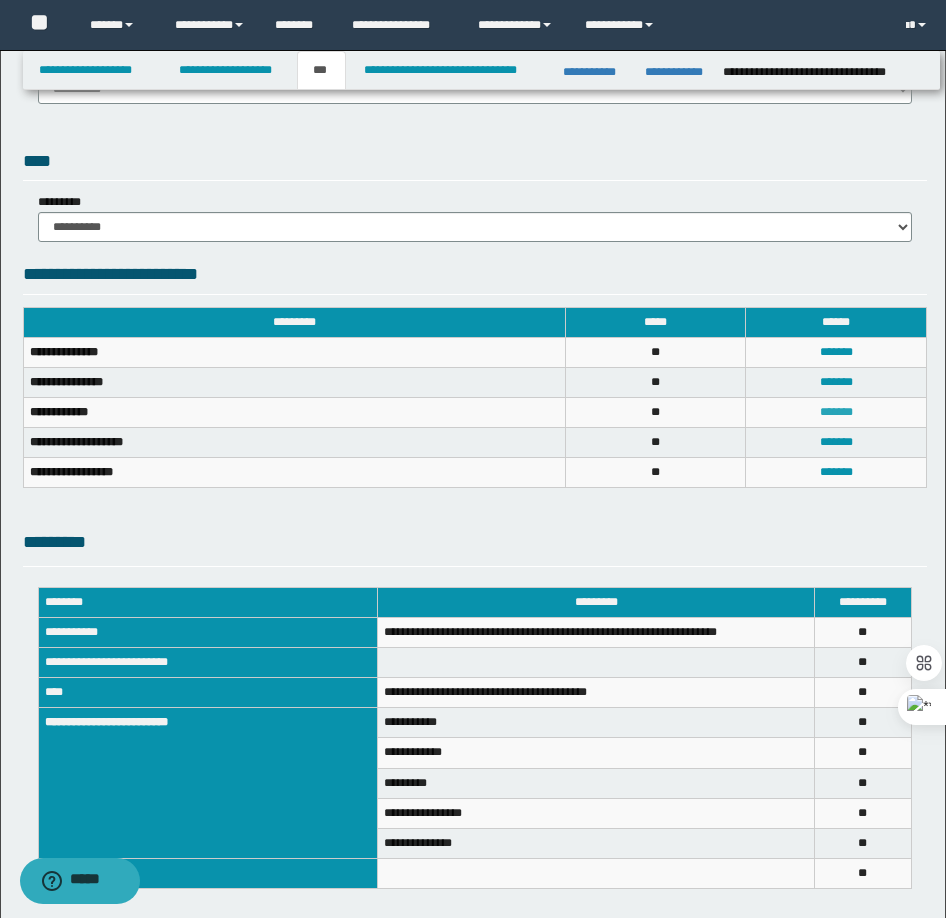click on "*******" at bounding box center (836, 412) 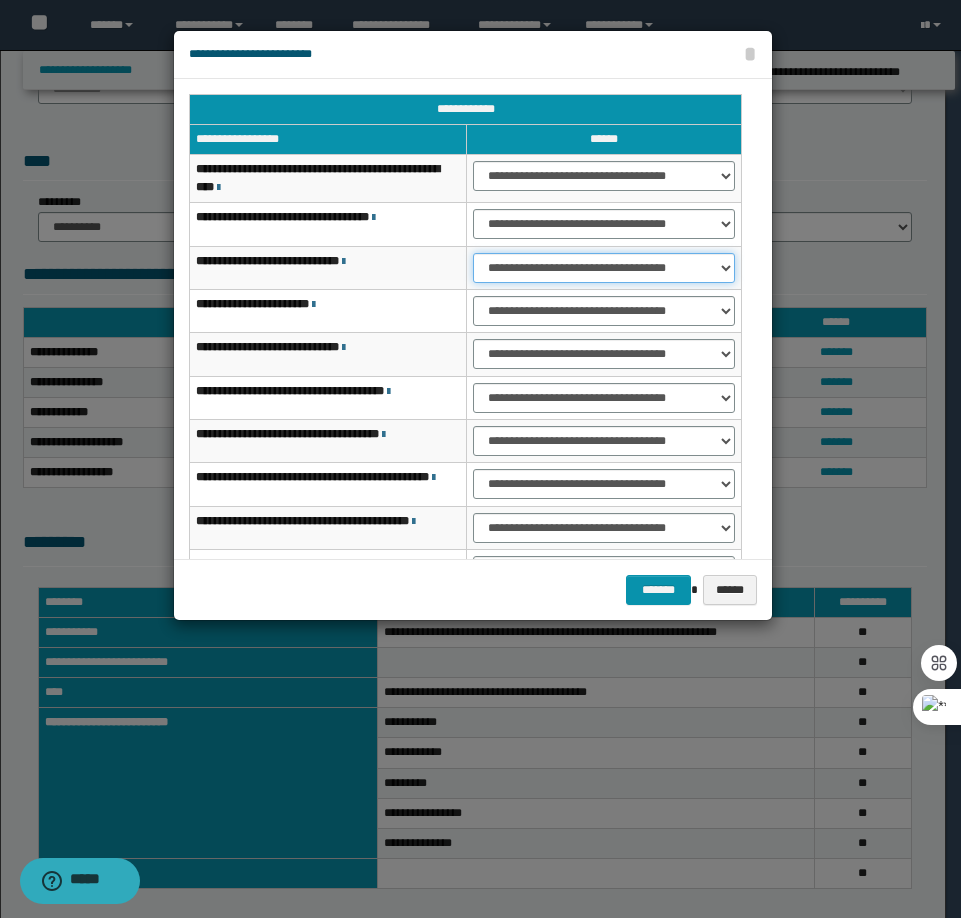 click on "**********" at bounding box center [604, 268] 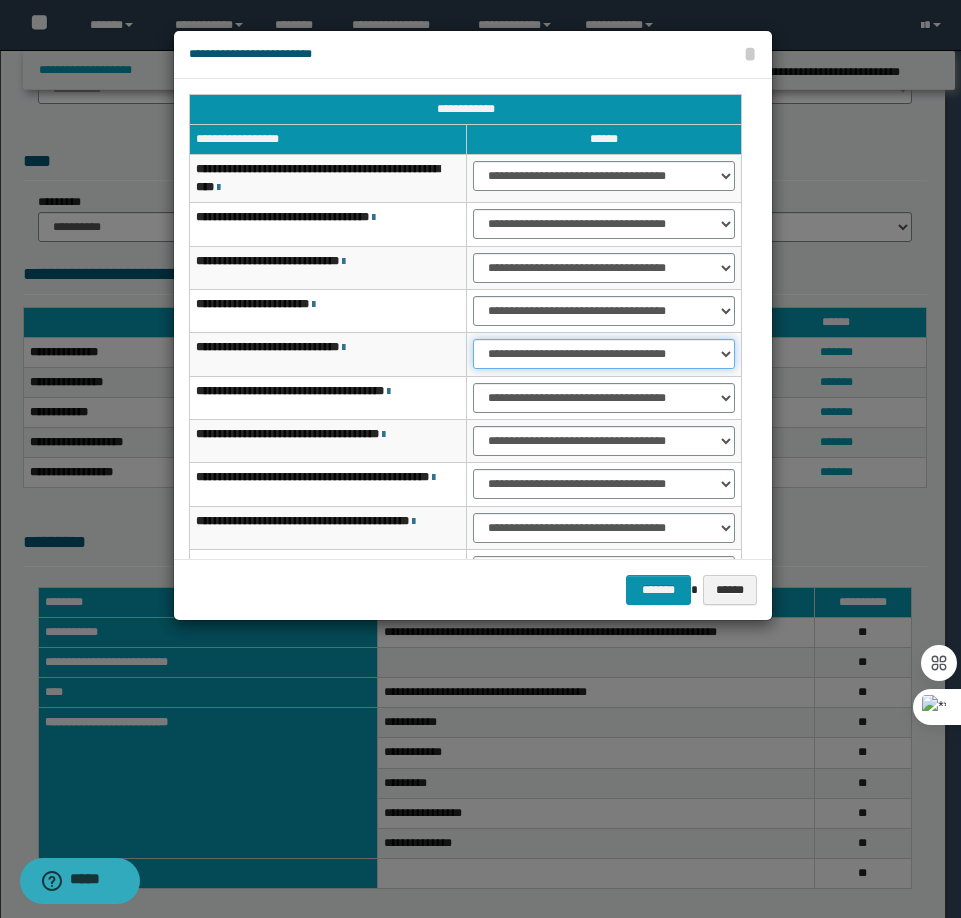 click on "**********" at bounding box center [604, 354] 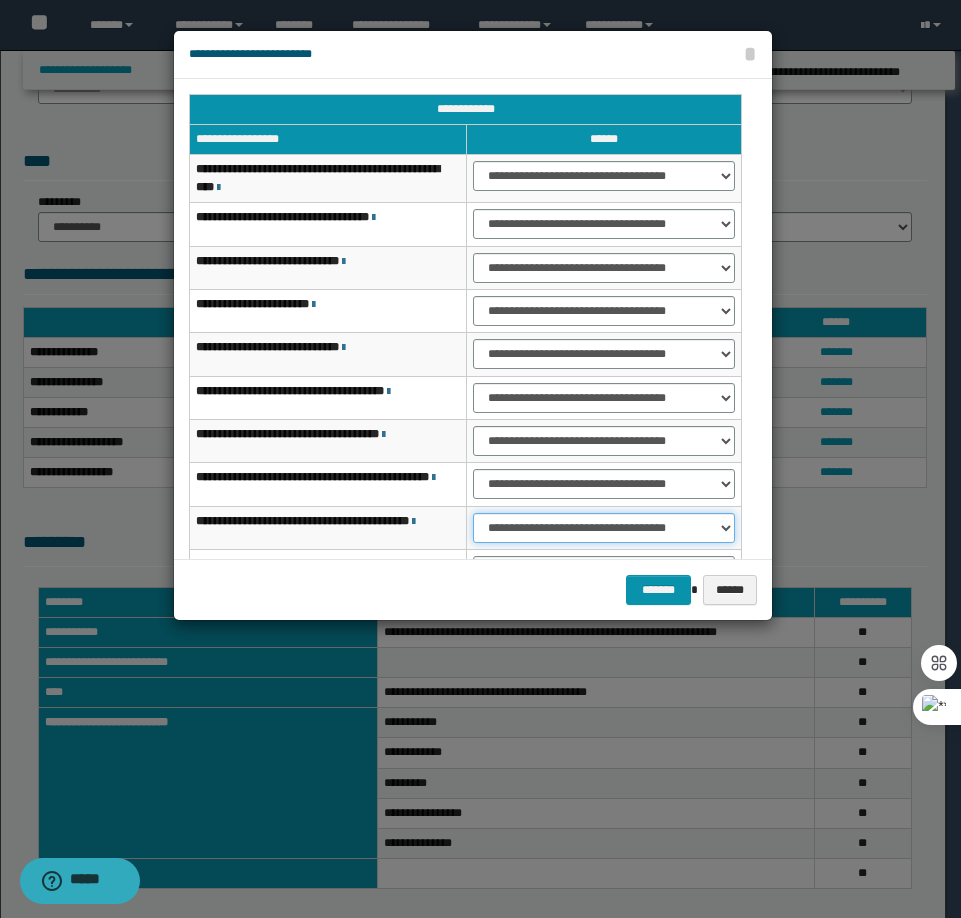 click on "**********" at bounding box center (604, 528) 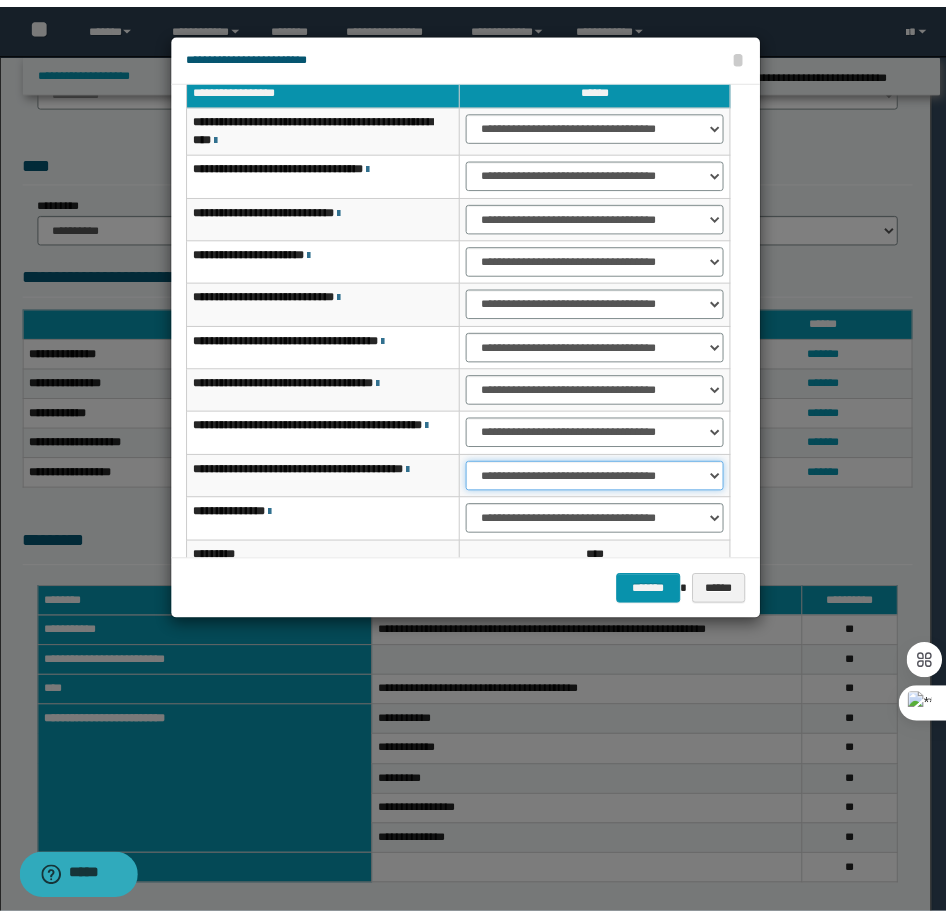 scroll, scrollTop: 100, scrollLeft: 0, axis: vertical 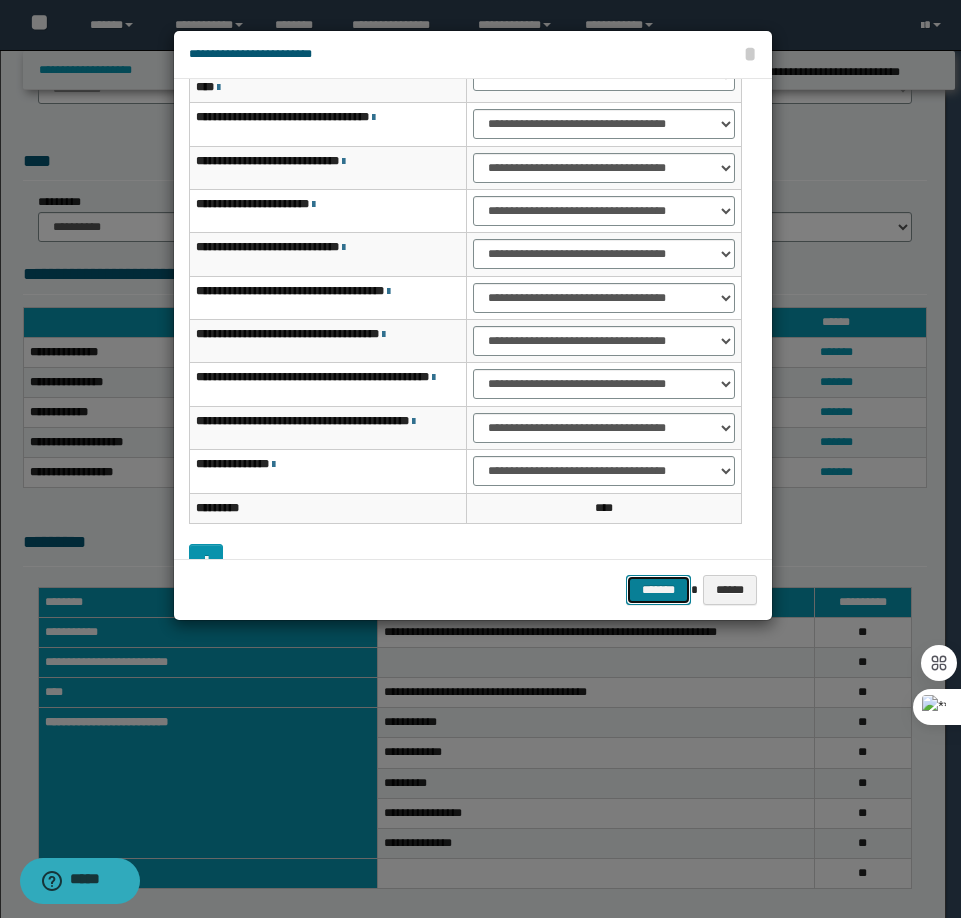 click on "*******" at bounding box center (658, 590) 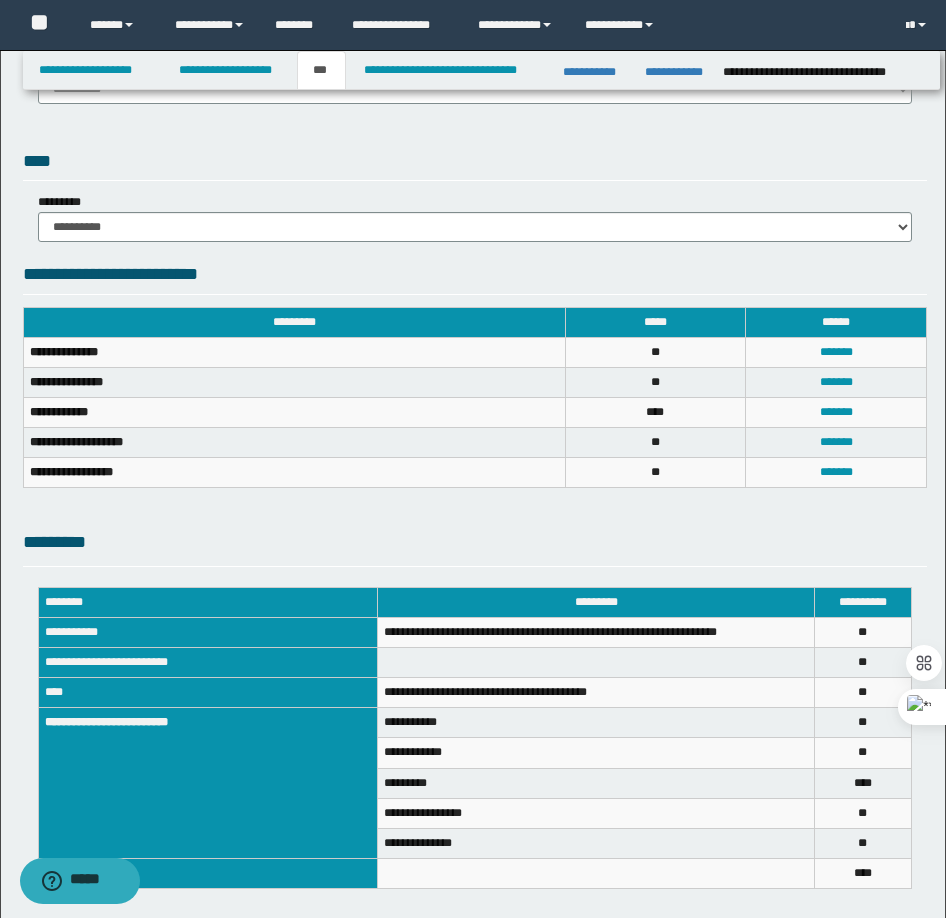 click on "*******" at bounding box center (836, 443) 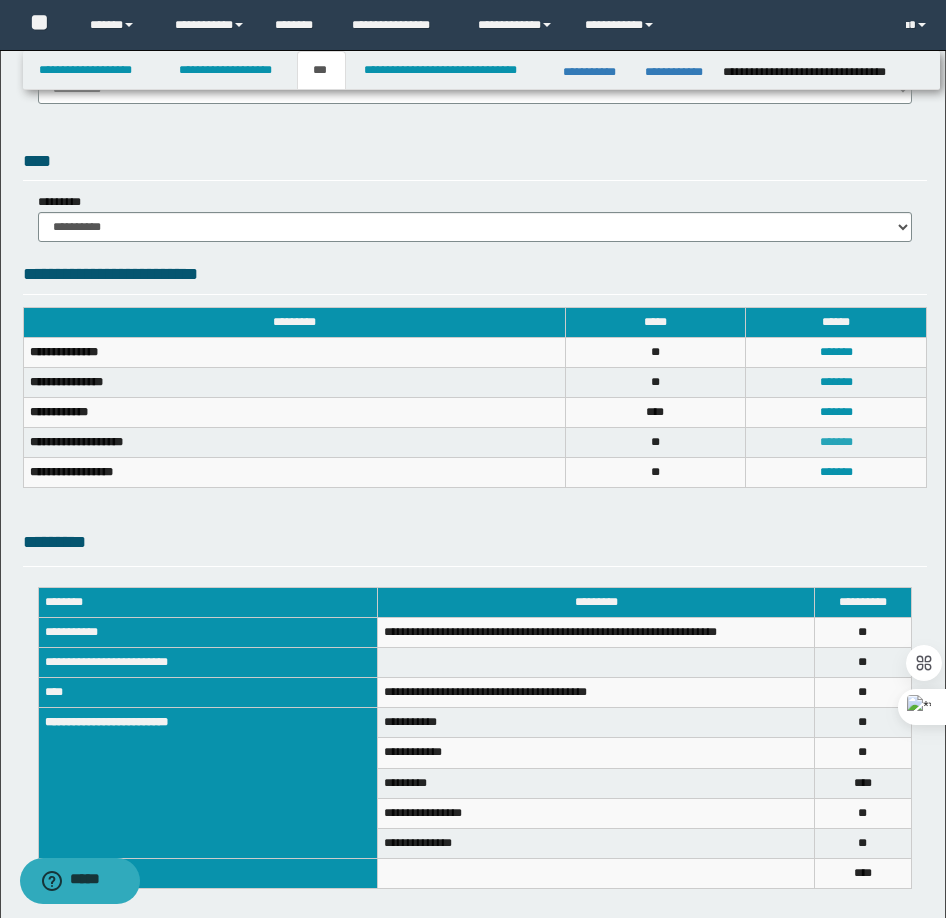 click on "*******" at bounding box center (836, 442) 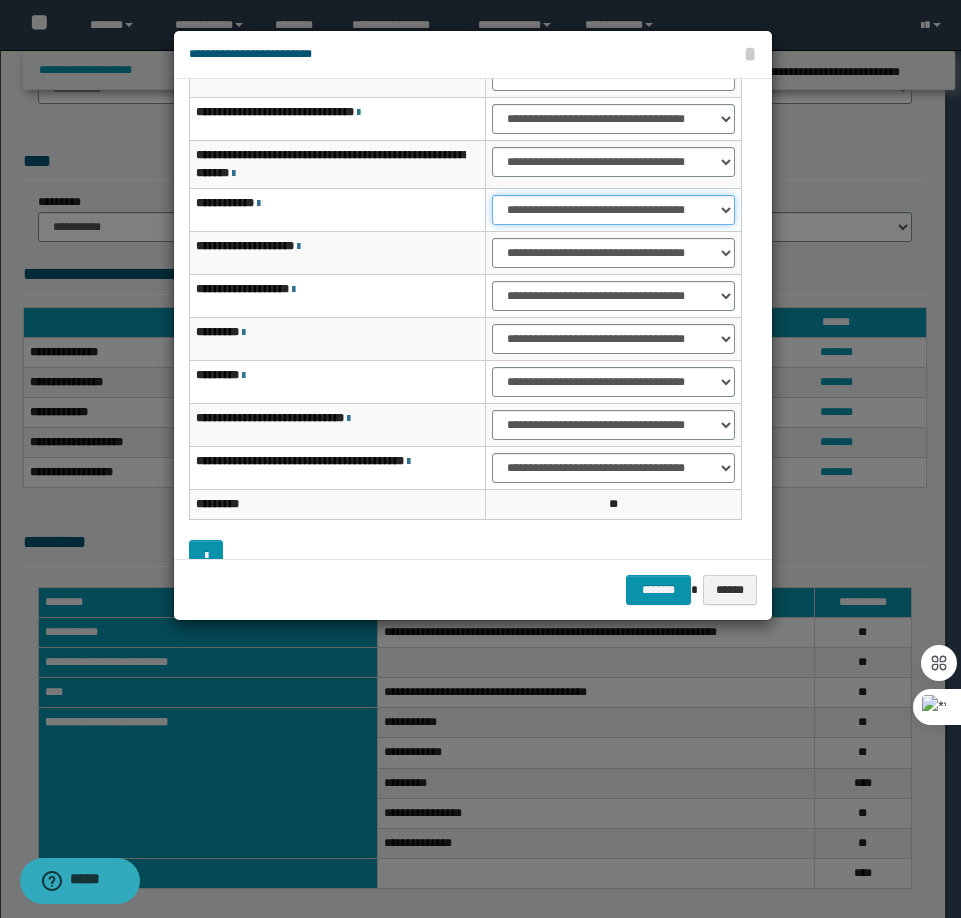 click on "**********" at bounding box center (613, 210) 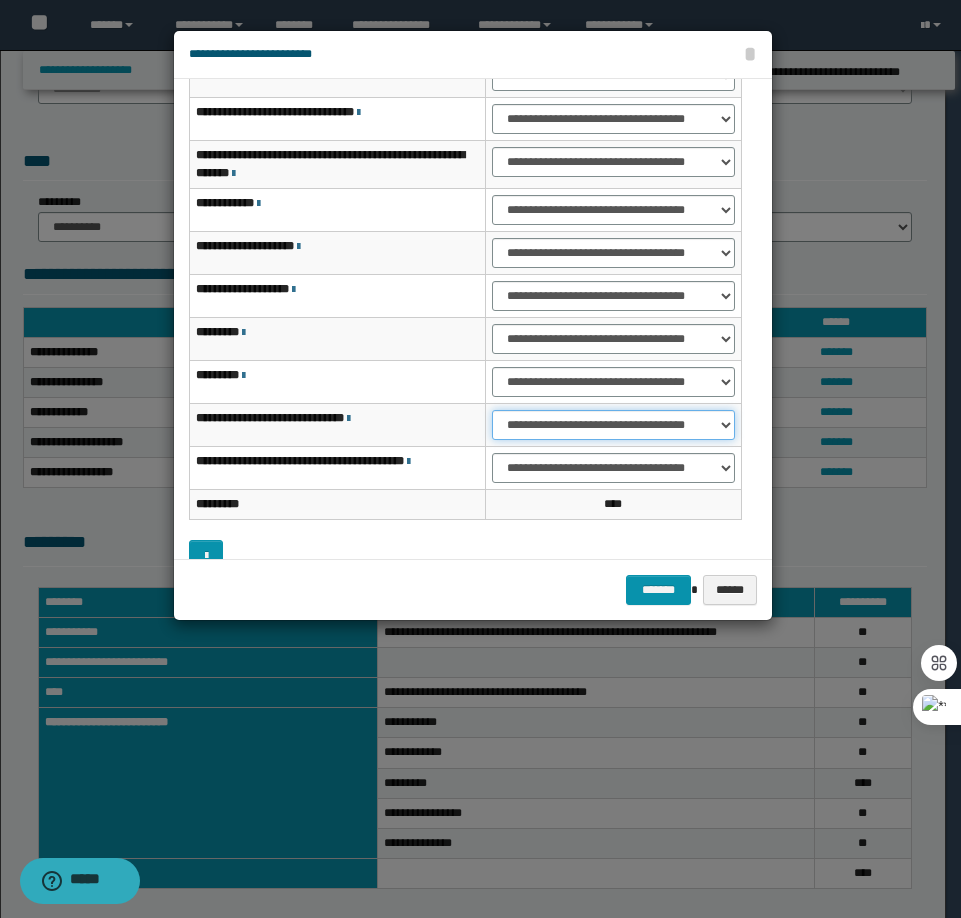 click on "**********" at bounding box center [613, 425] 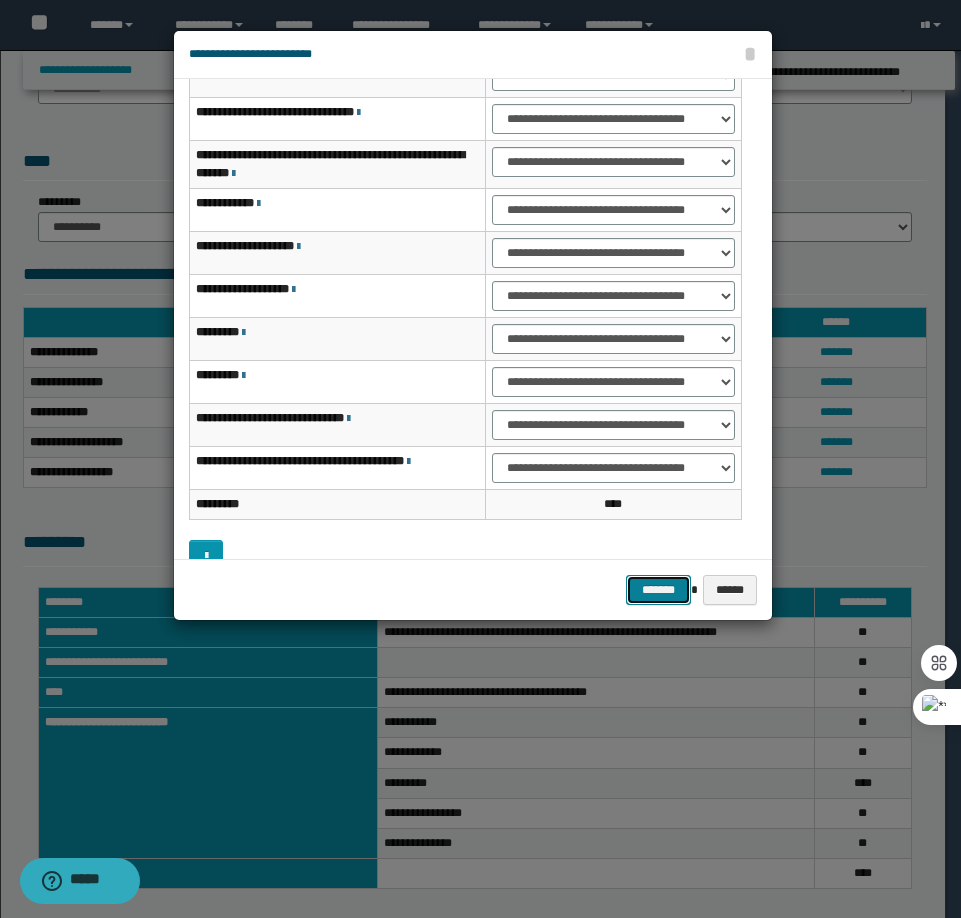 click on "*******" at bounding box center (658, 590) 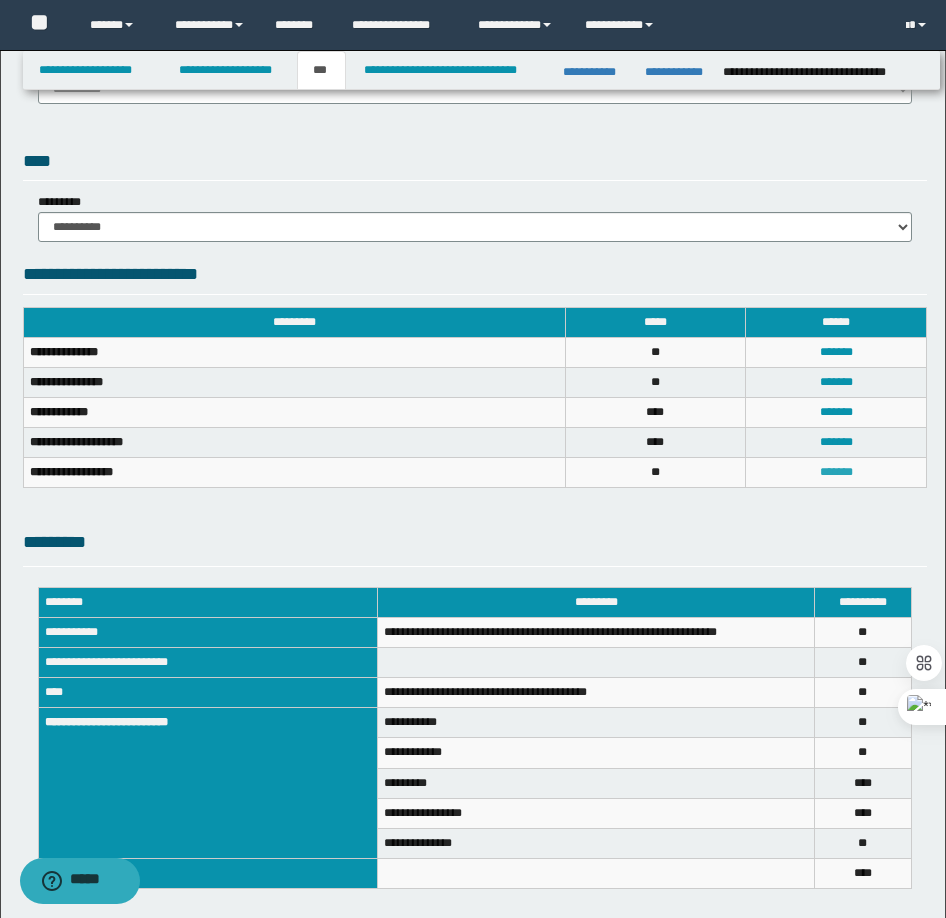 click on "*******" at bounding box center [836, 472] 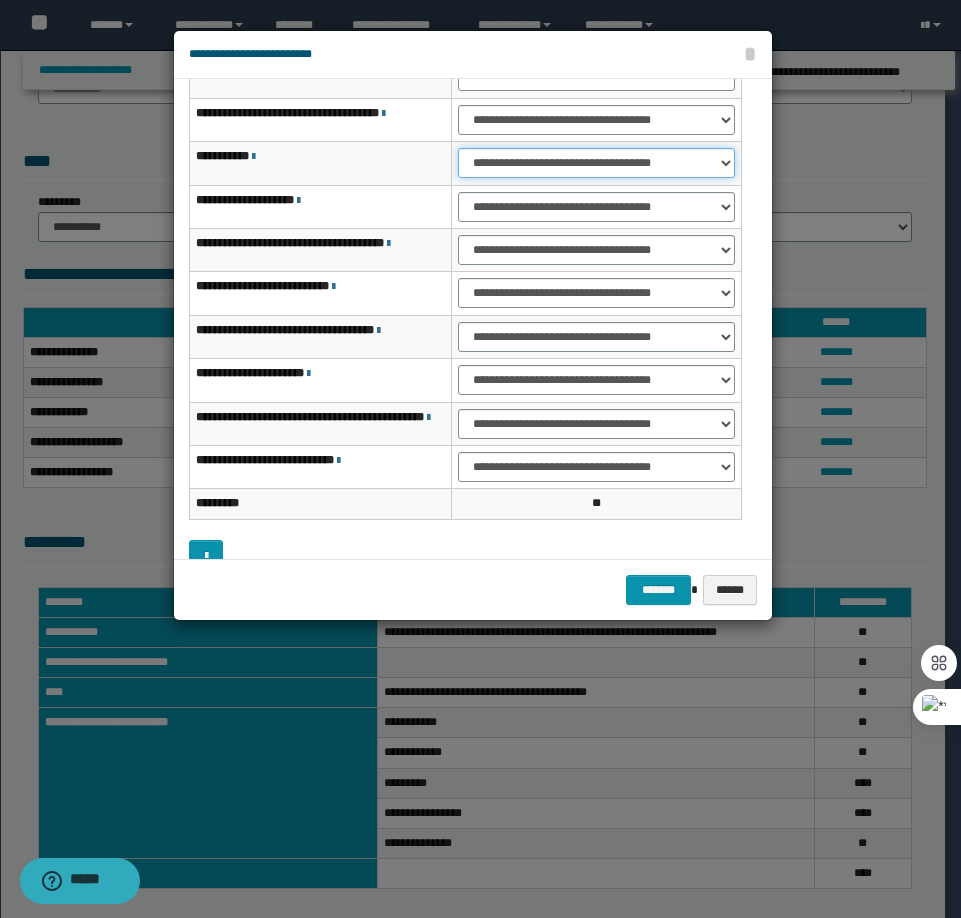 click on "**********" at bounding box center [596, 163] 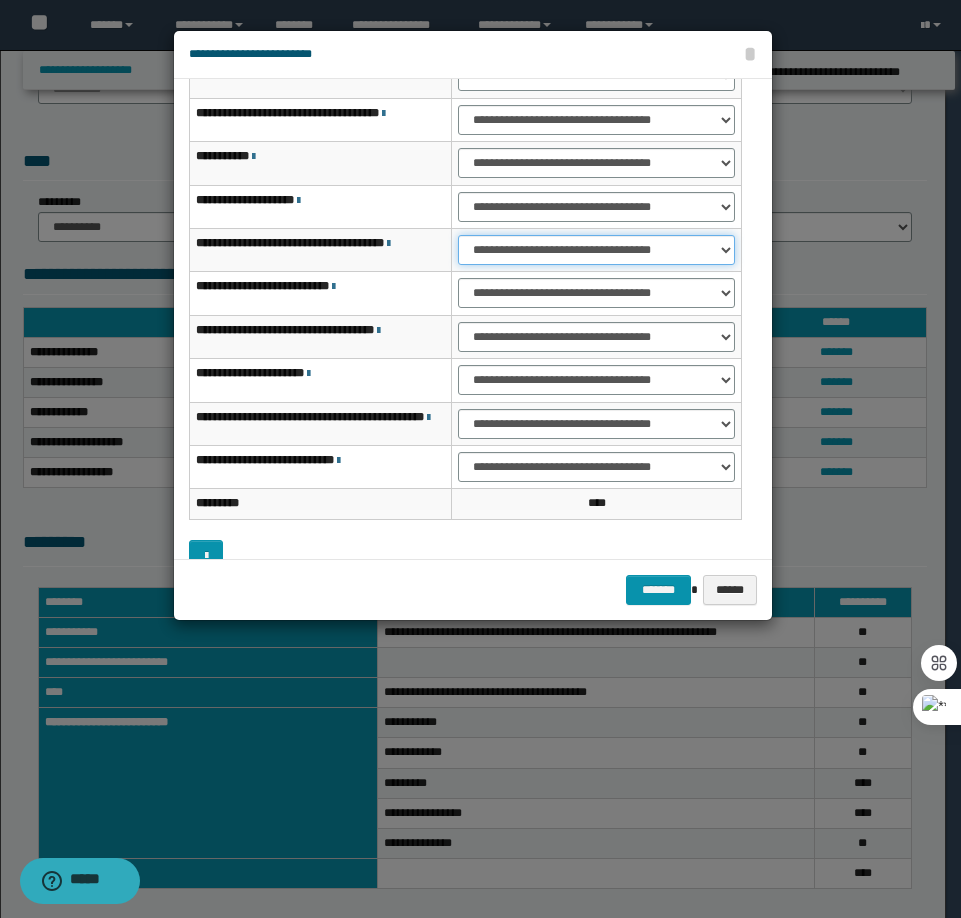 click on "**********" at bounding box center [596, 250] 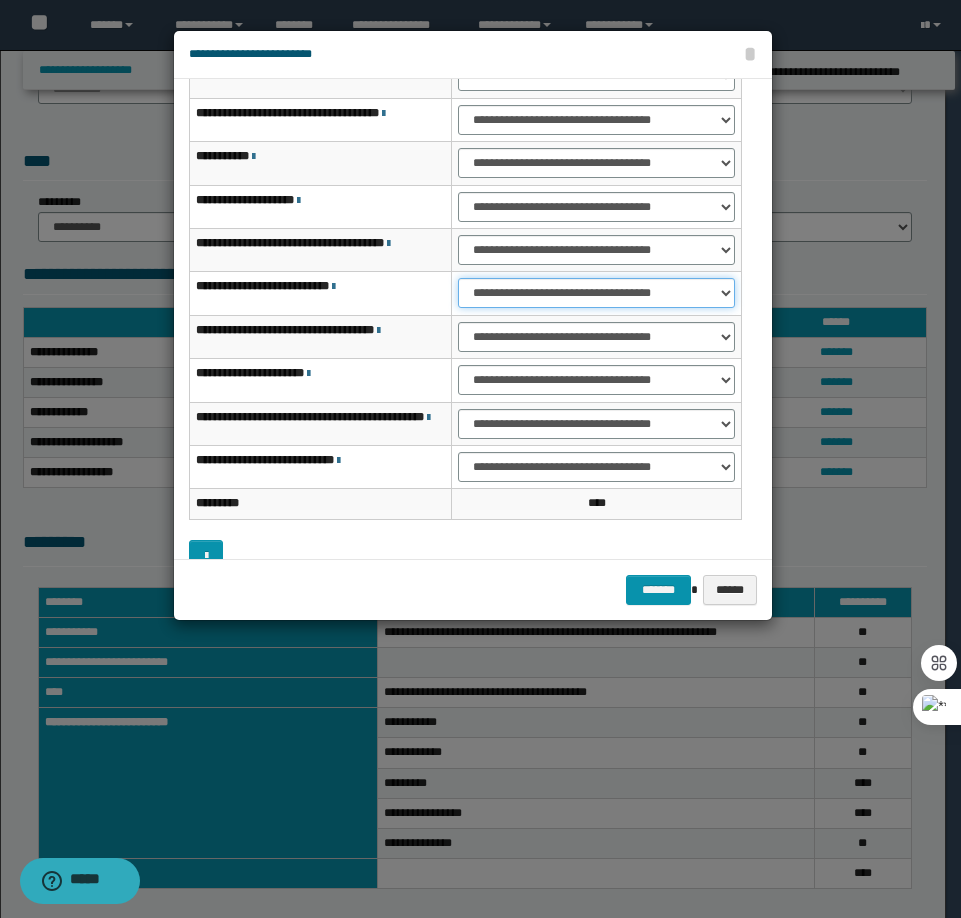 drag, startPoint x: 498, startPoint y: 283, endPoint x: 500, endPoint y: 295, distance: 12.165525 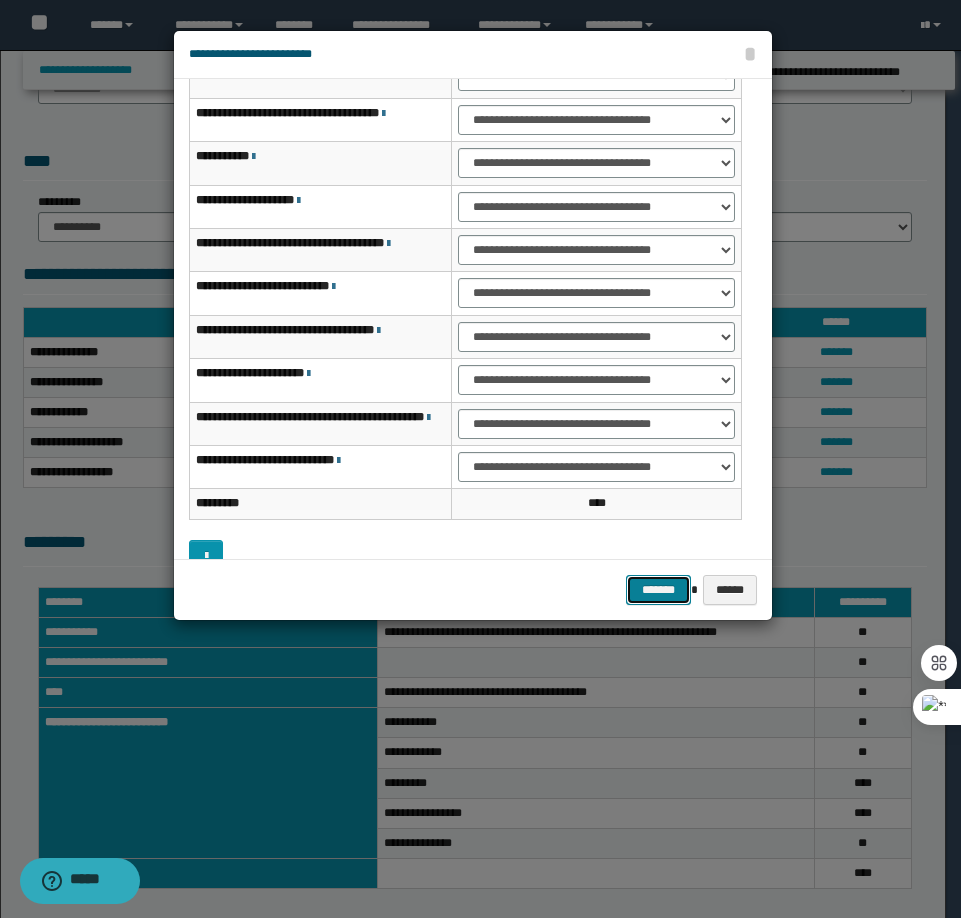 click on "*******" at bounding box center [658, 590] 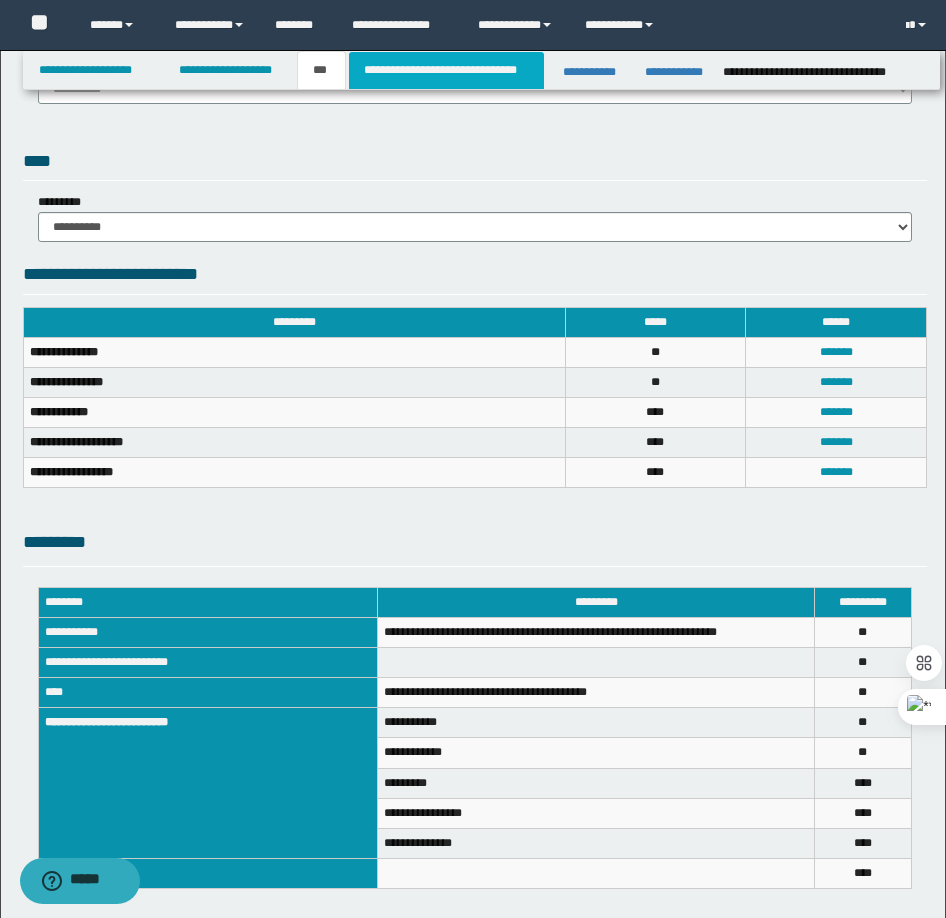 click on "**********" at bounding box center [446, 70] 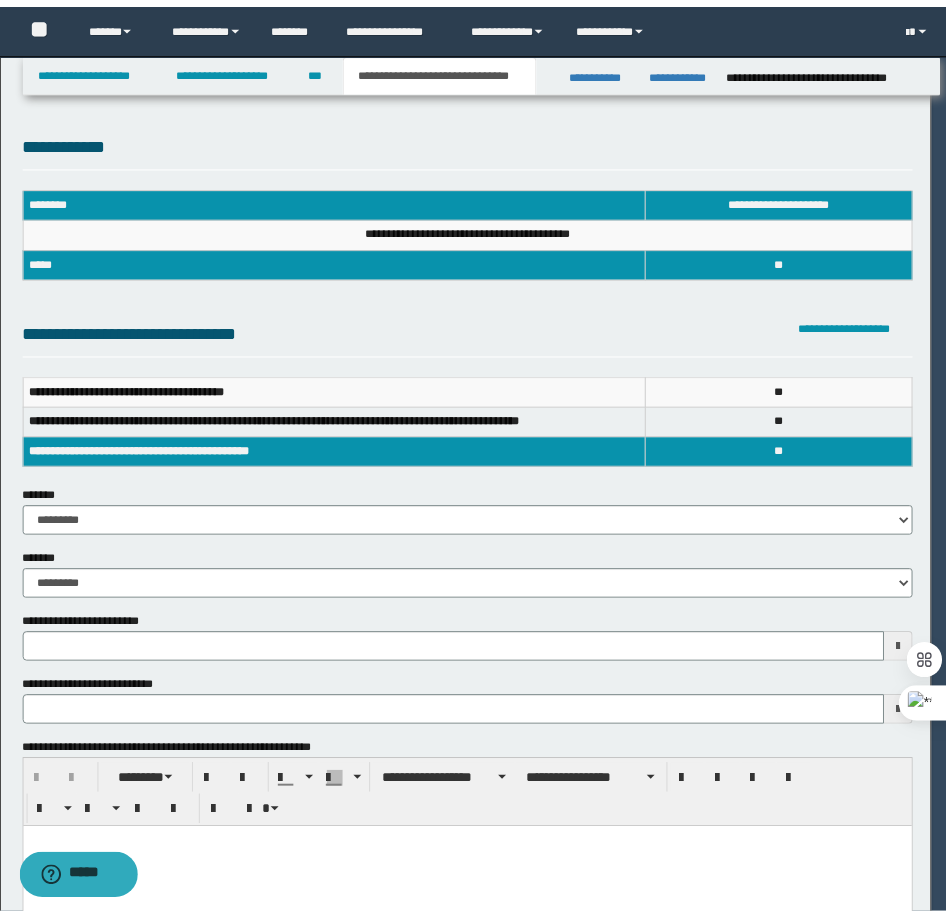 scroll, scrollTop: 0, scrollLeft: 0, axis: both 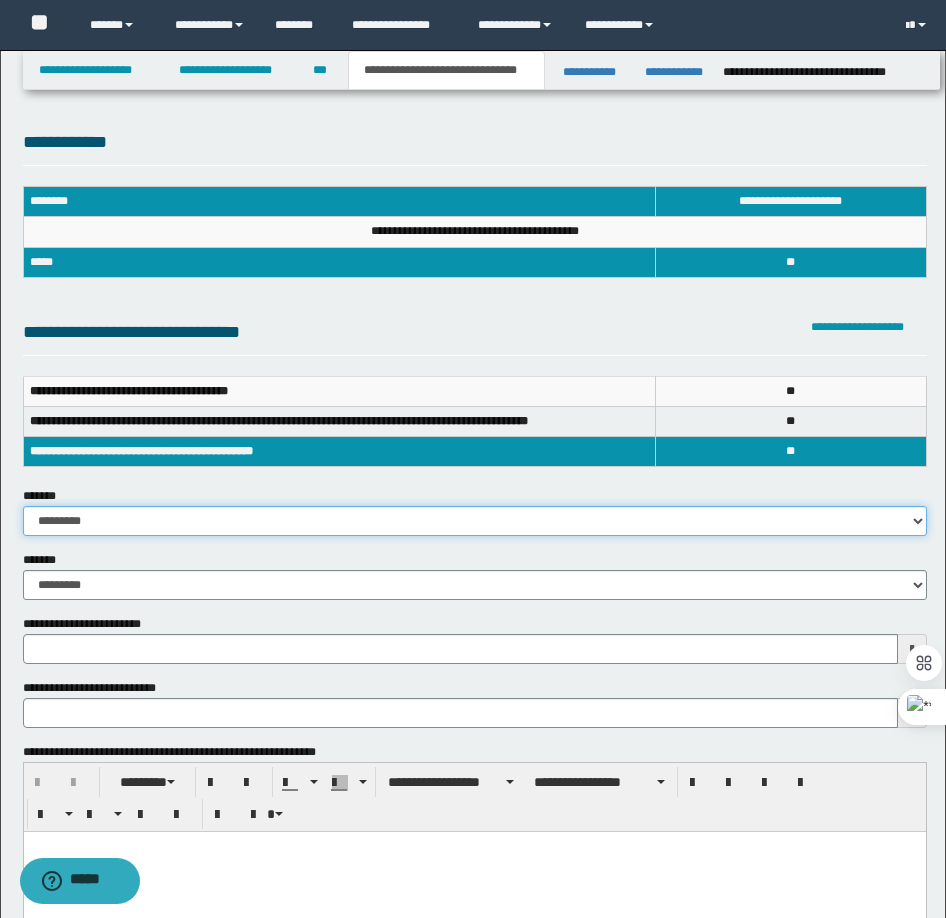 click on "**********" at bounding box center (475, 521) 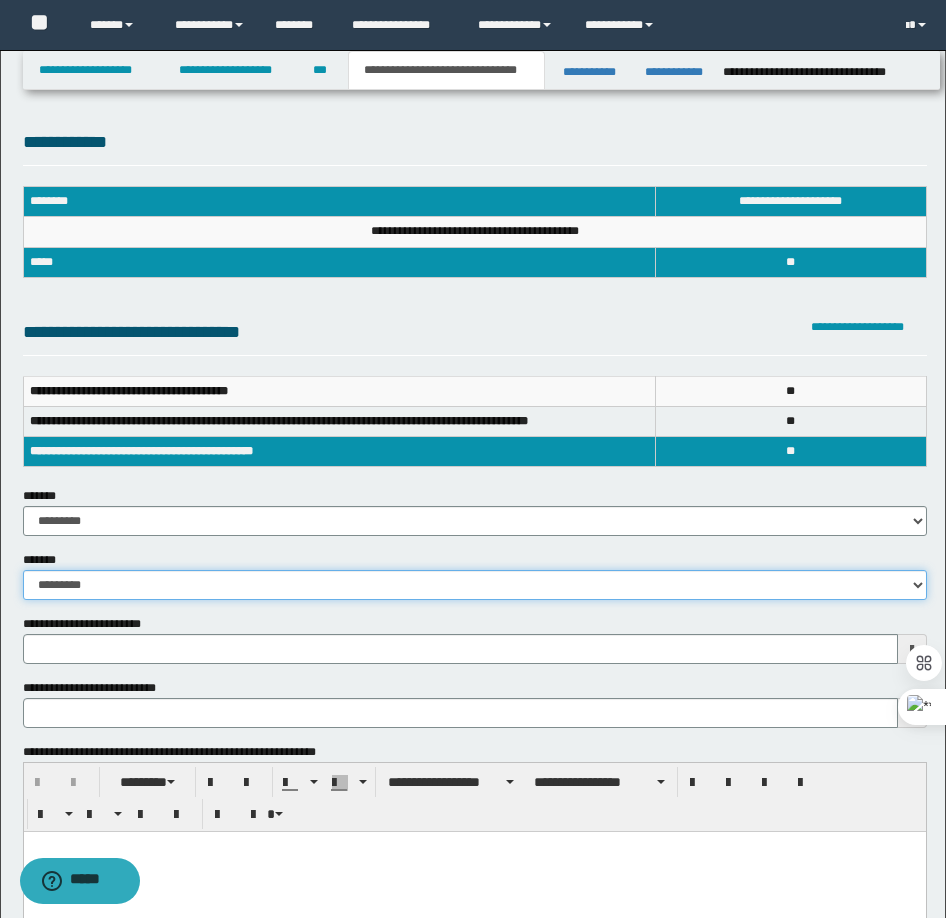 click on "**********" at bounding box center (475, 585) 